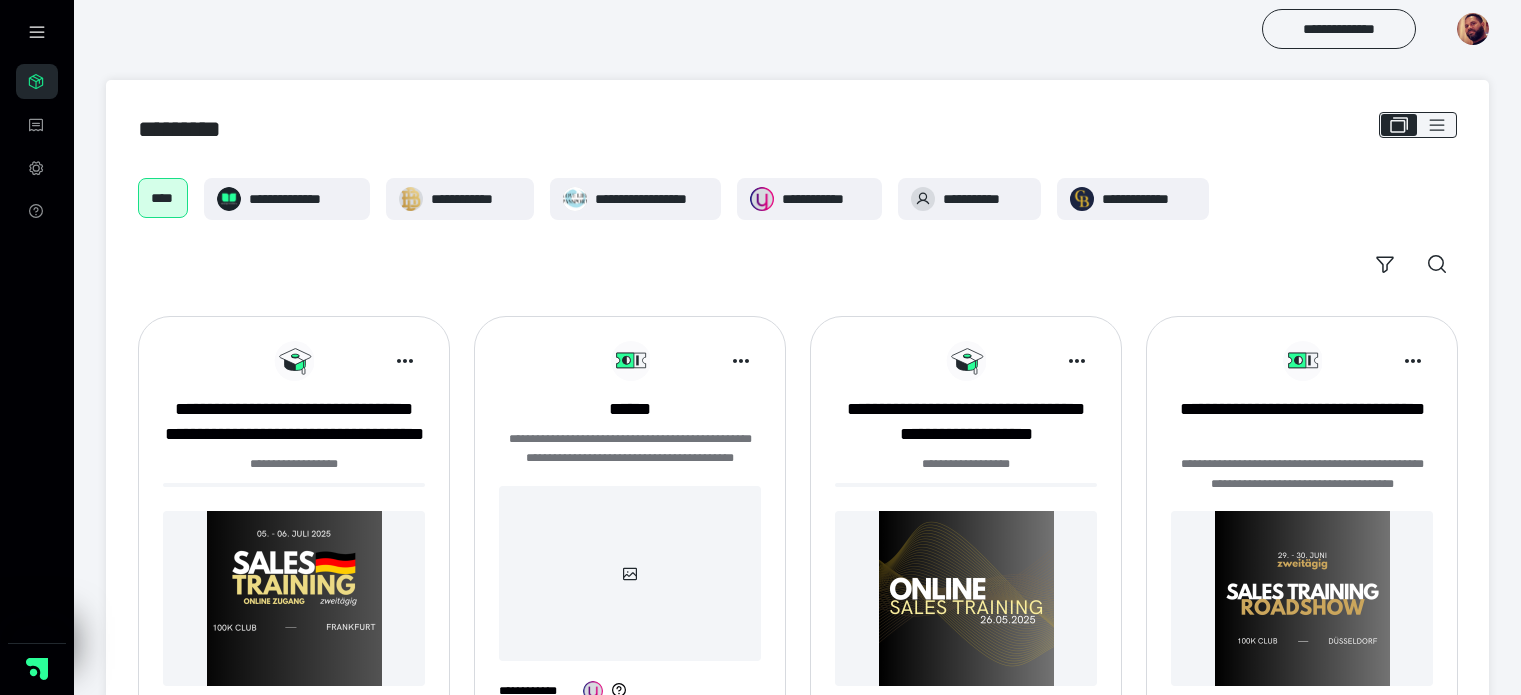 scroll, scrollTop: 0, scrollLeft: 0, axis: both 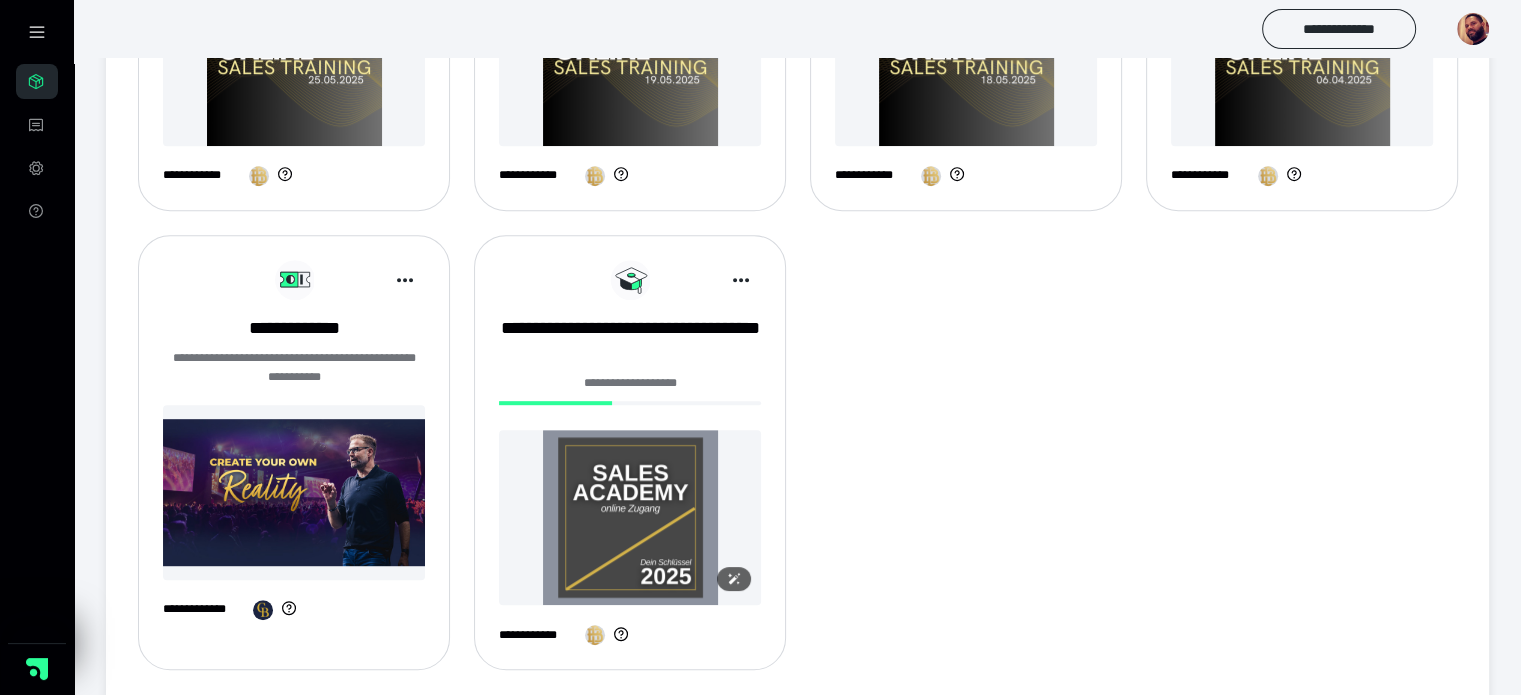 click at bounding box center (630, 517) 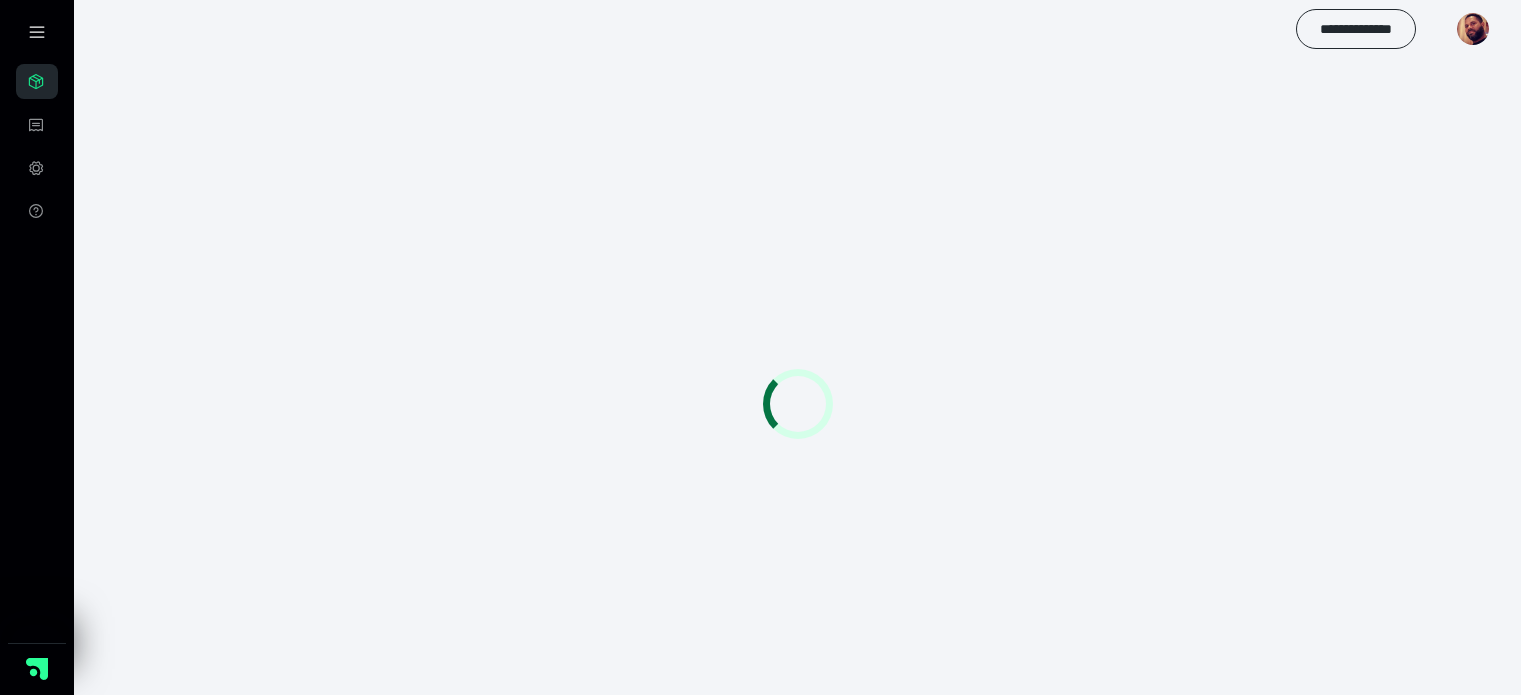 scroll, scrollTop: 0, scrollLeft: 0, axis: both 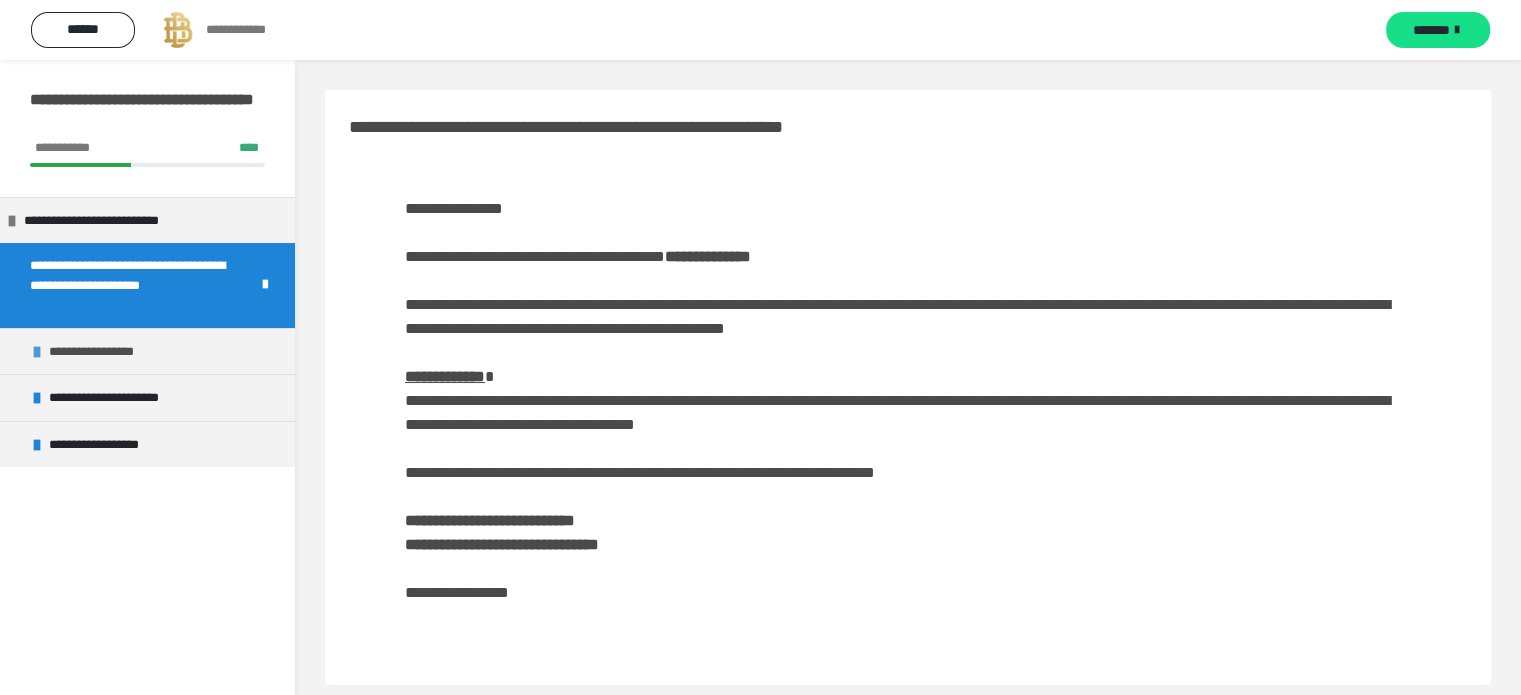 click on "**********" at bounding box center [108, 352] 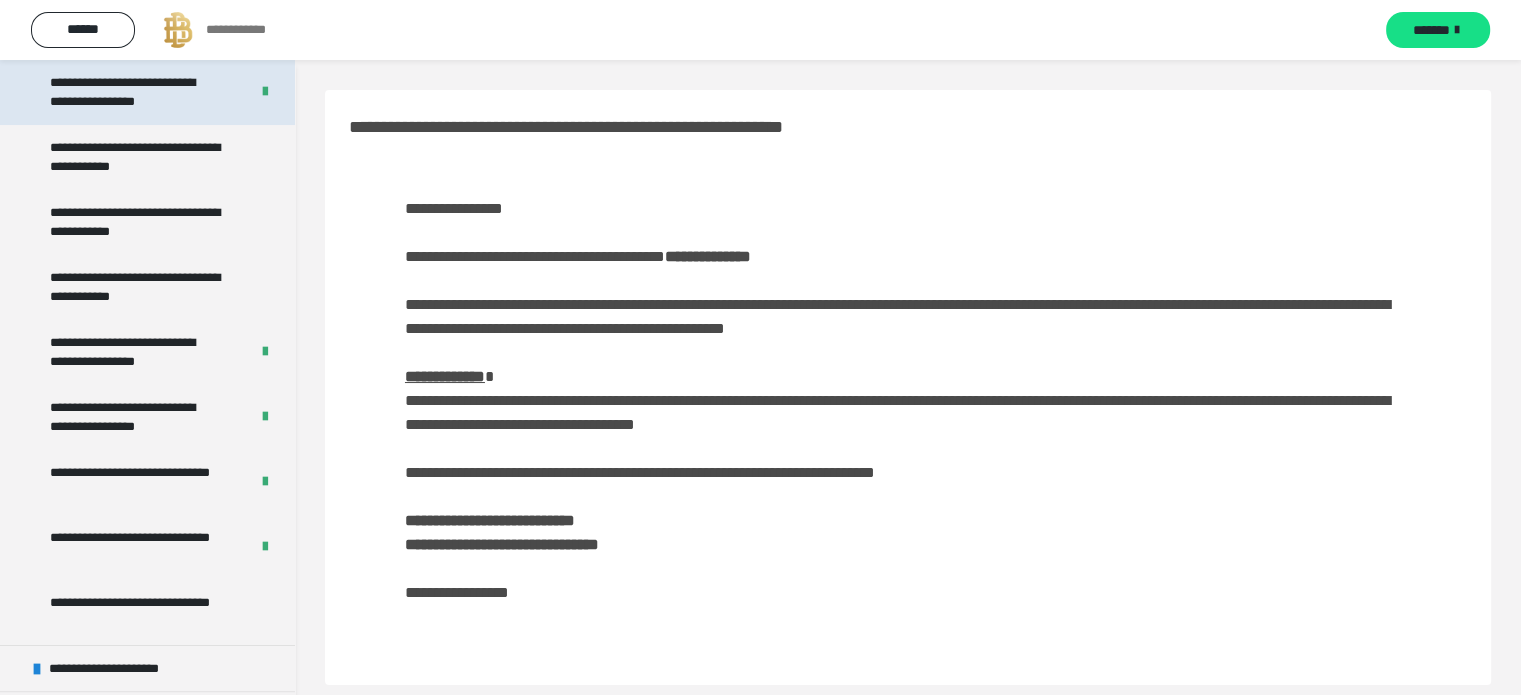 scroll, scrollTop: 407, scrollLeft: 0, axis: vertical 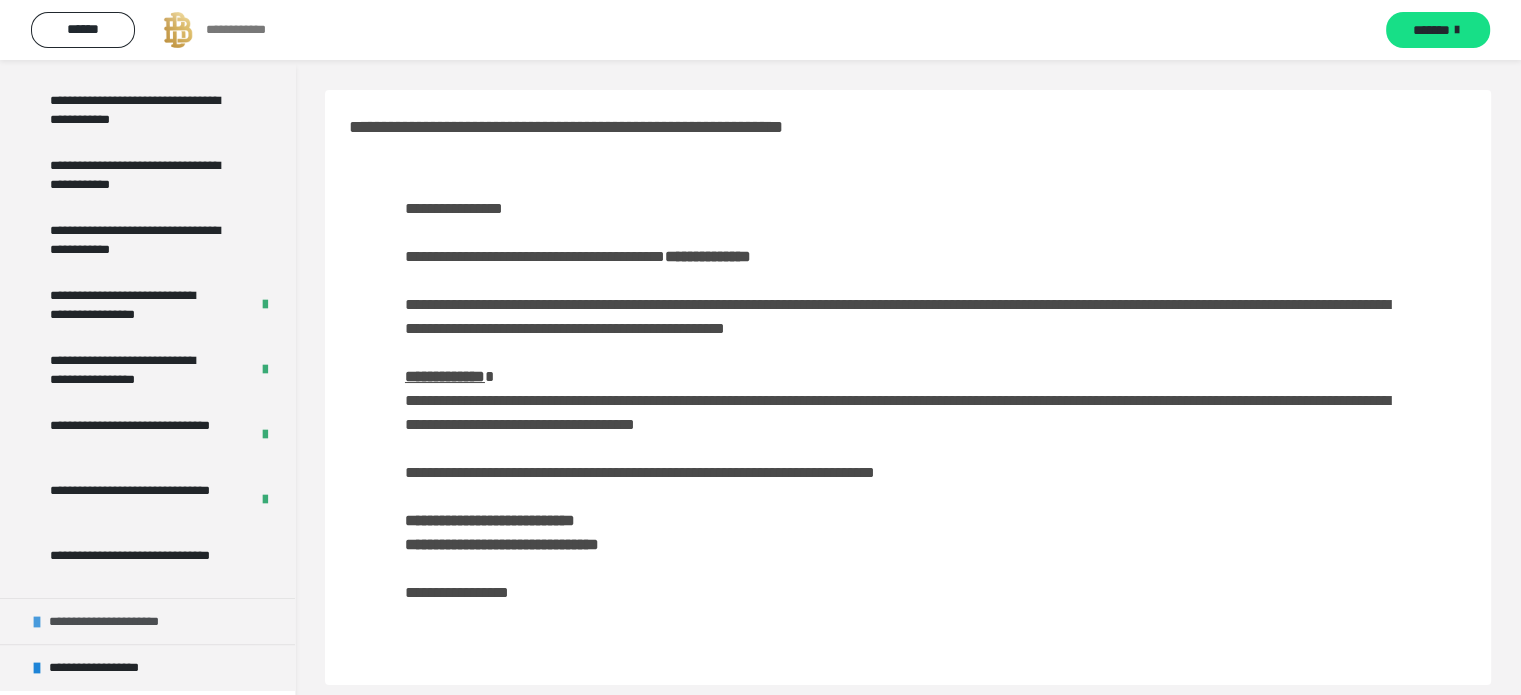 click on "**********" at bounding box center (122, 622) 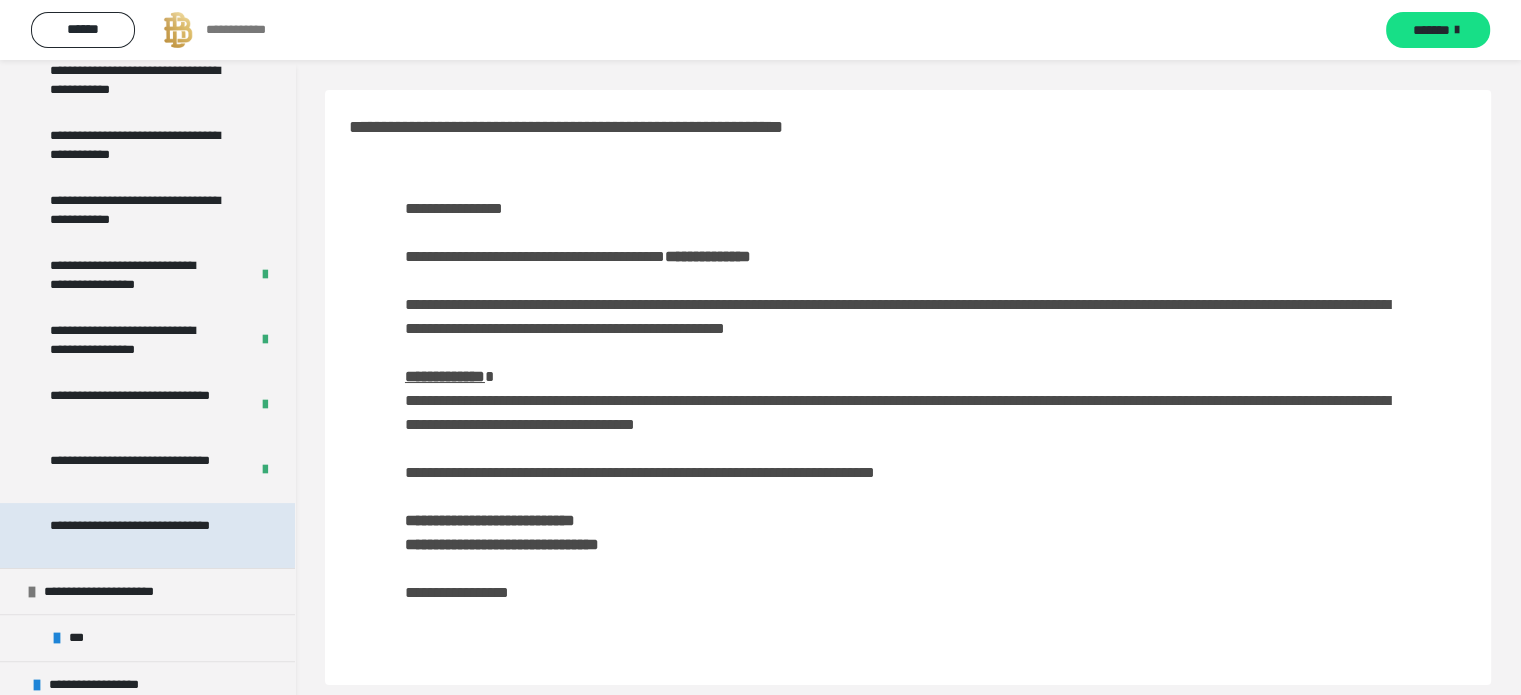 scroll, scrollTop: 453, scrollLeft: 0, axis: vertical 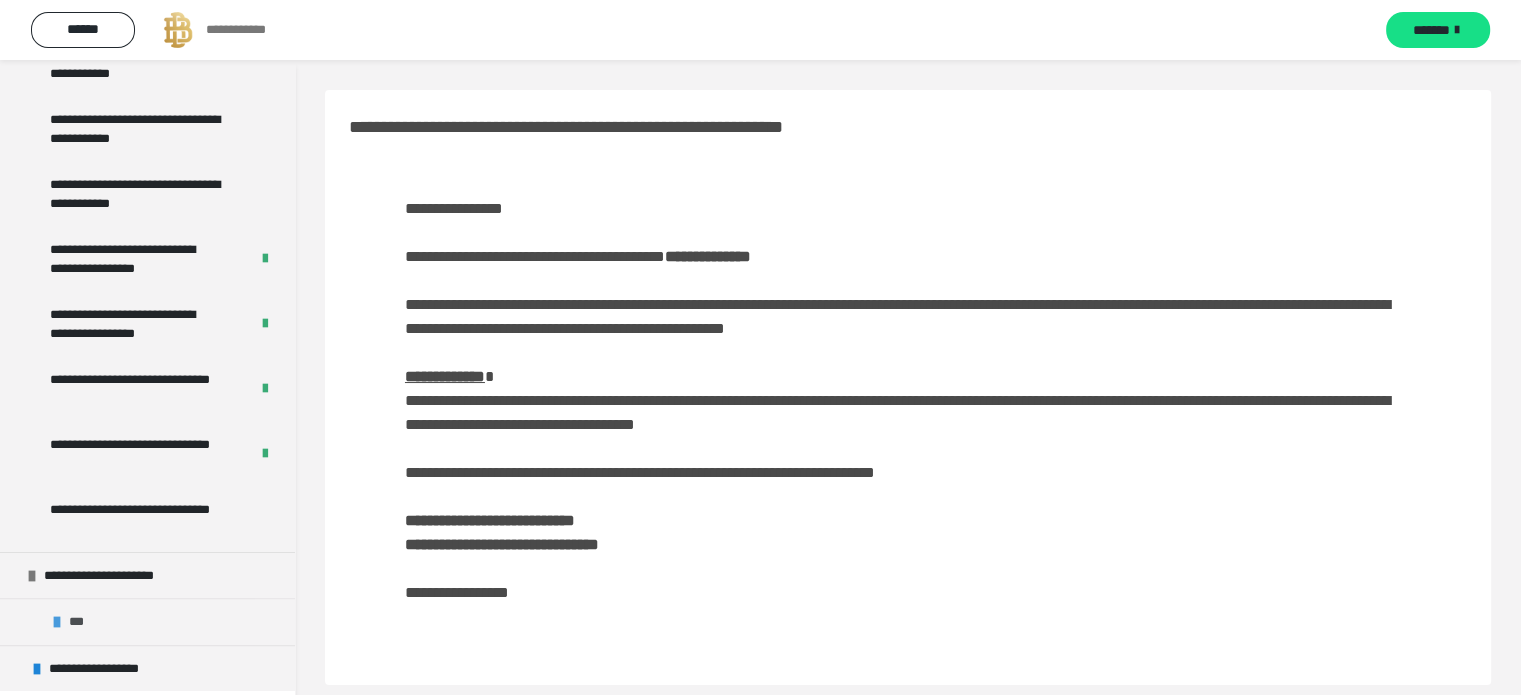 click on "***" at bounding box center [147, 621] 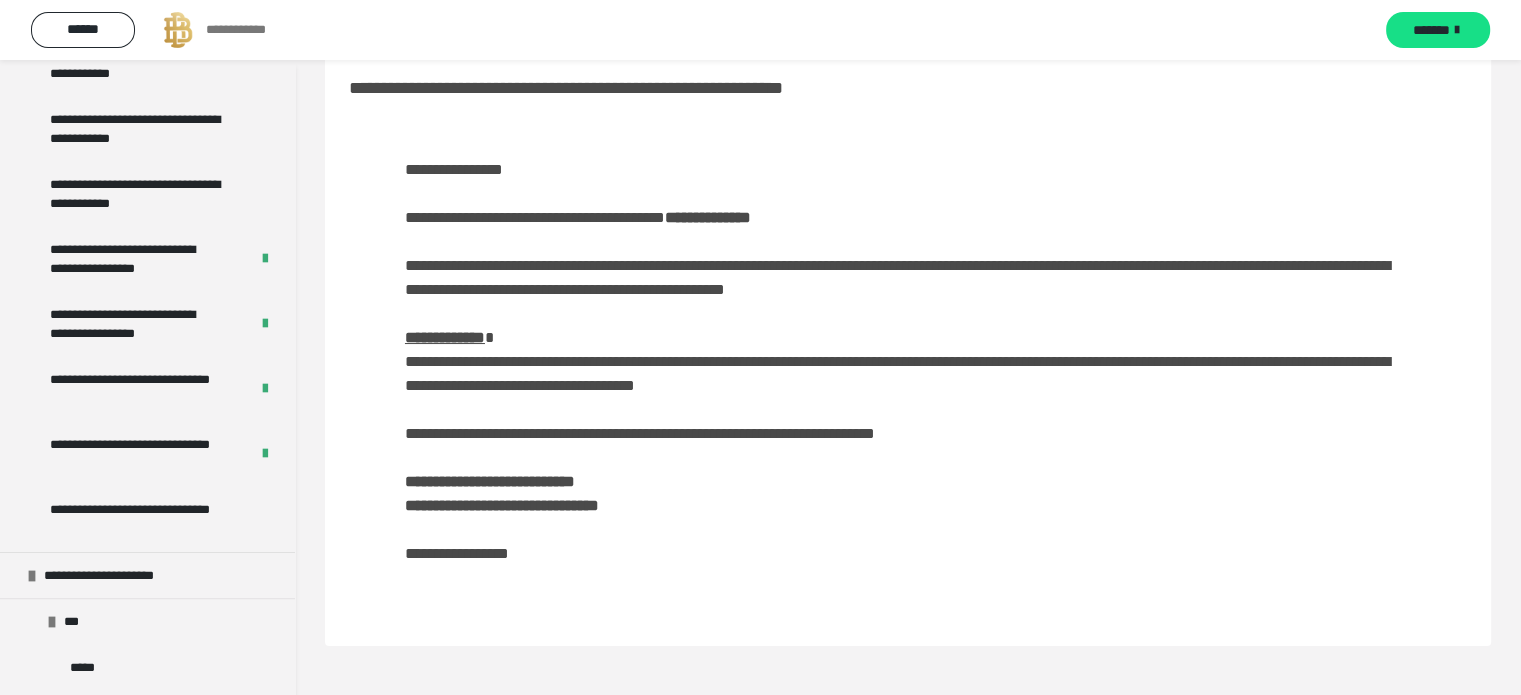 scroll, scrollTop: 60, scrollLeft: 0, axis: vertical 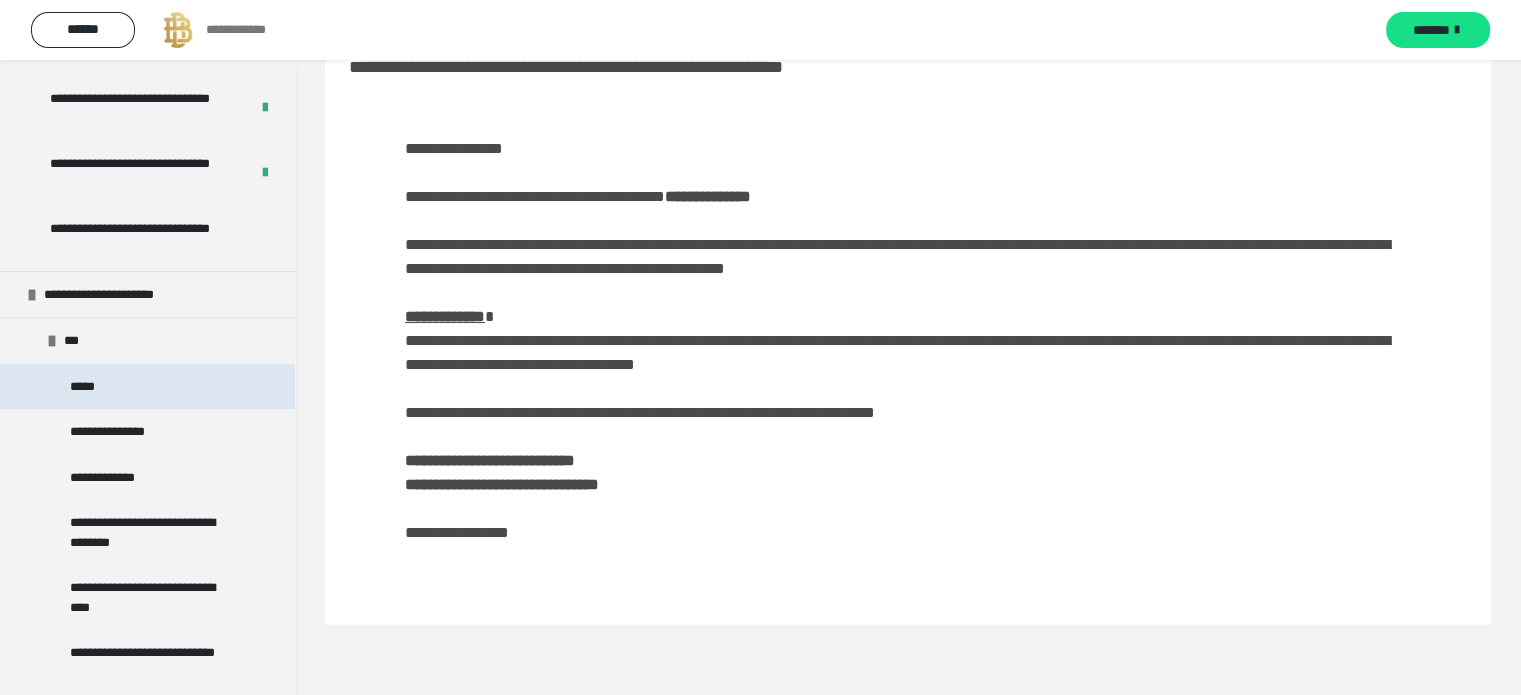 click on "*****" at bounding box center [147, 387] 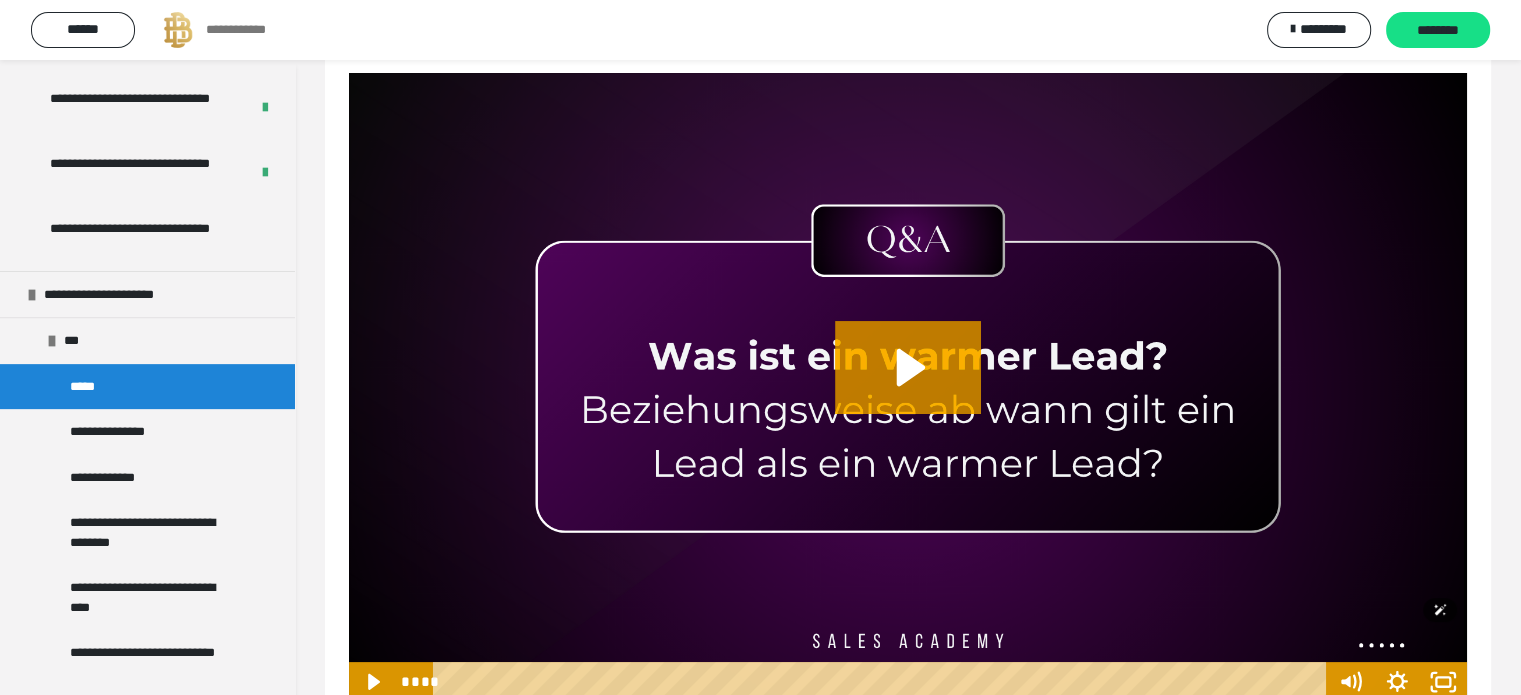 scroll, scrollTop: 300, scrollLeft: 0, axis: vertical 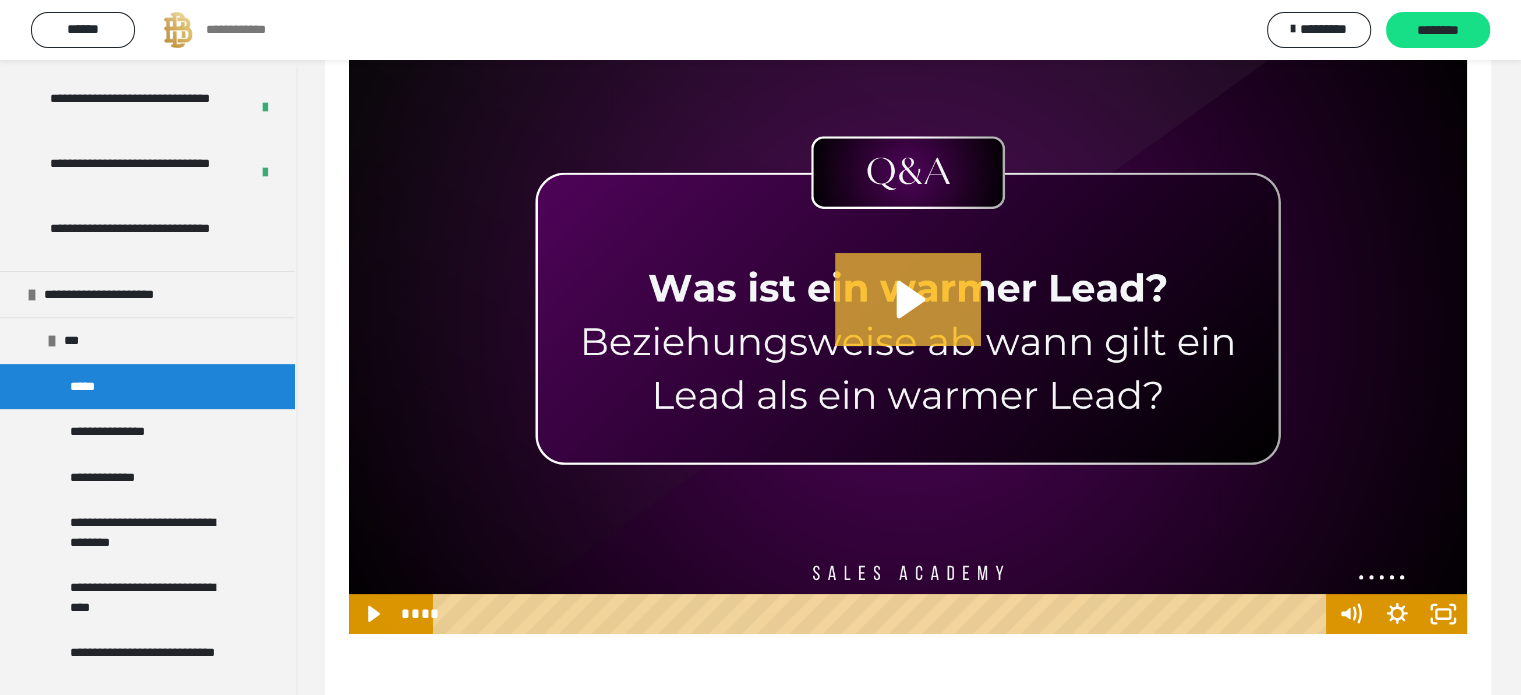 click 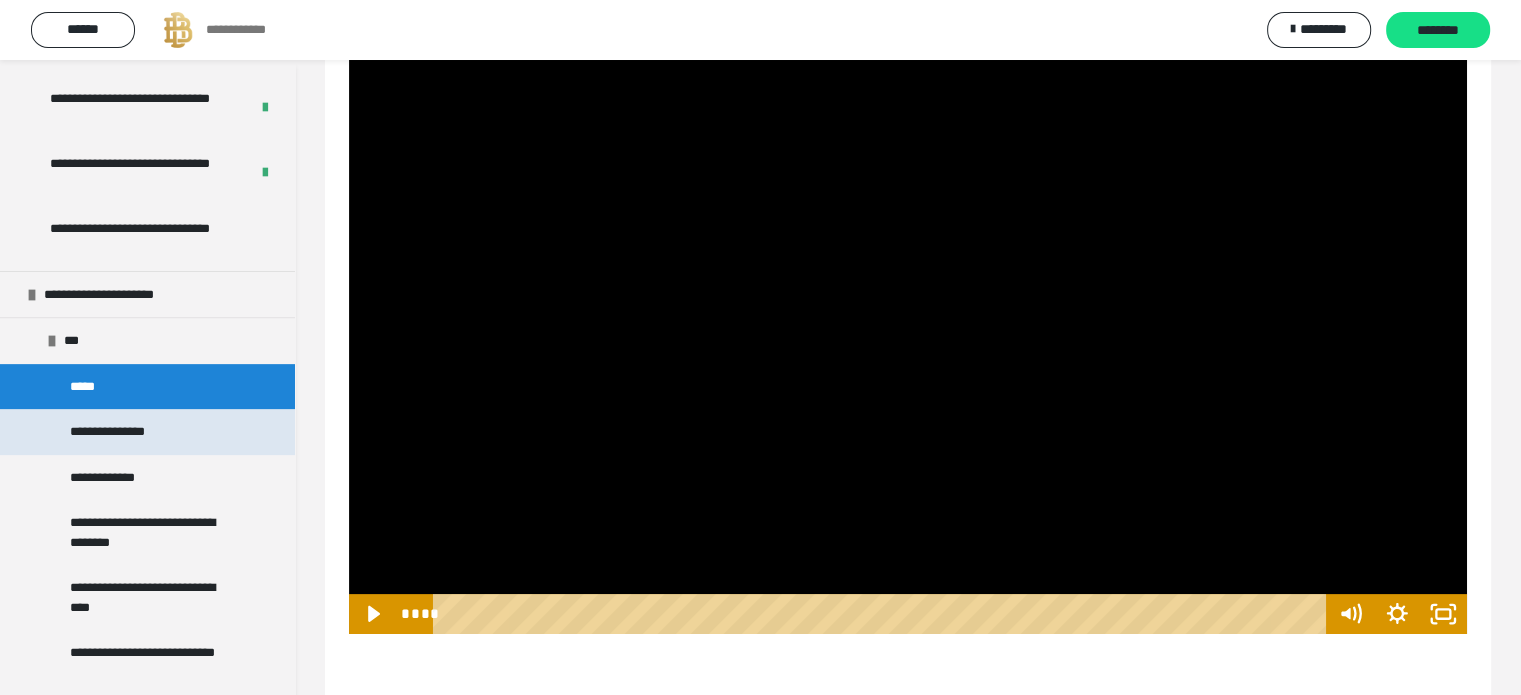 click on "**********" at bounding box center [130, 432] 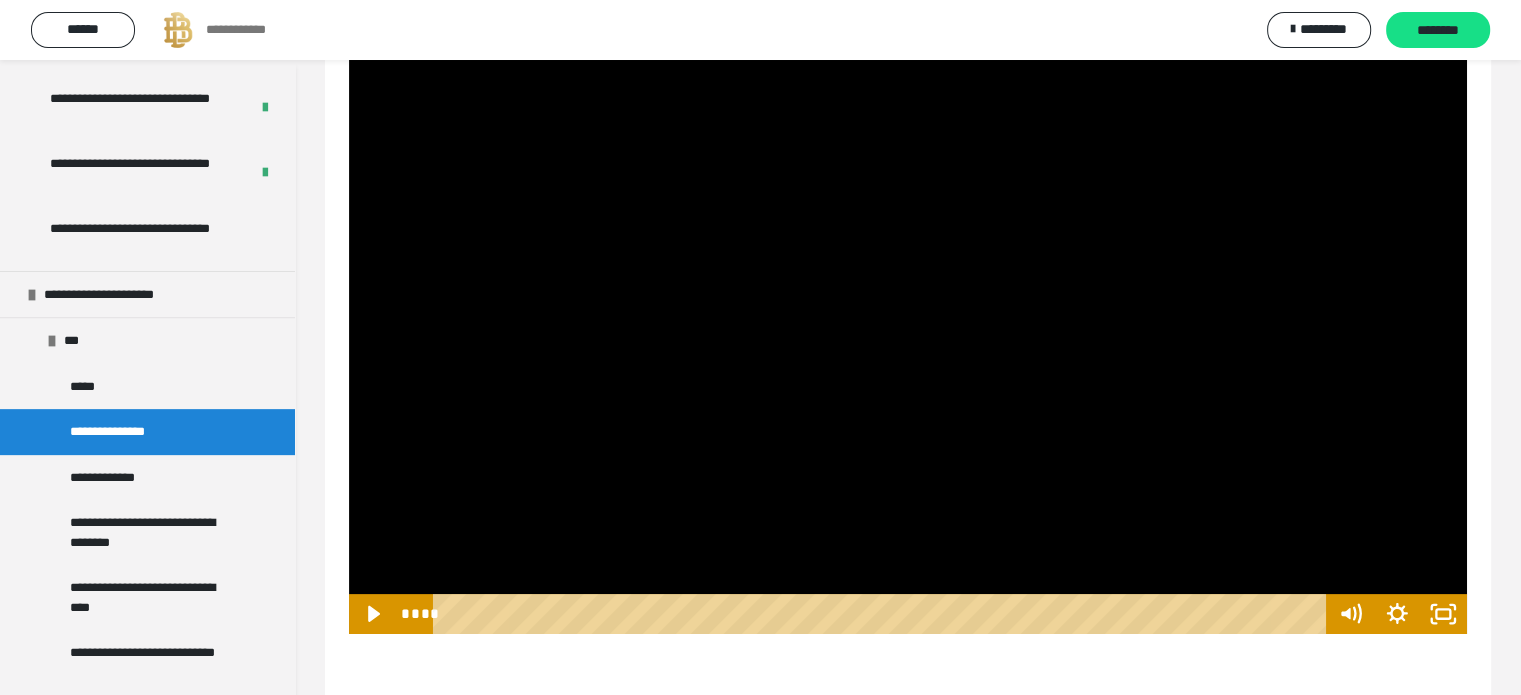scroll, scrollTop: 268, scrollLeft: 0, axis: vertical 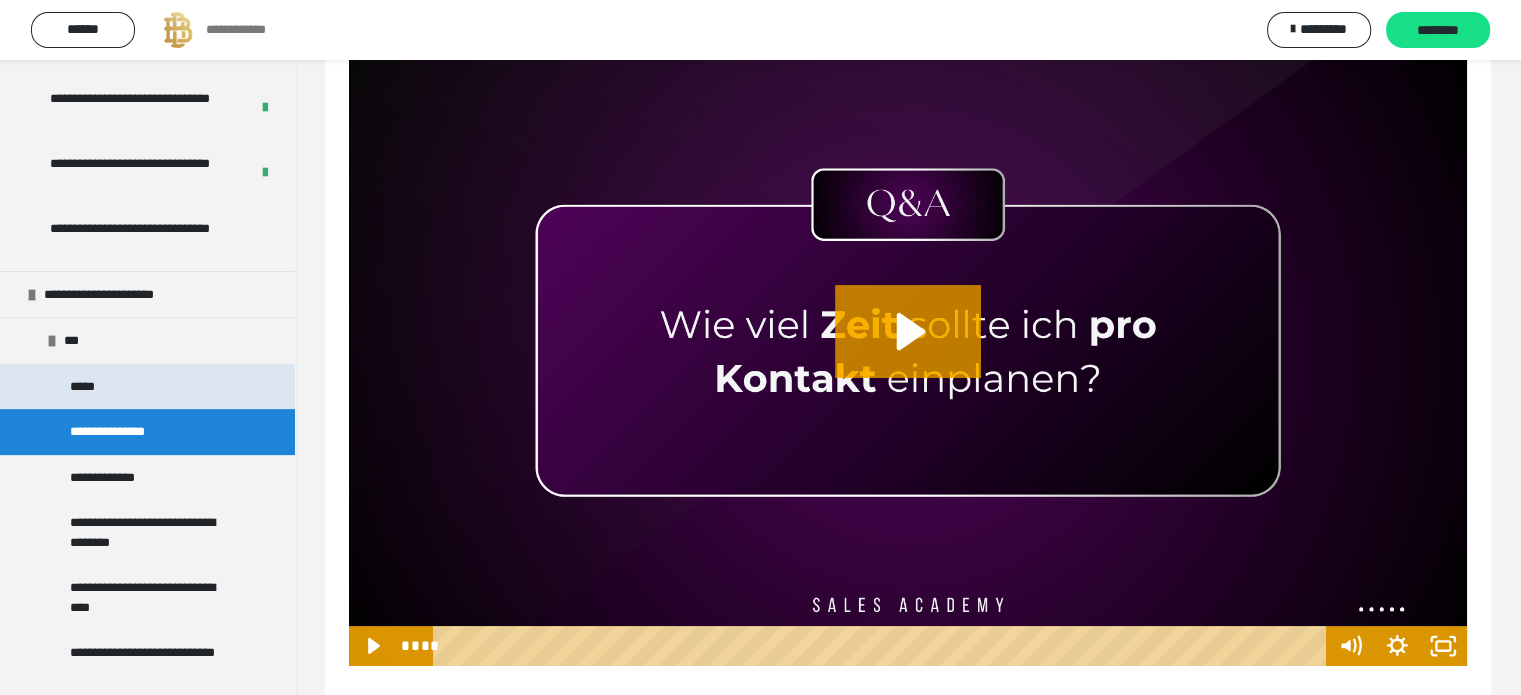 click on "*****" at bounding box center [147, 387] 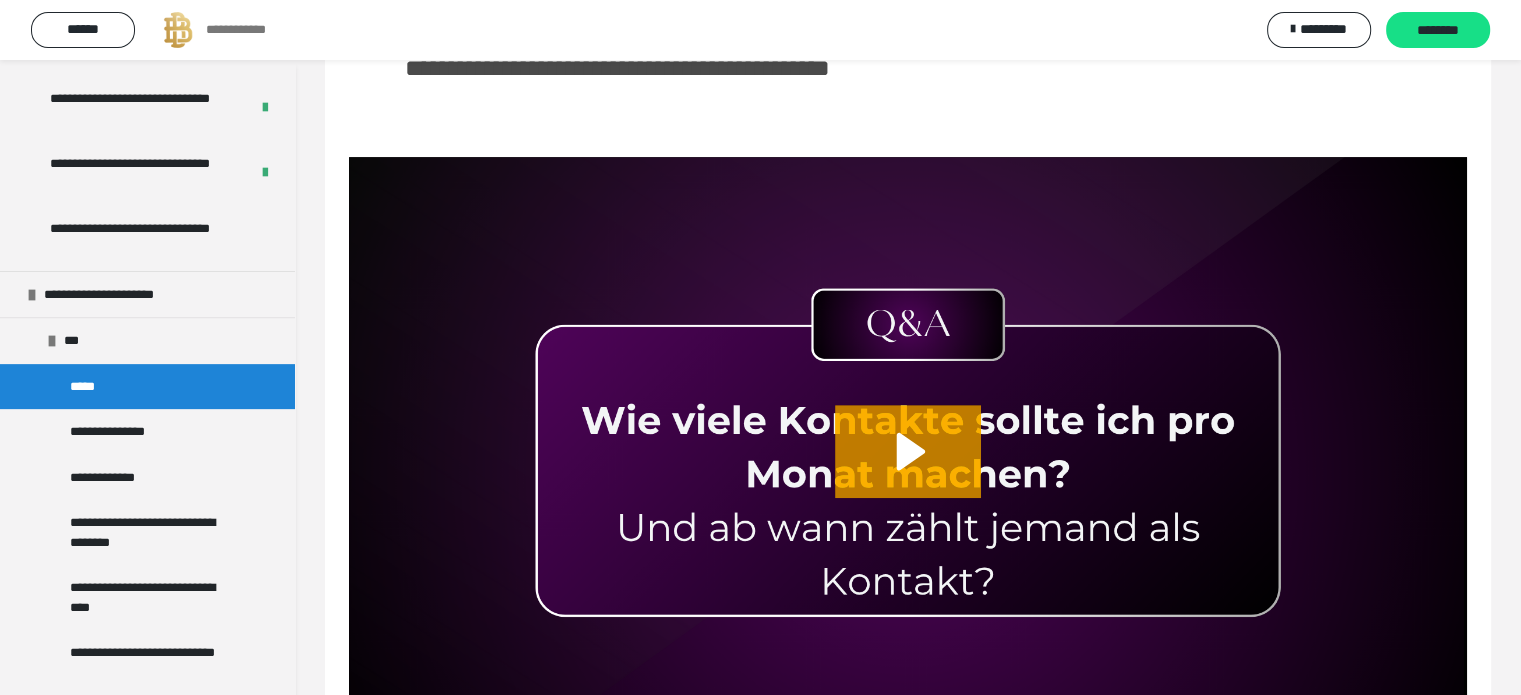 scroll, scrollTop: 1060, scrollLeft: 0, axis: vertical 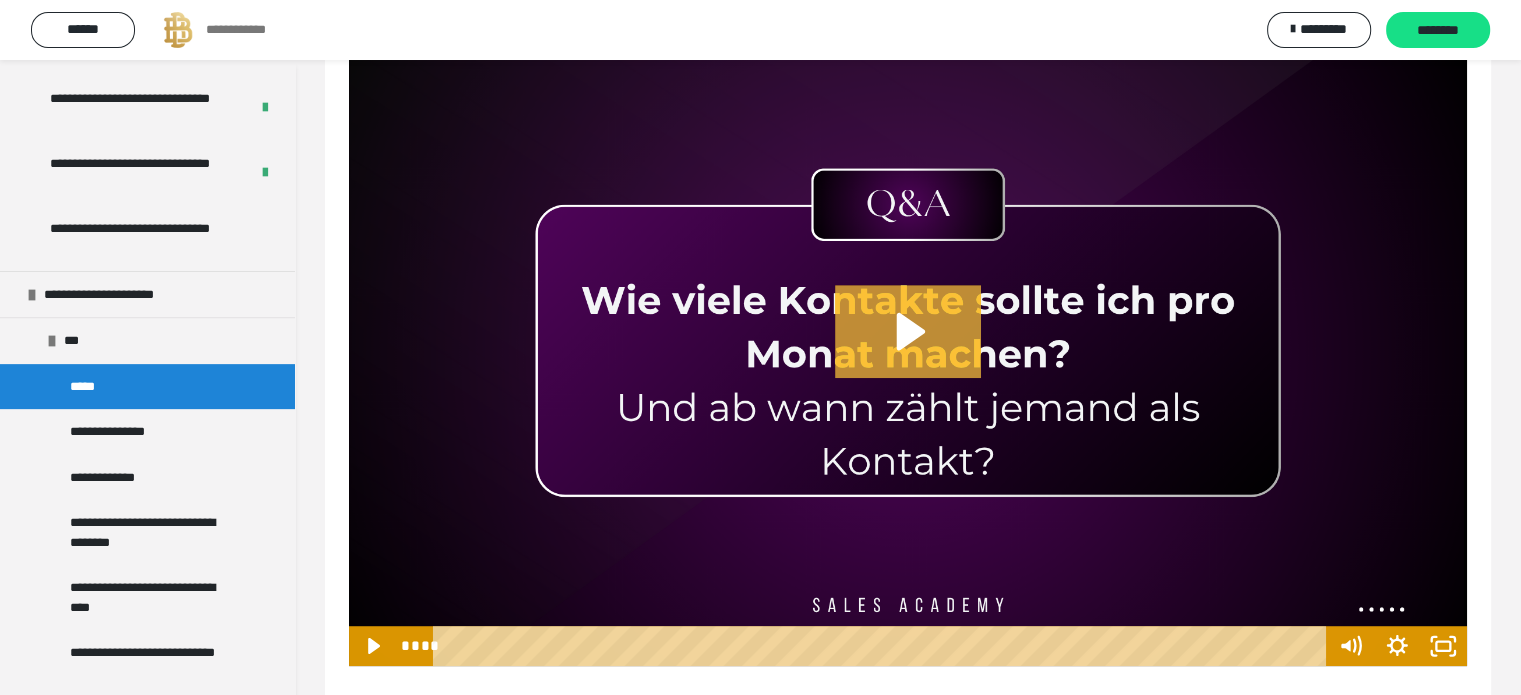 click 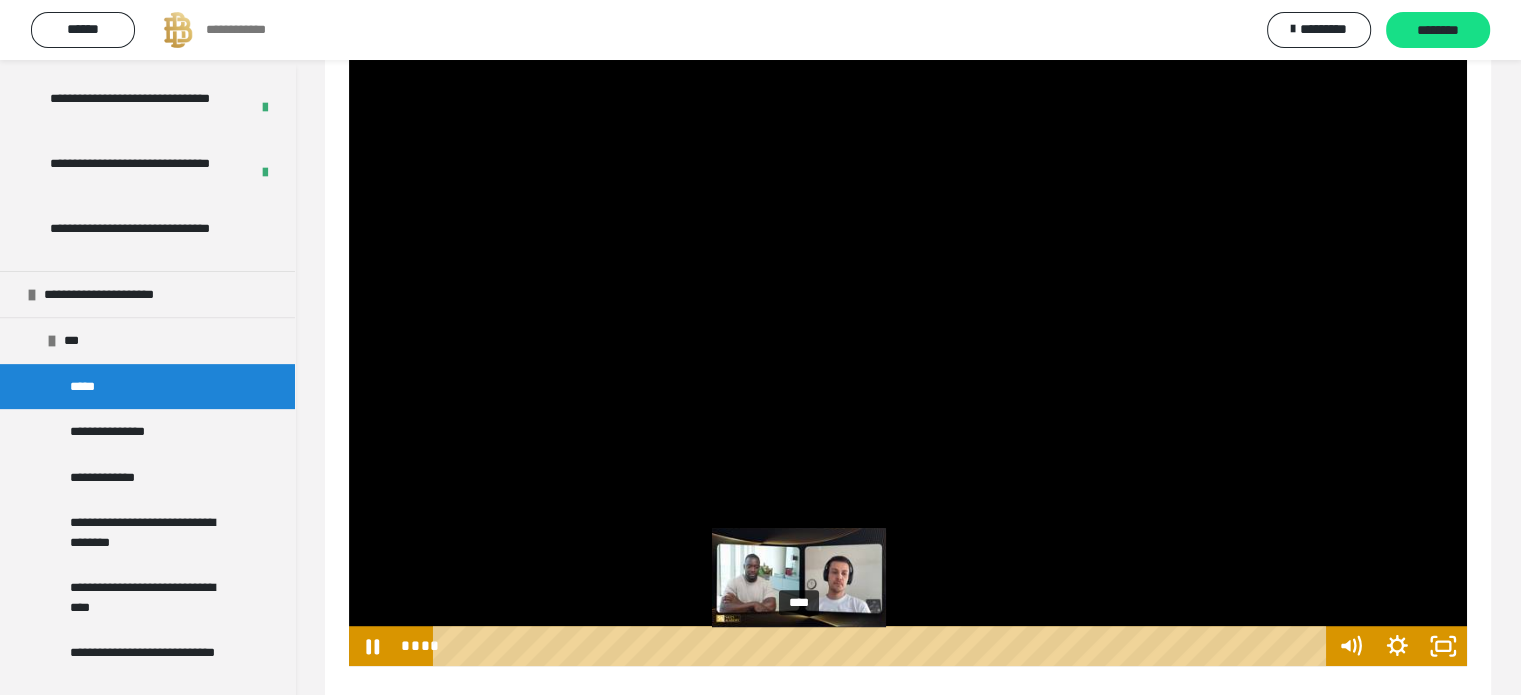 click on "****" at bounding box center [882, 646] 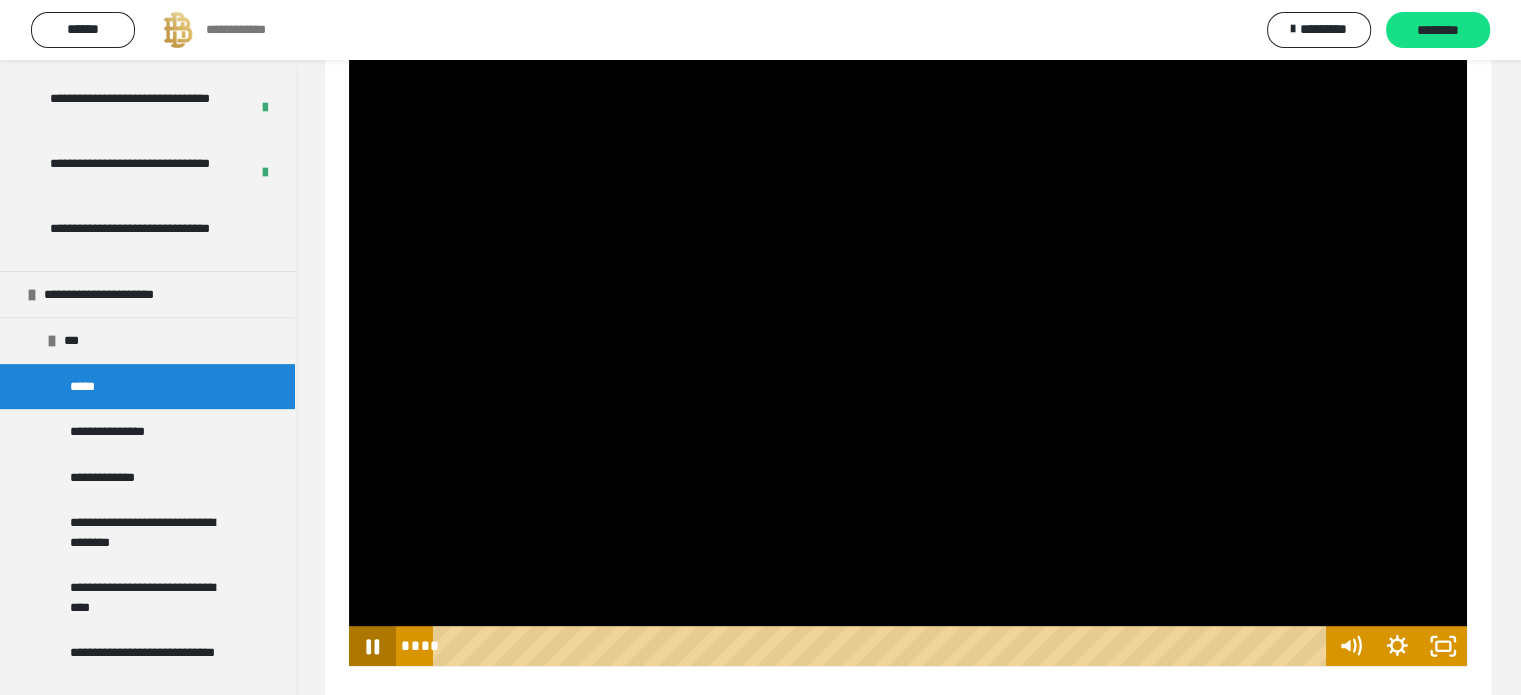 click 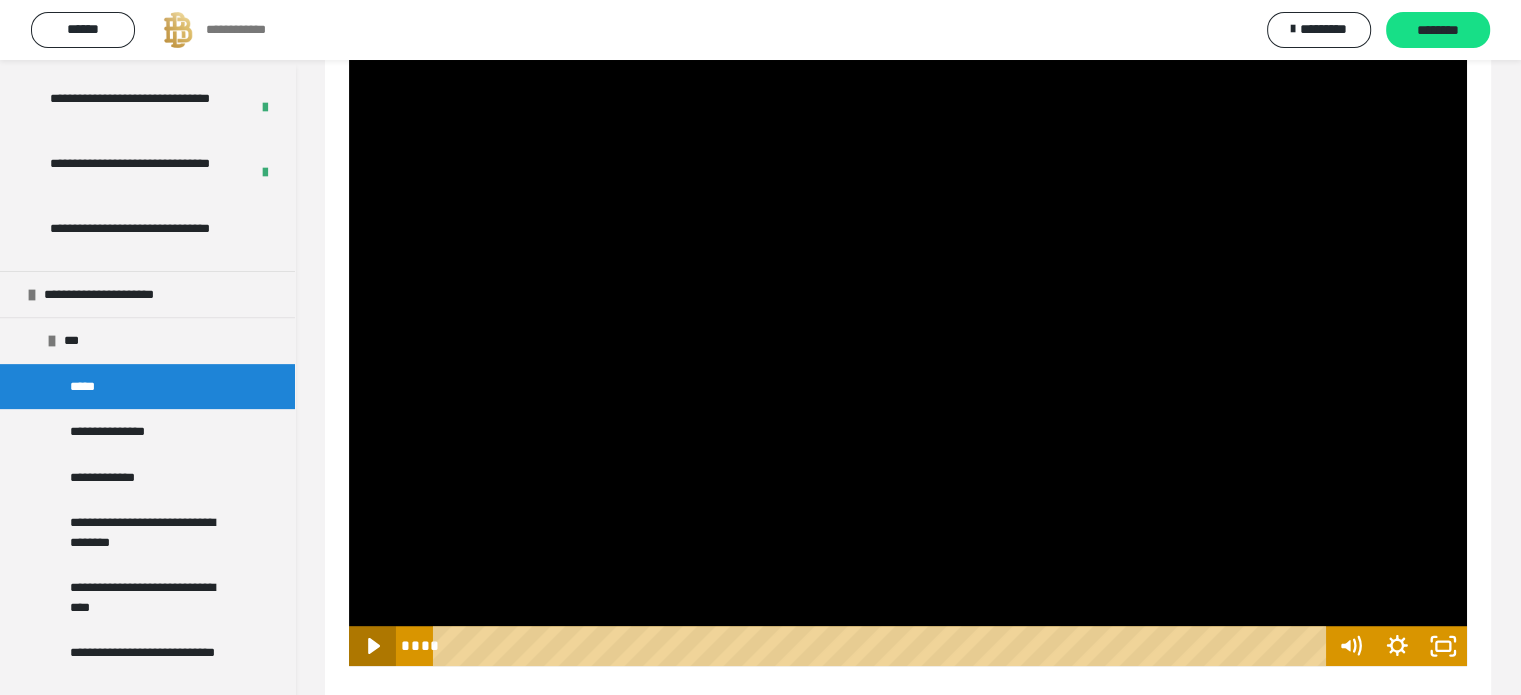 click 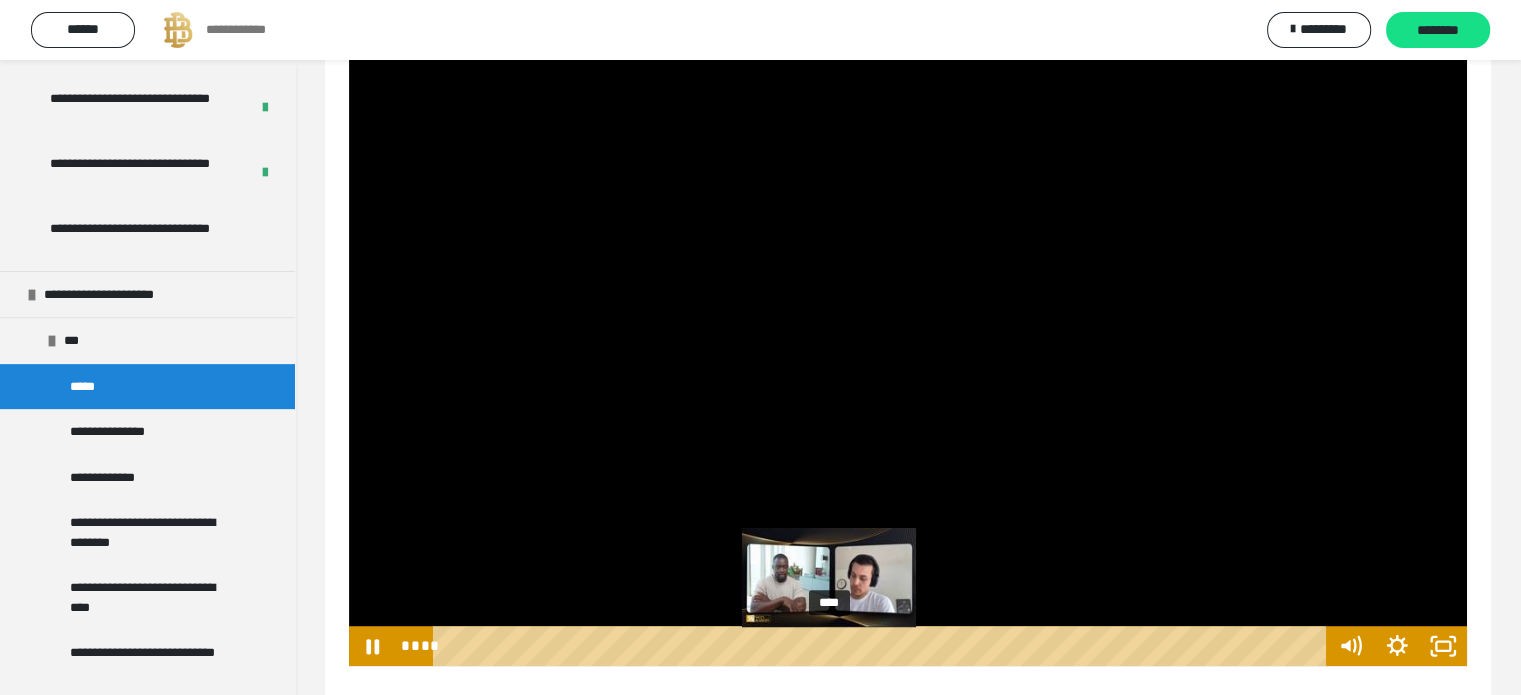 click on "****" at bounding box center (882, 646) 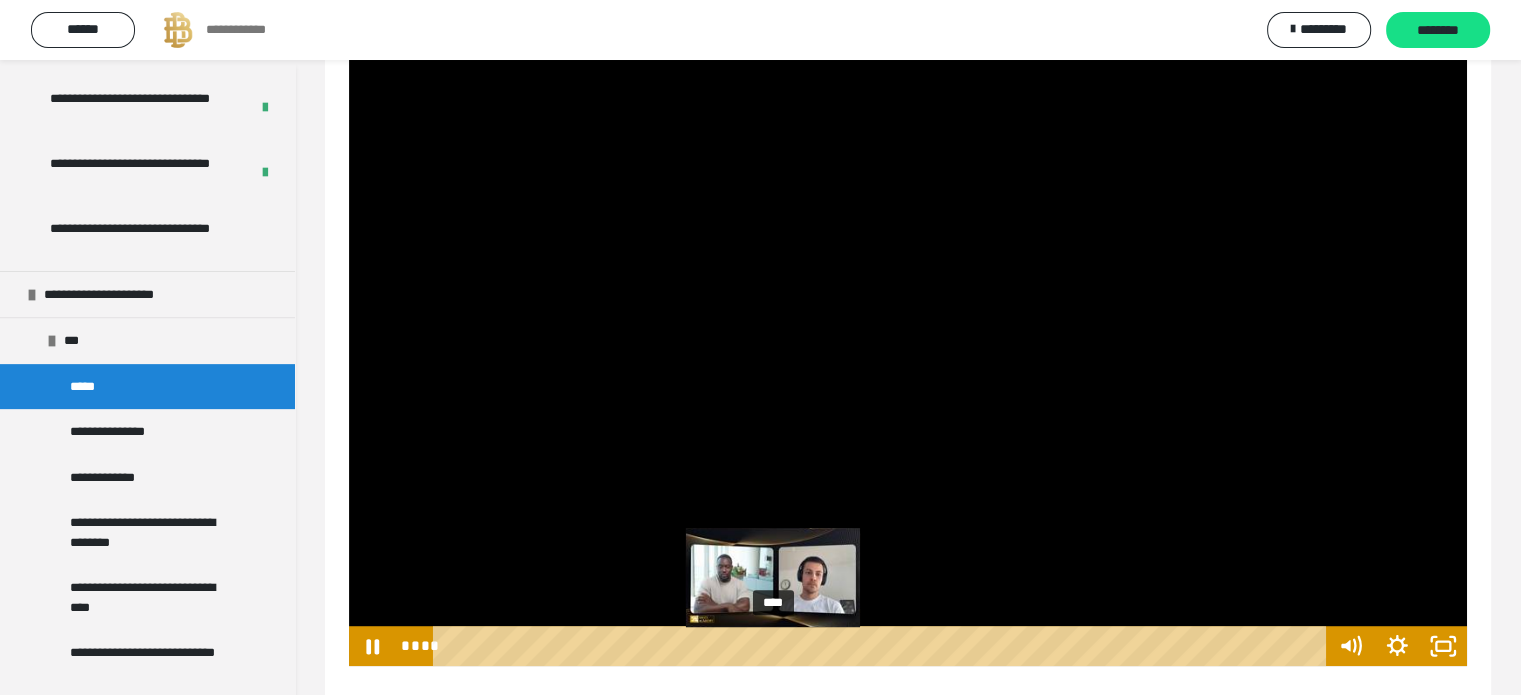 click on "****" at bounding box center (882, 646) 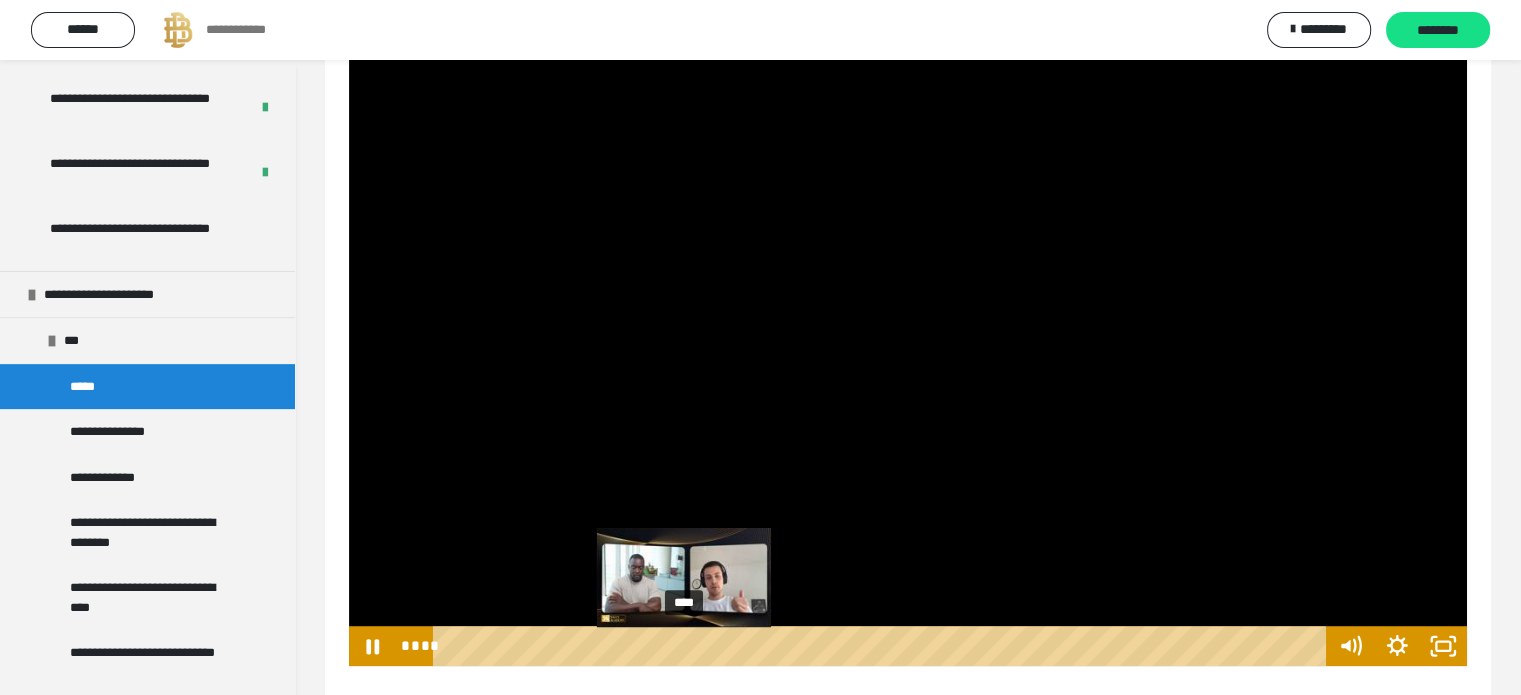 click on "****" at bounding box center (882, 646) 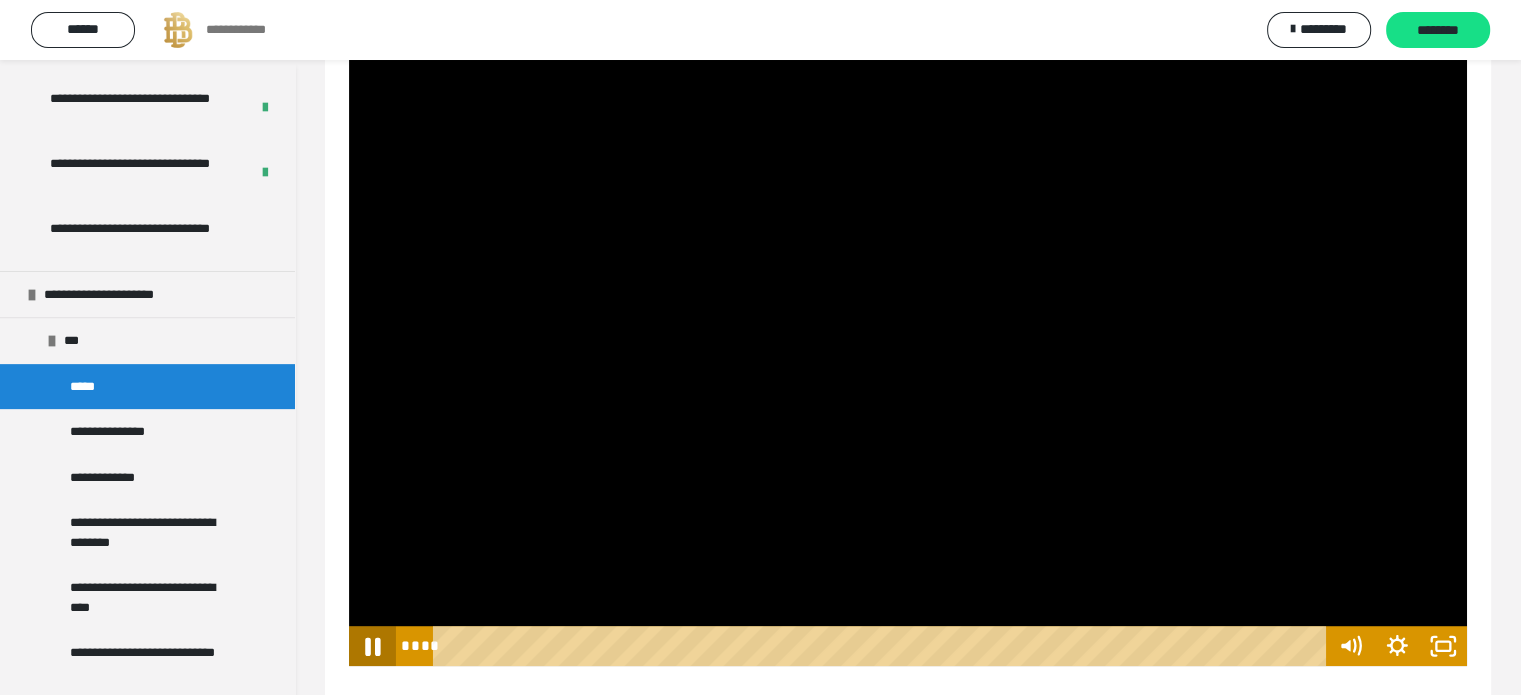 click 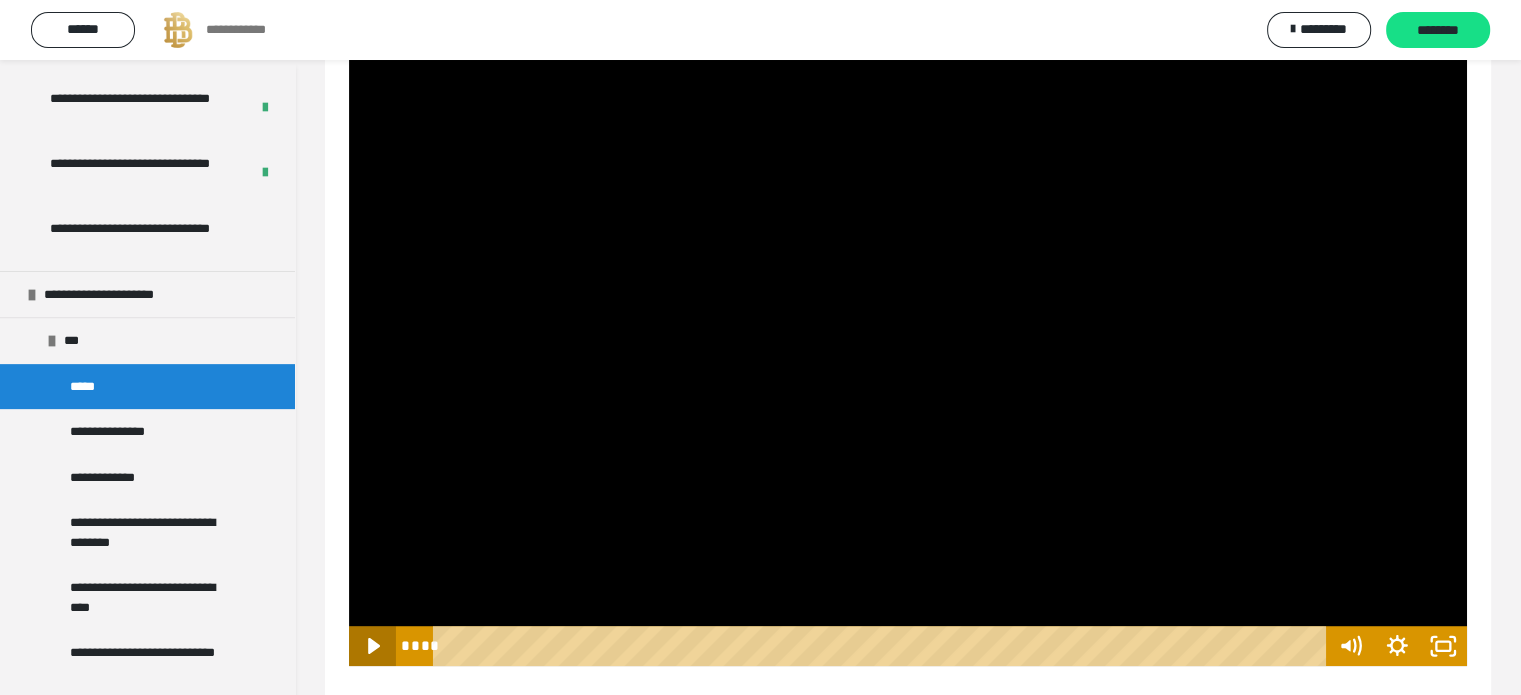 click 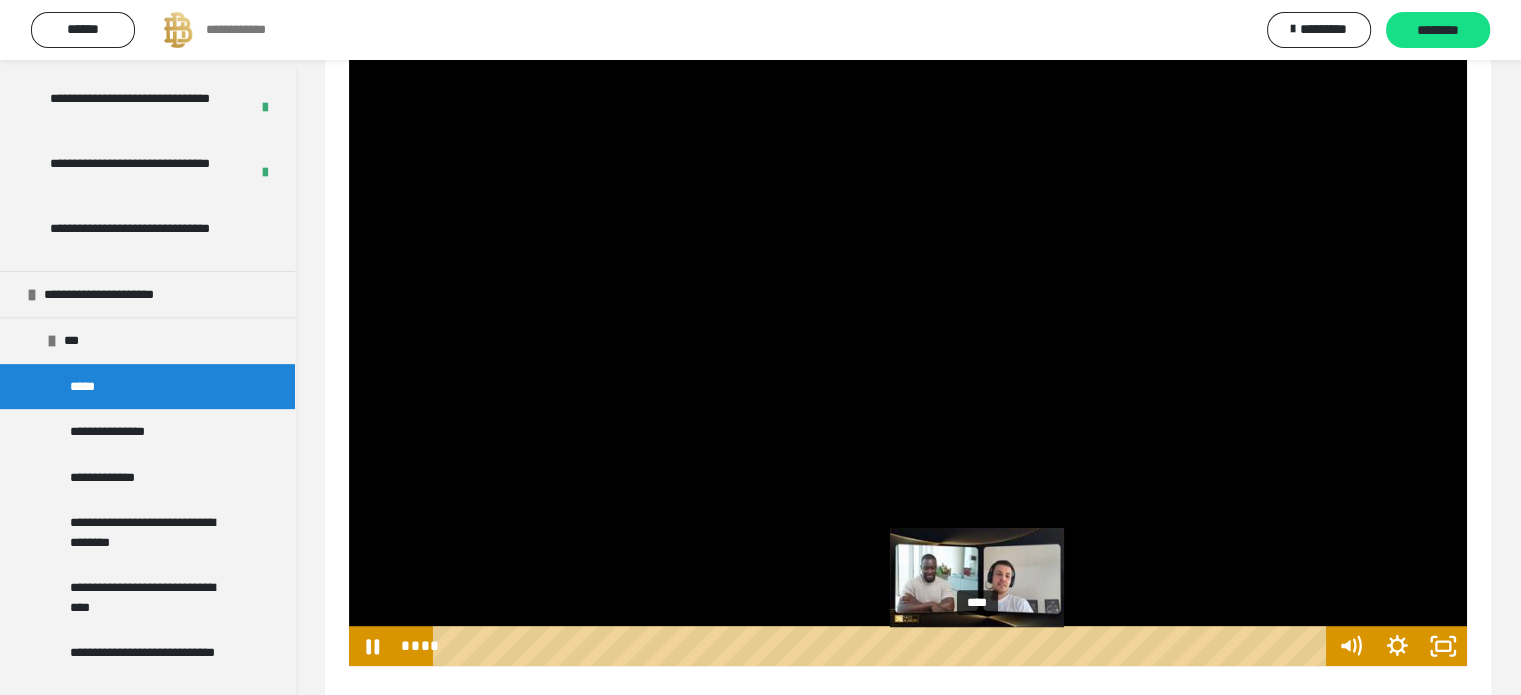 click on "****" at bounding box center (882, 646) 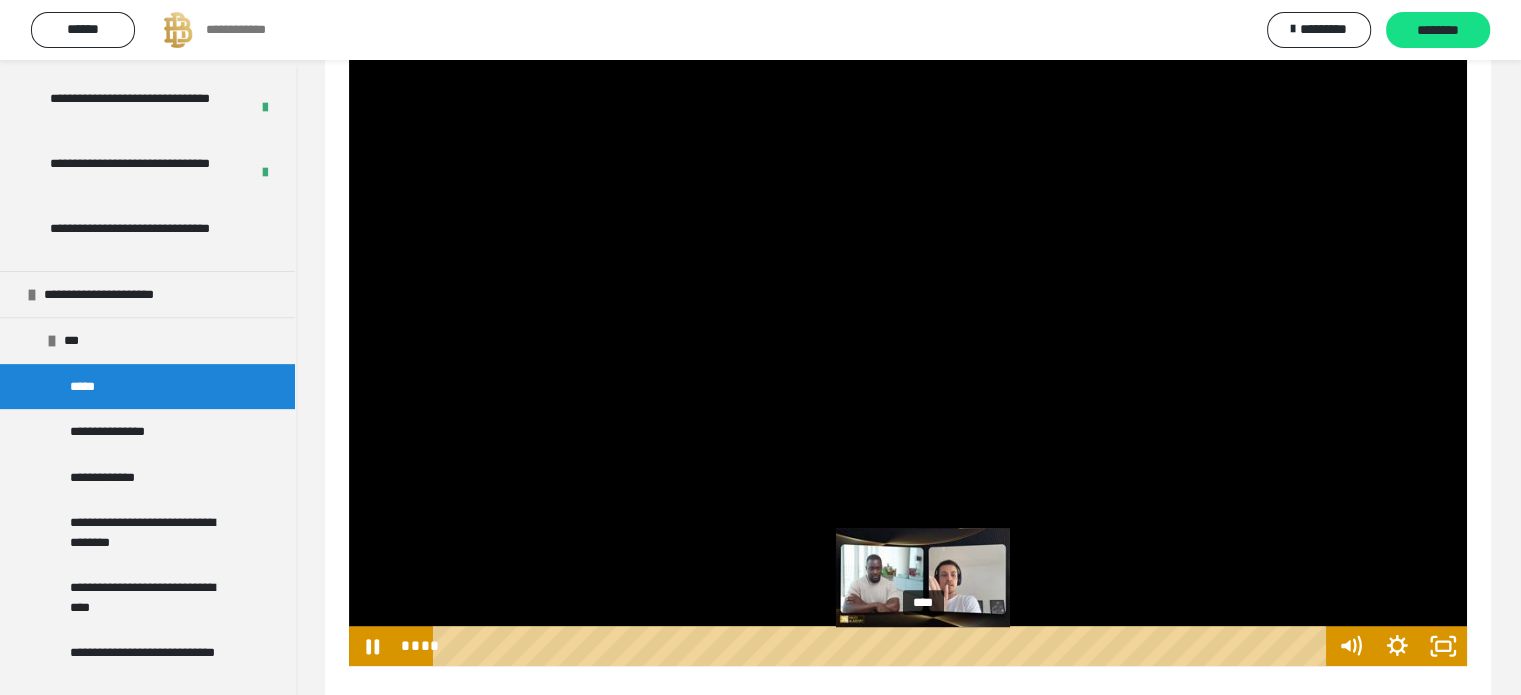 click on "****" at bounding box center (882, 646) 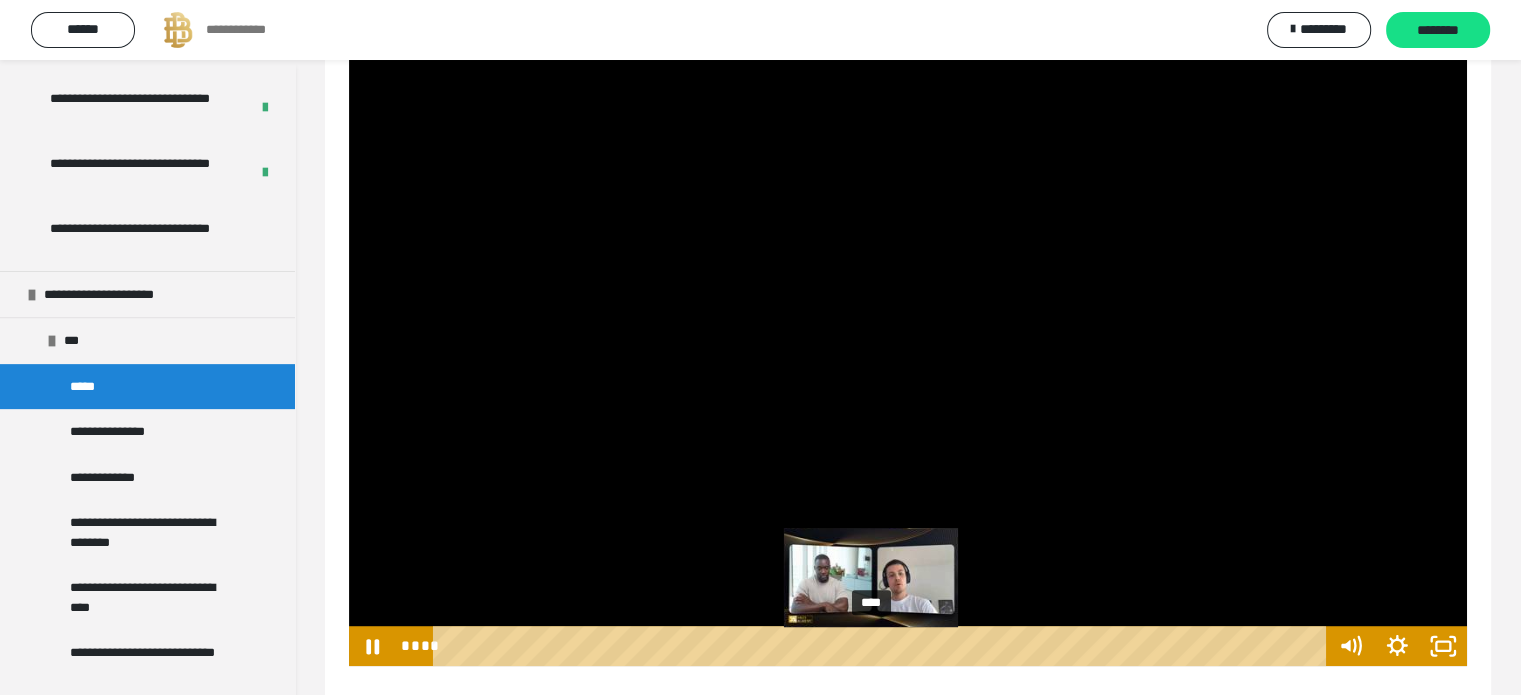 click on "****" at bounding box center (882, 646) 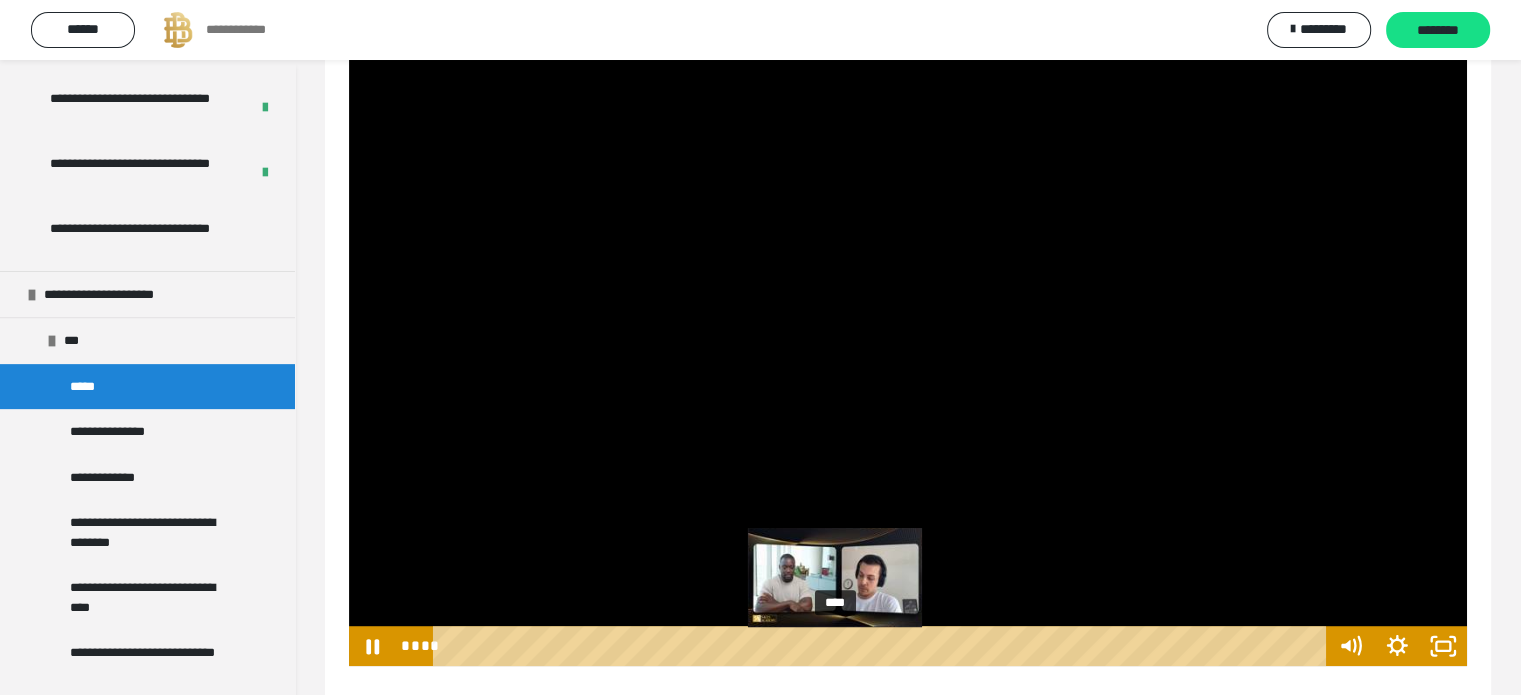 click on "****" at bounding box center (882, 646) 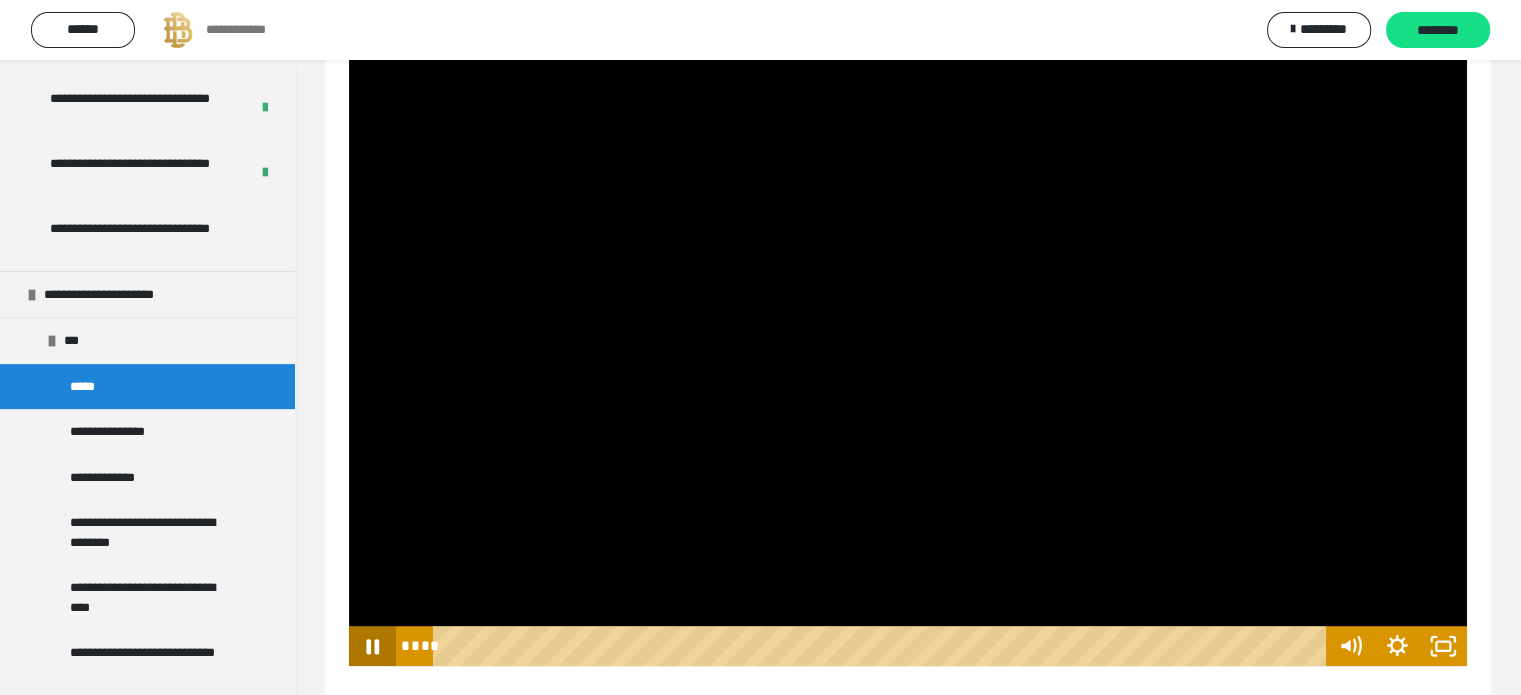 click 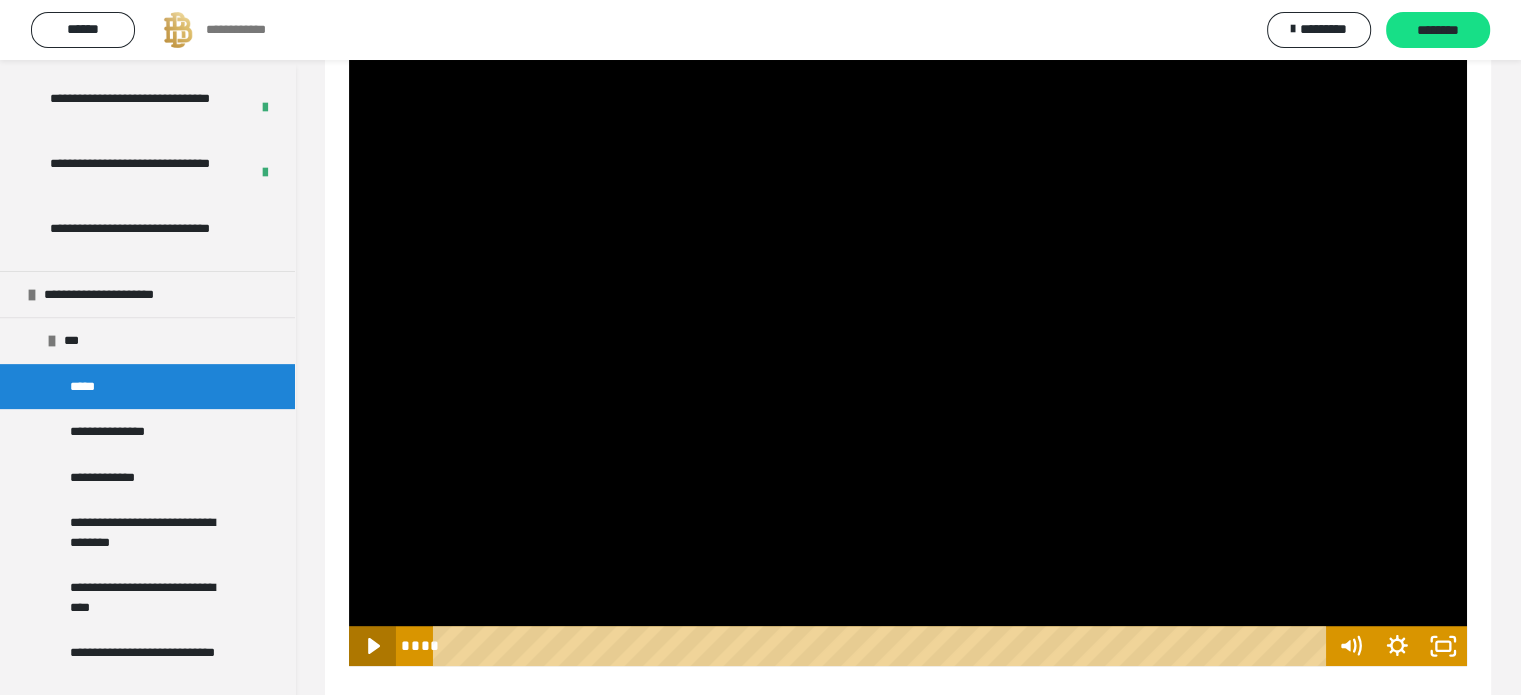 click 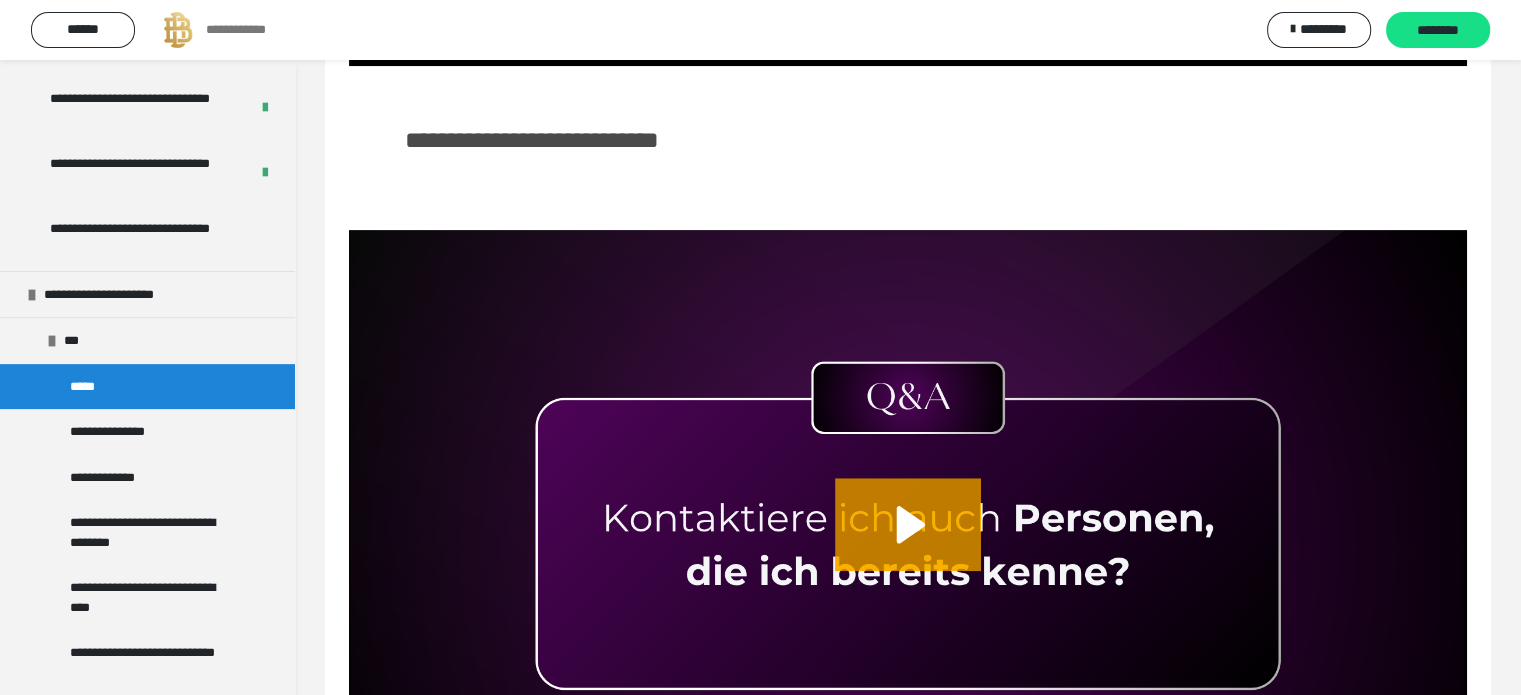 scroll, scrollTop: 1860, scrollLeft: 0, axis: vertical 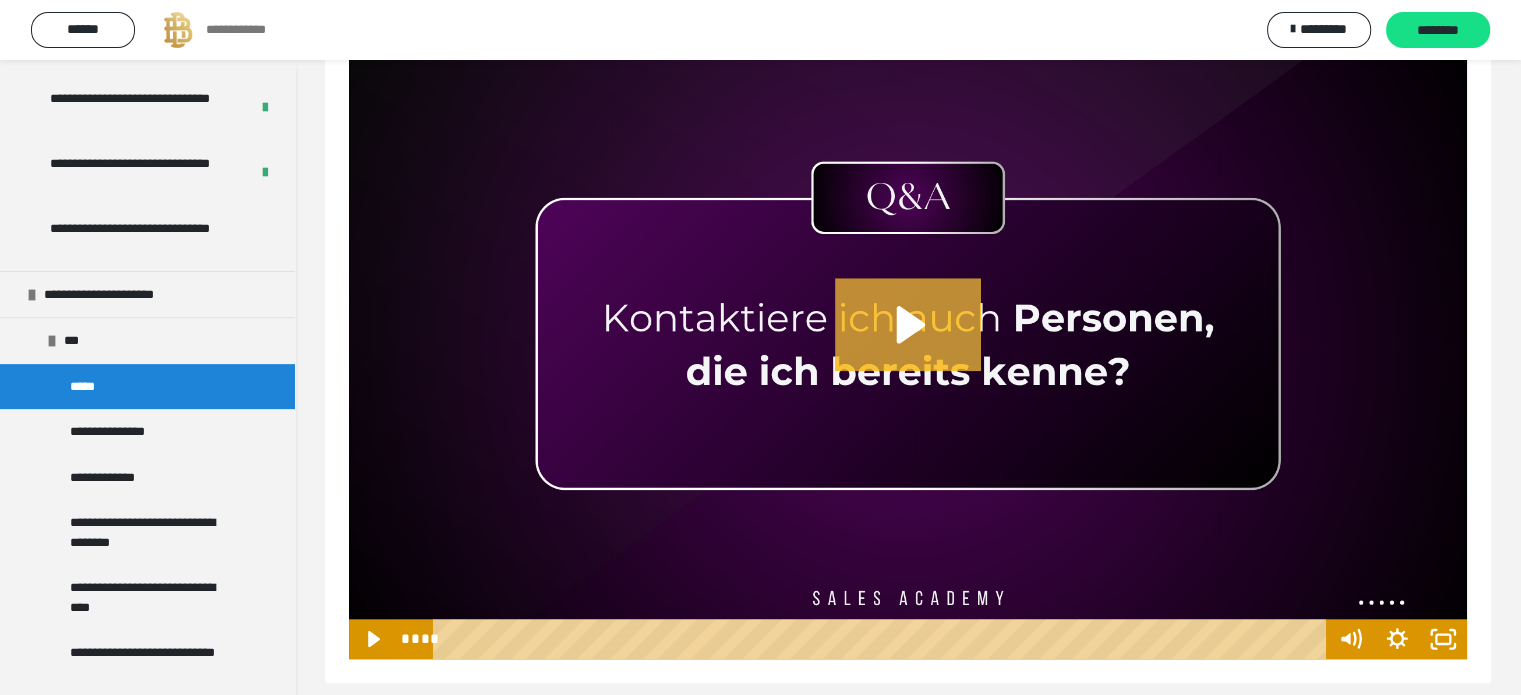 click 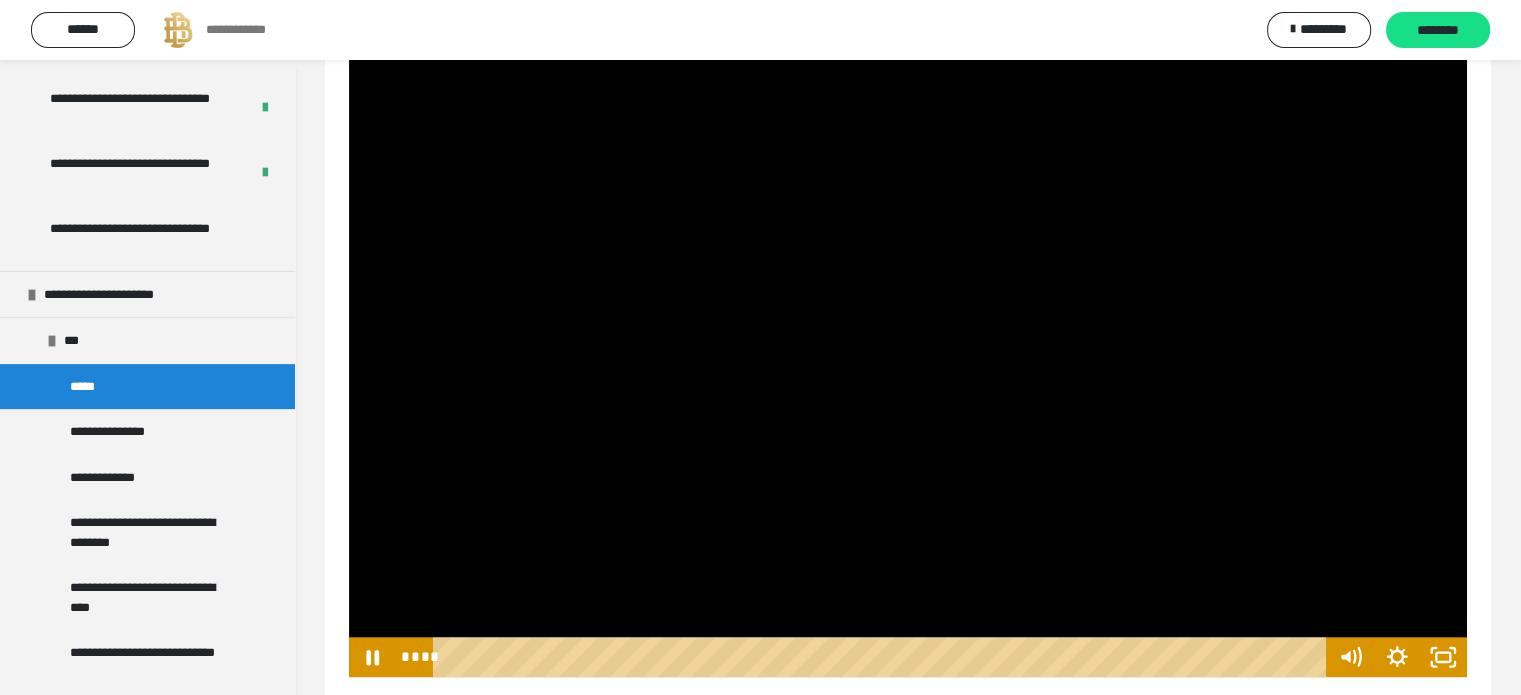 scroll, scrollTop: 1877, scrollLeft: 0, axis: vertical 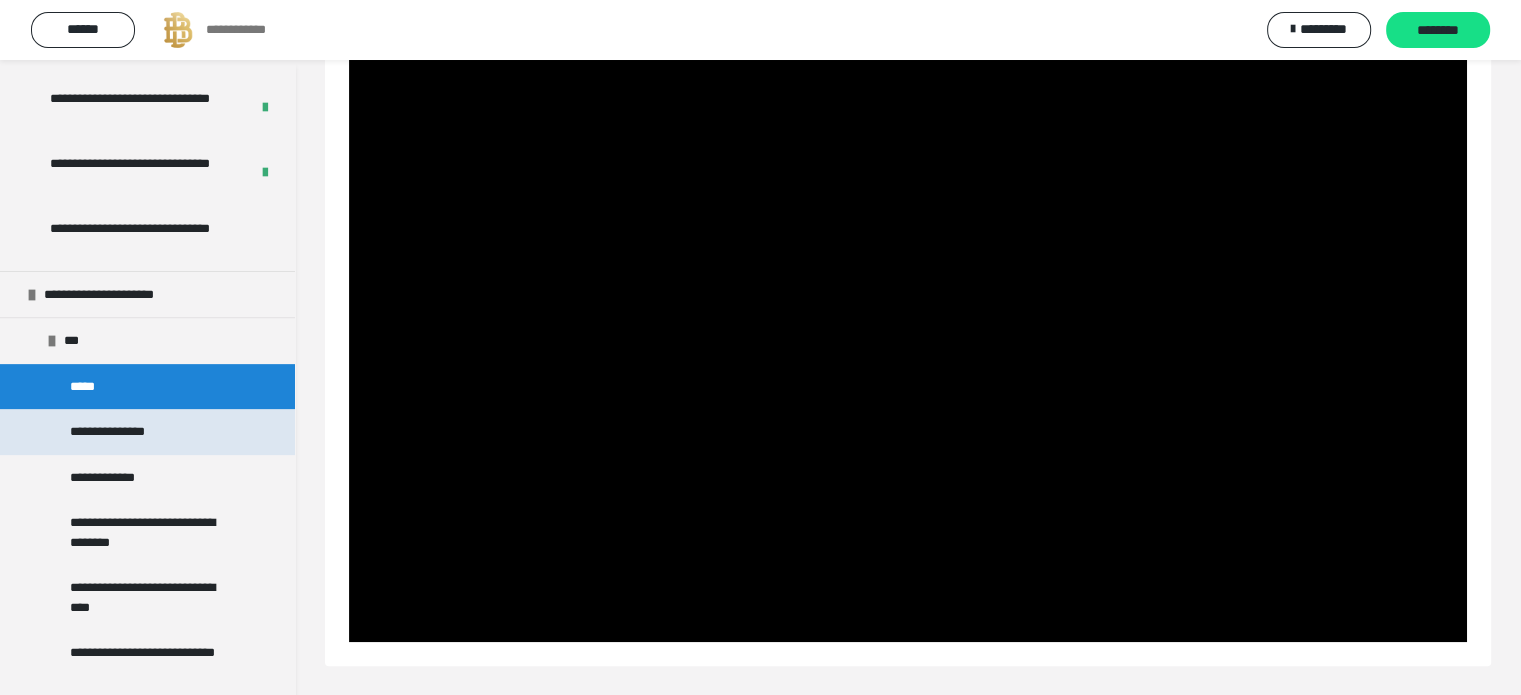 click on "**********" at bounding box center (130, 432) 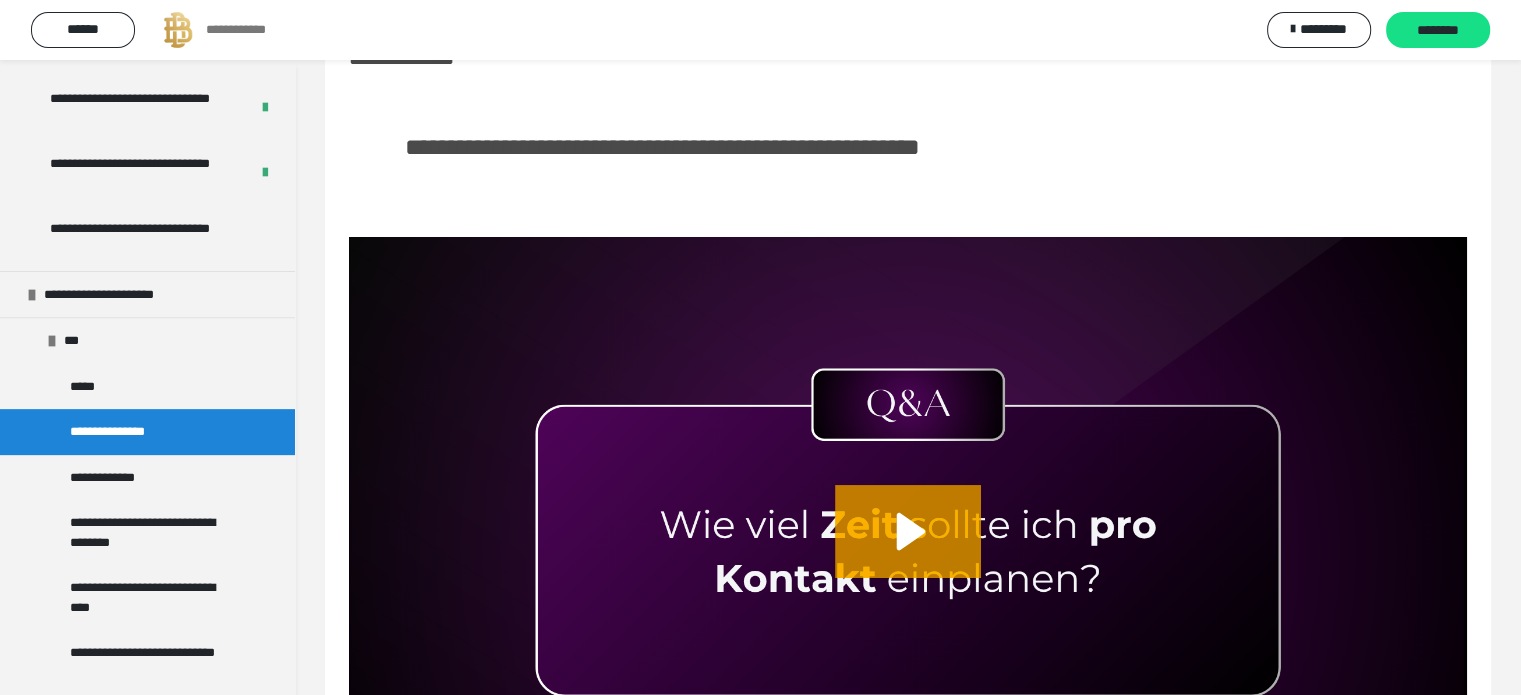 scroll, scrollTop: 268, scrollLeft: 0, axis: vertical 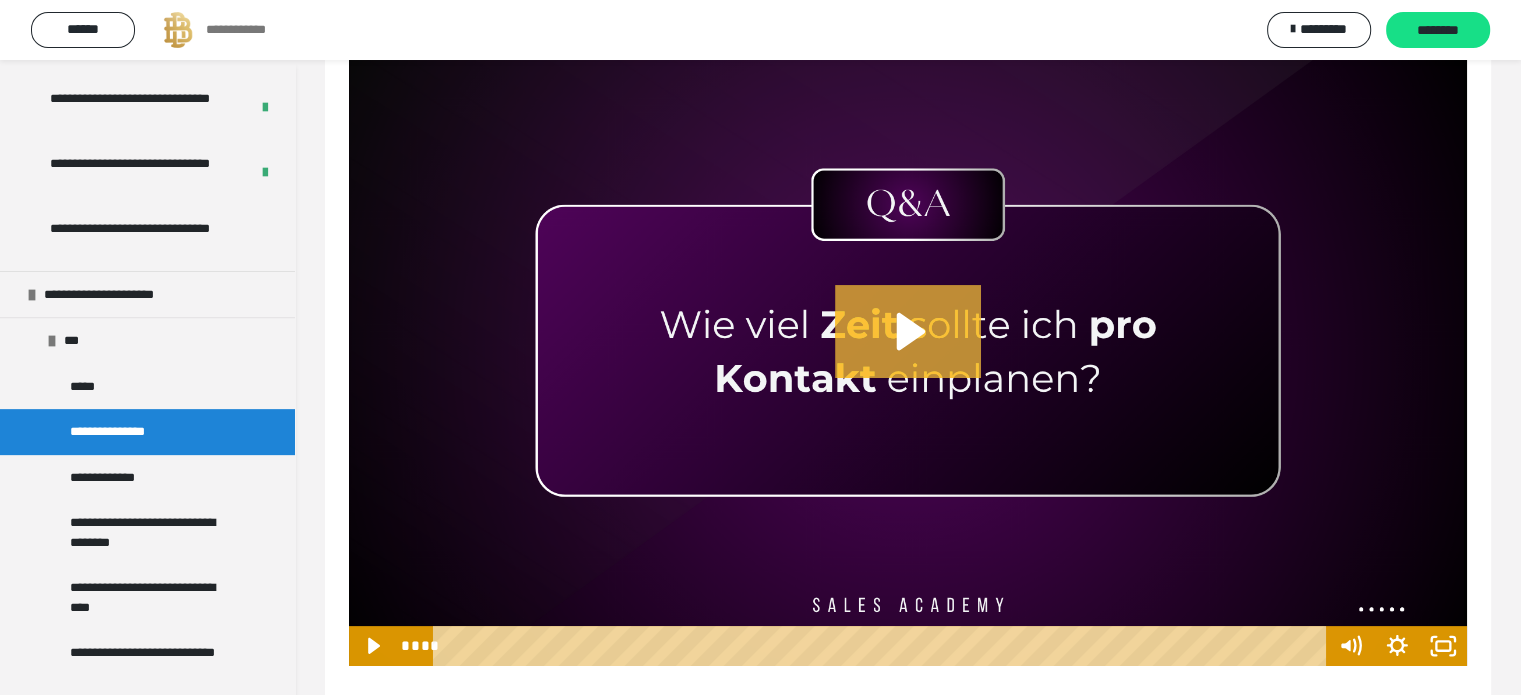click 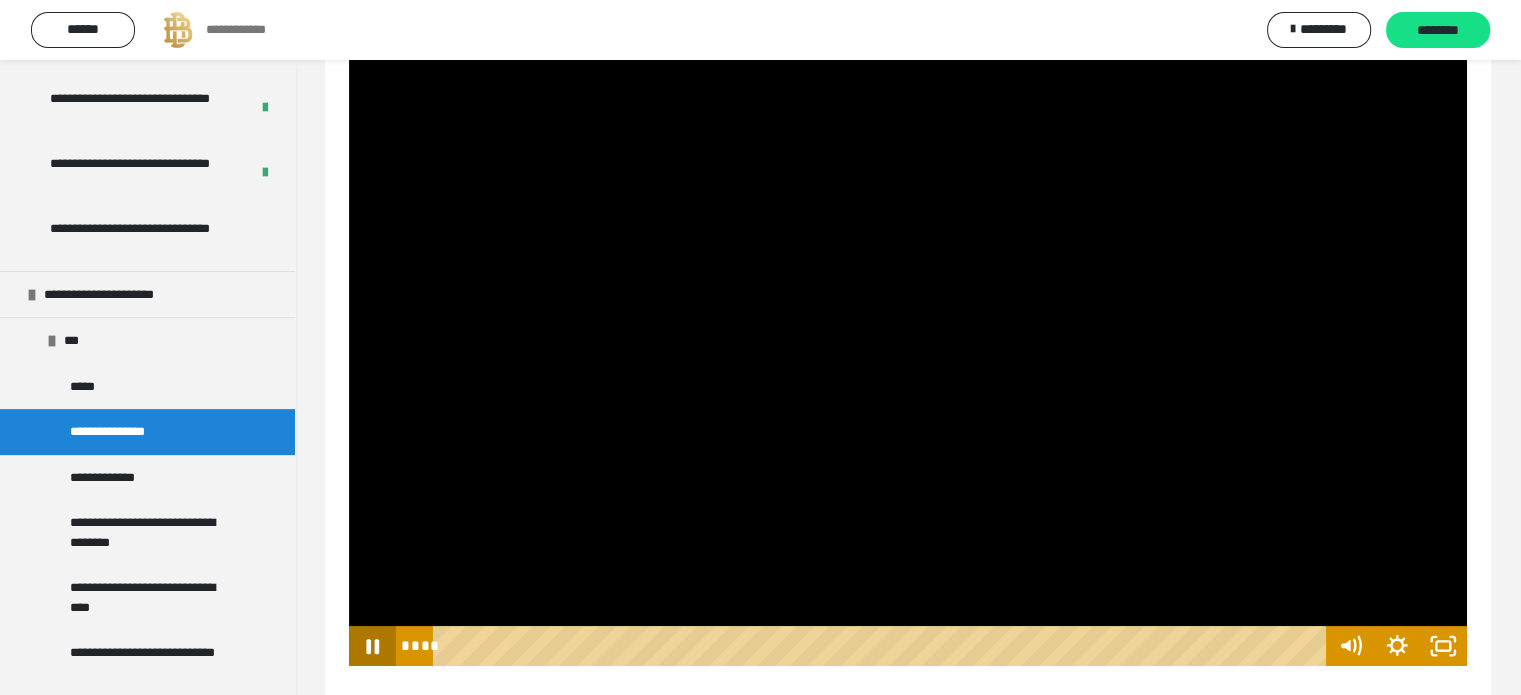 click 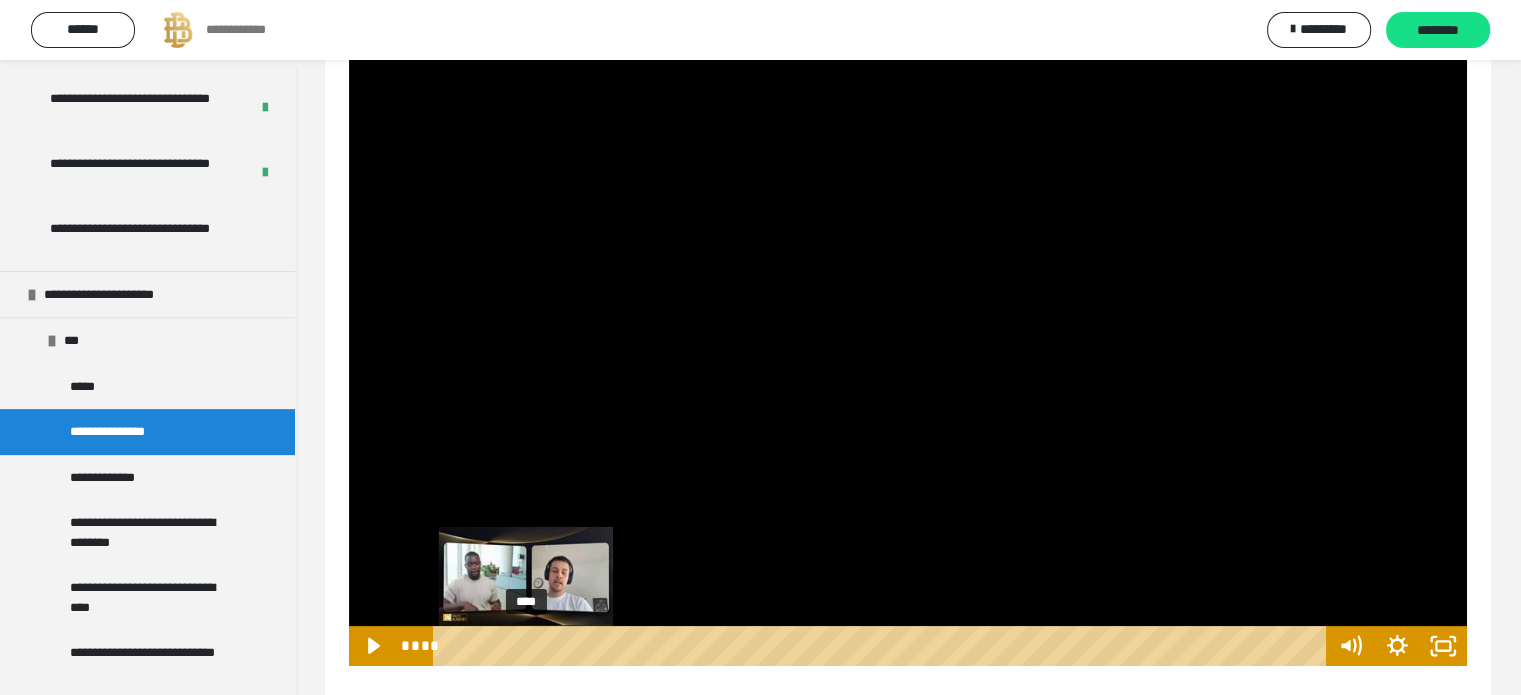click on "****" at bounding box center (882, 646) 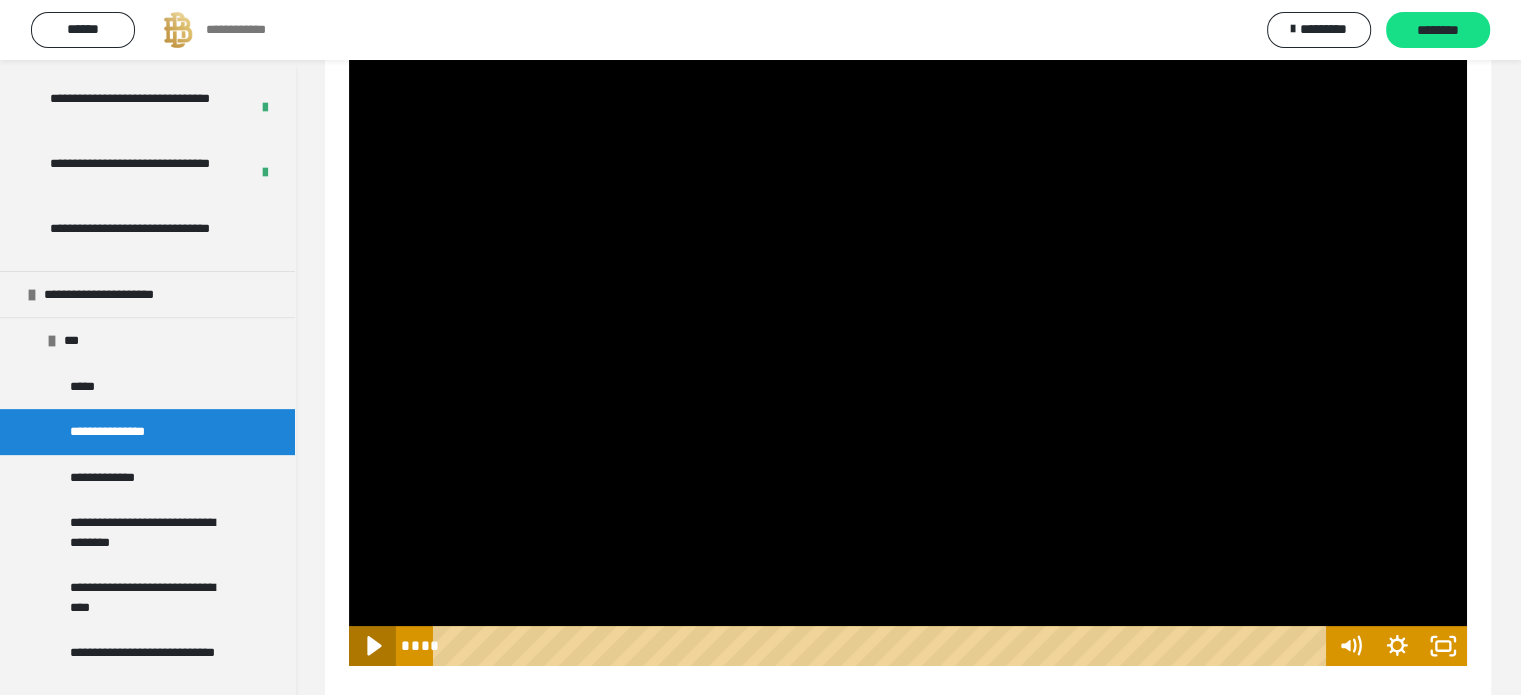 click 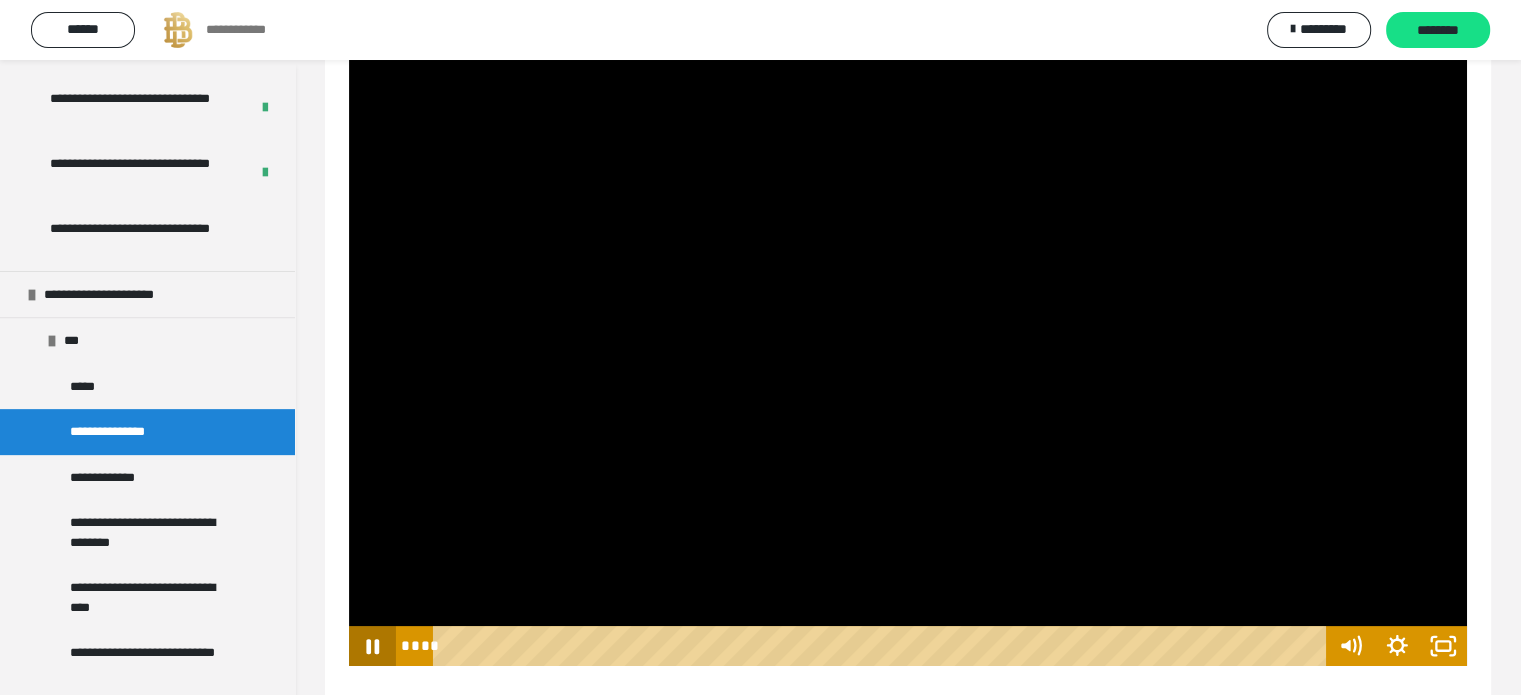 click 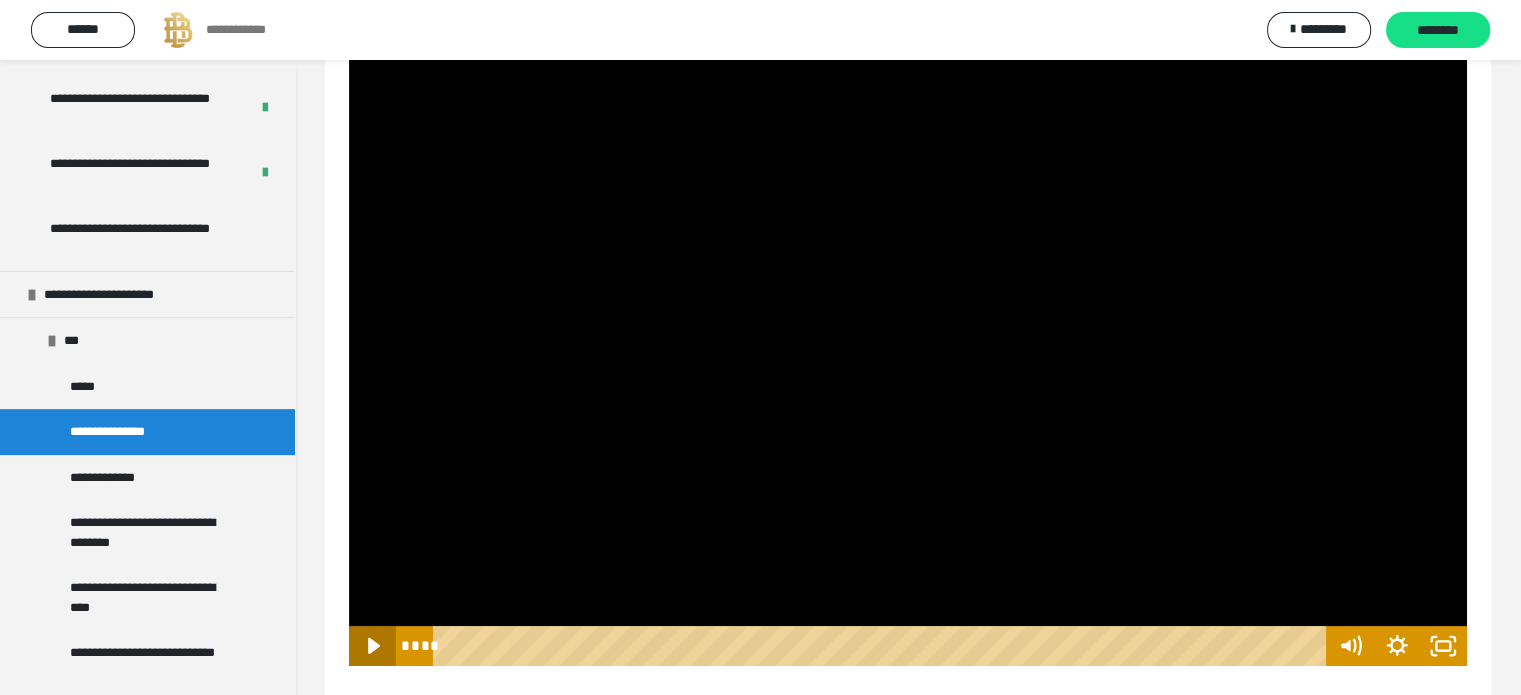 click 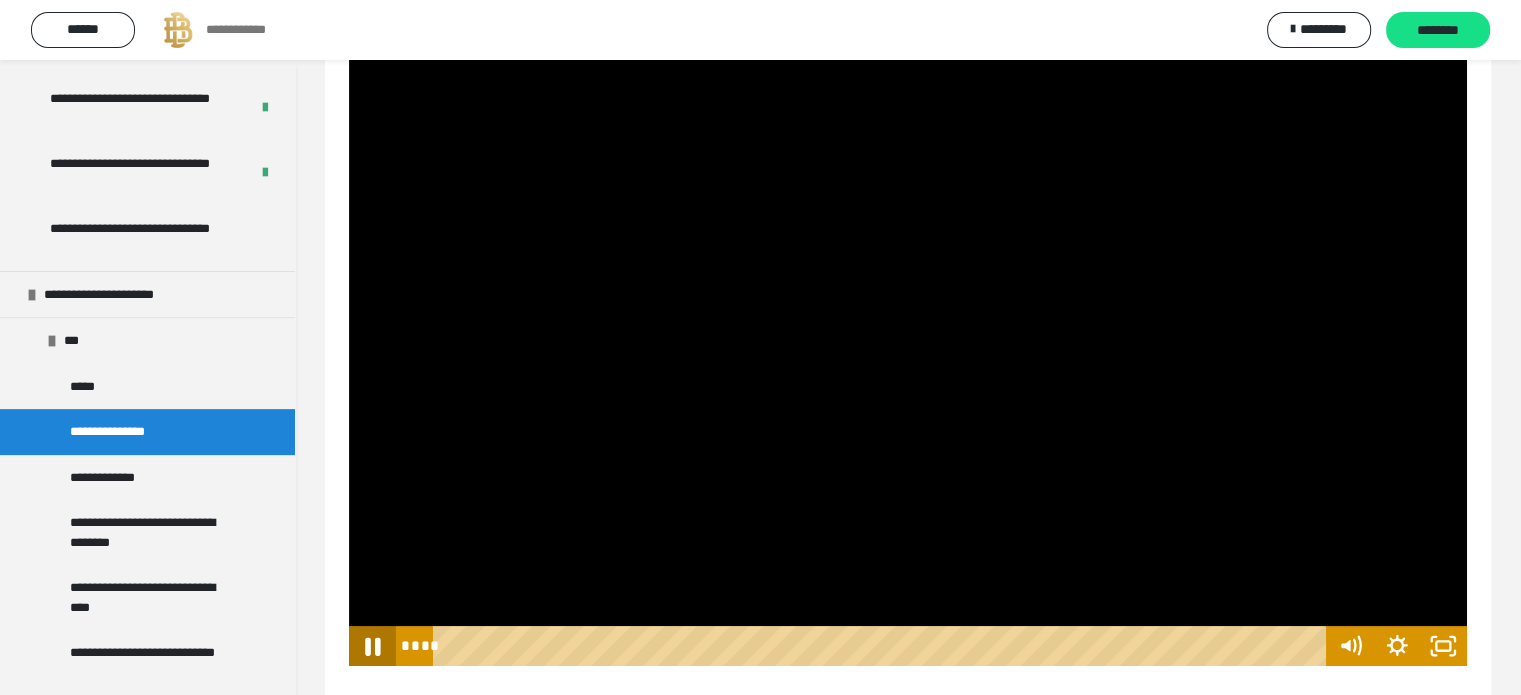 click 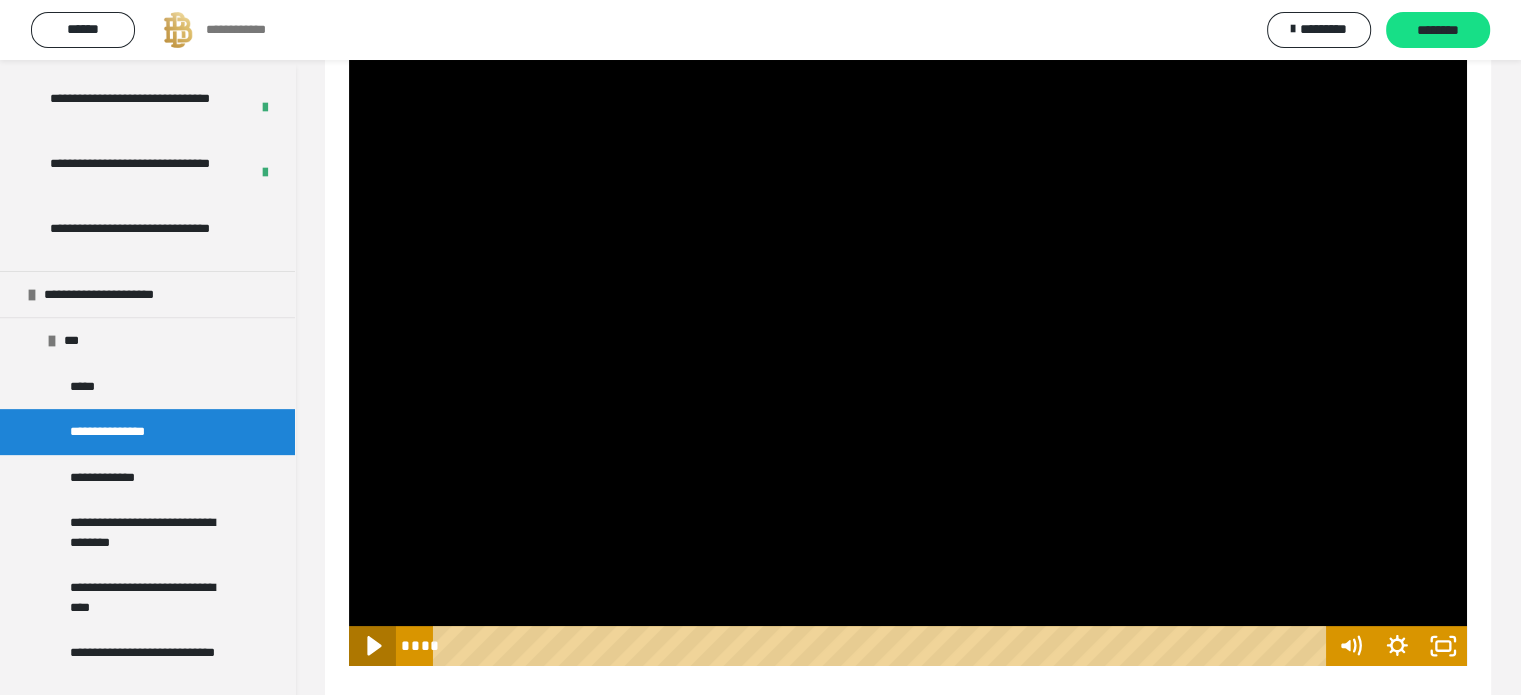 click 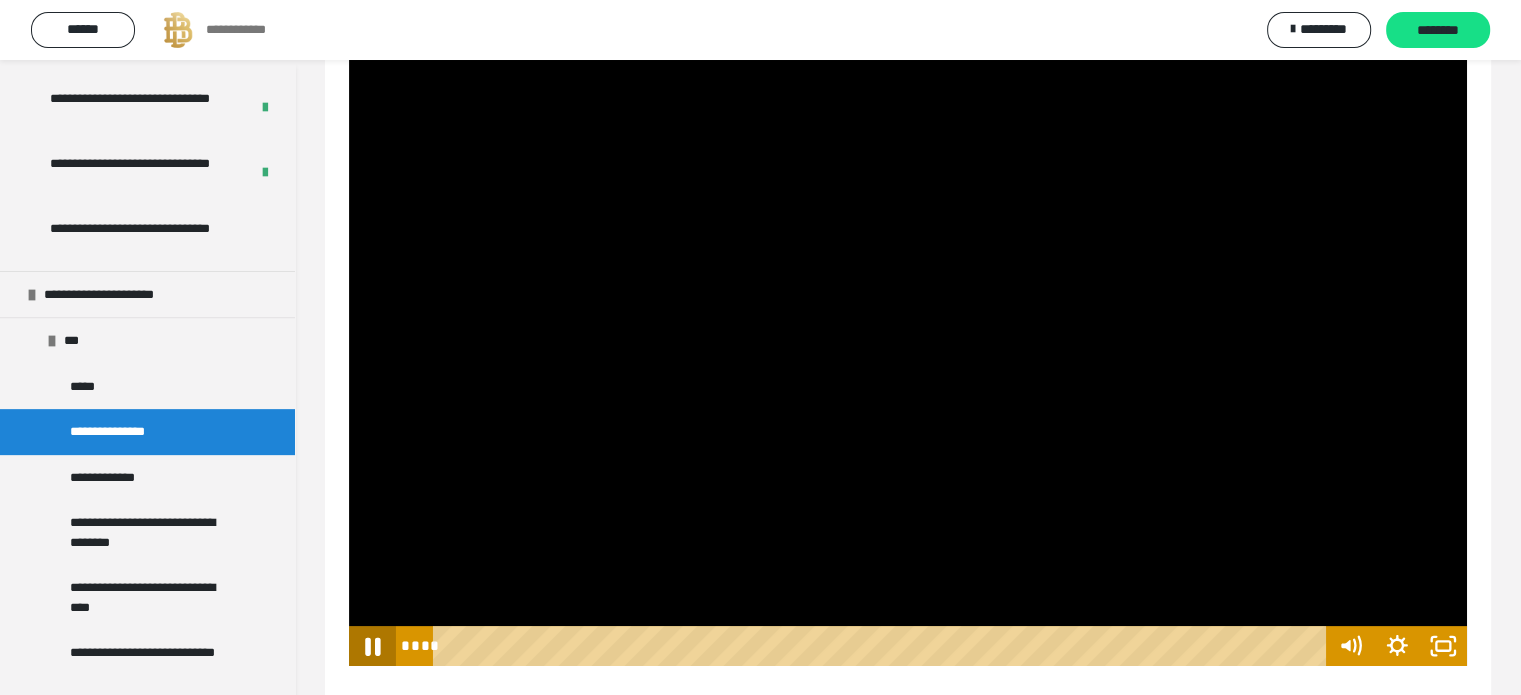 click 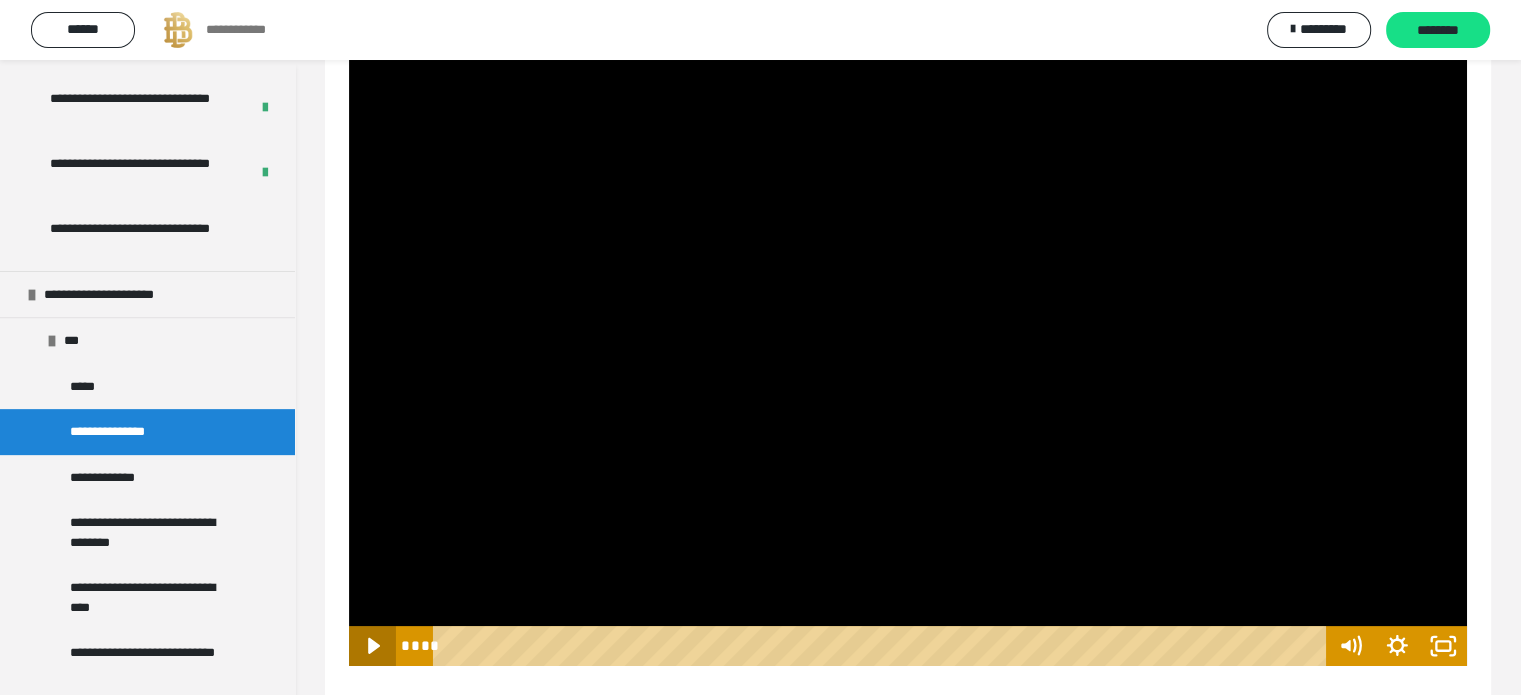 click 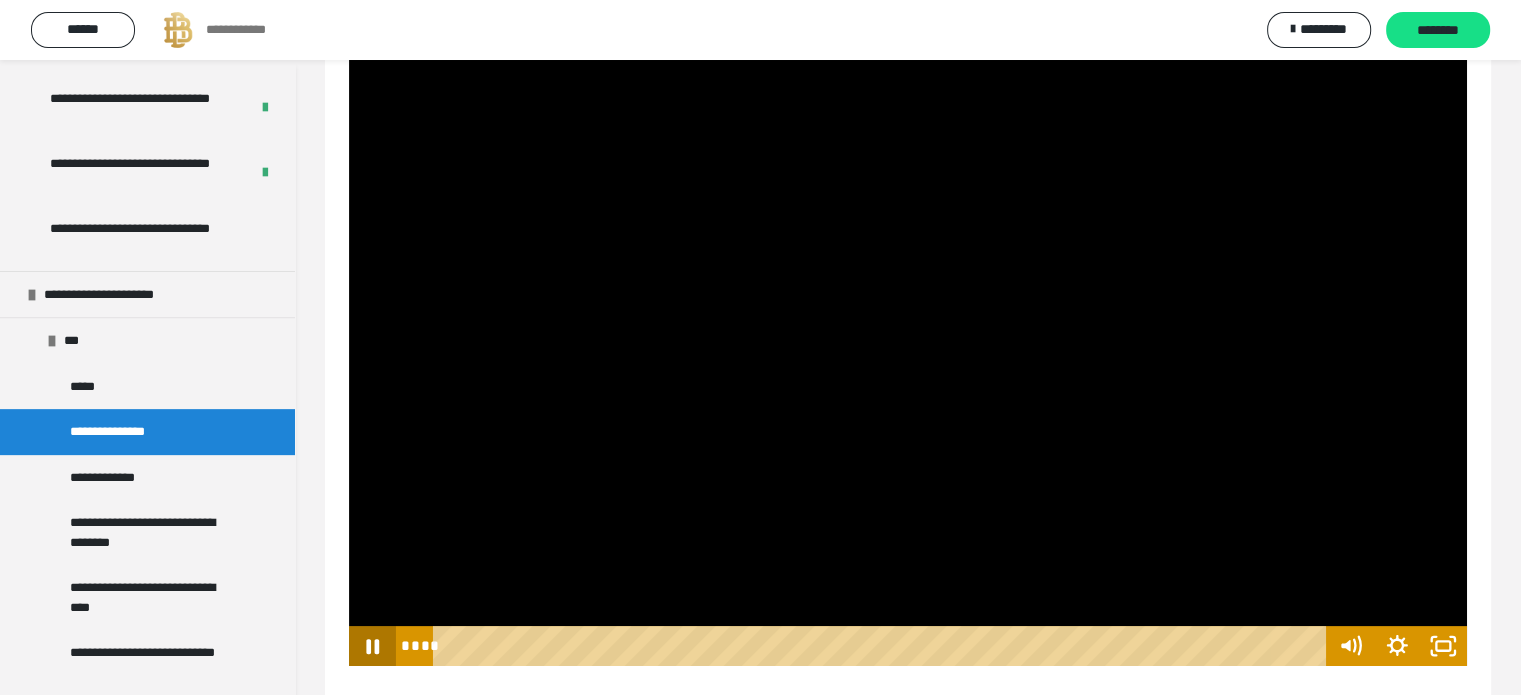 click 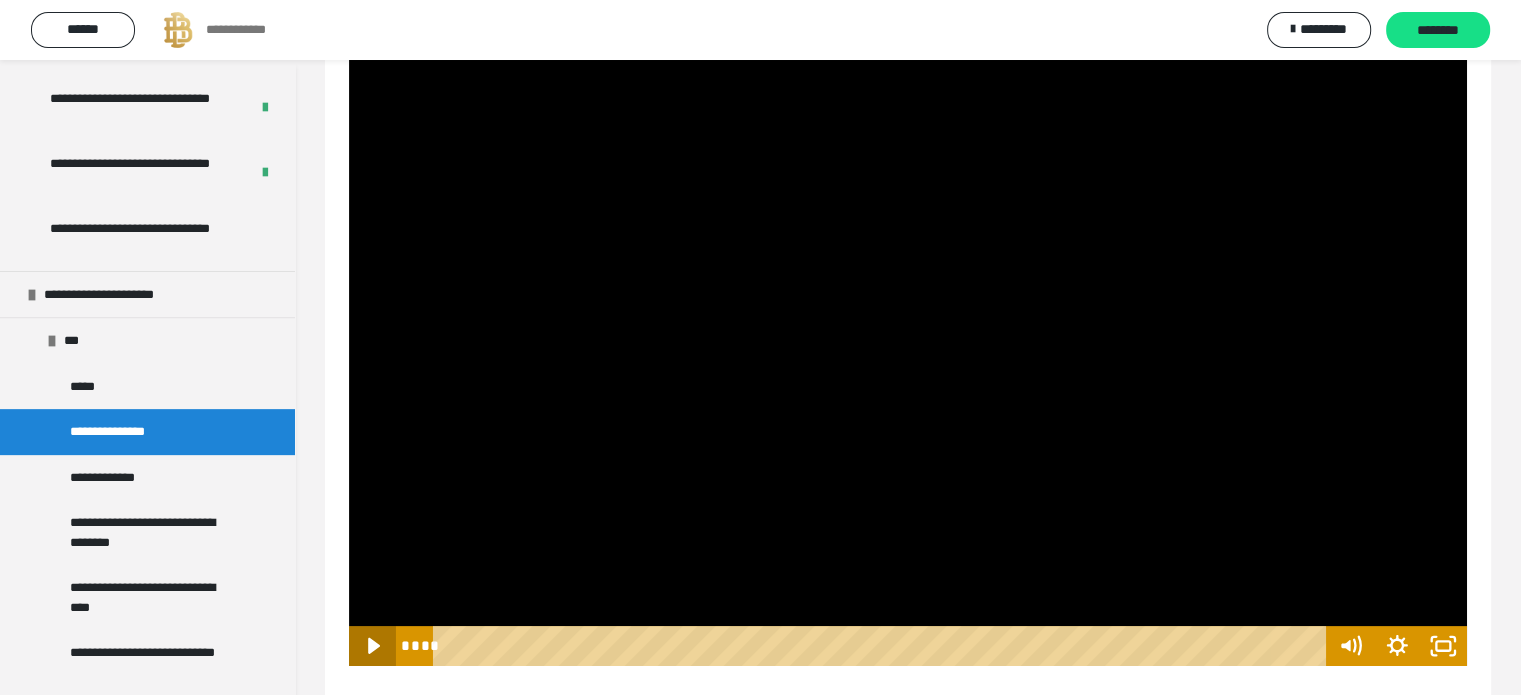 click 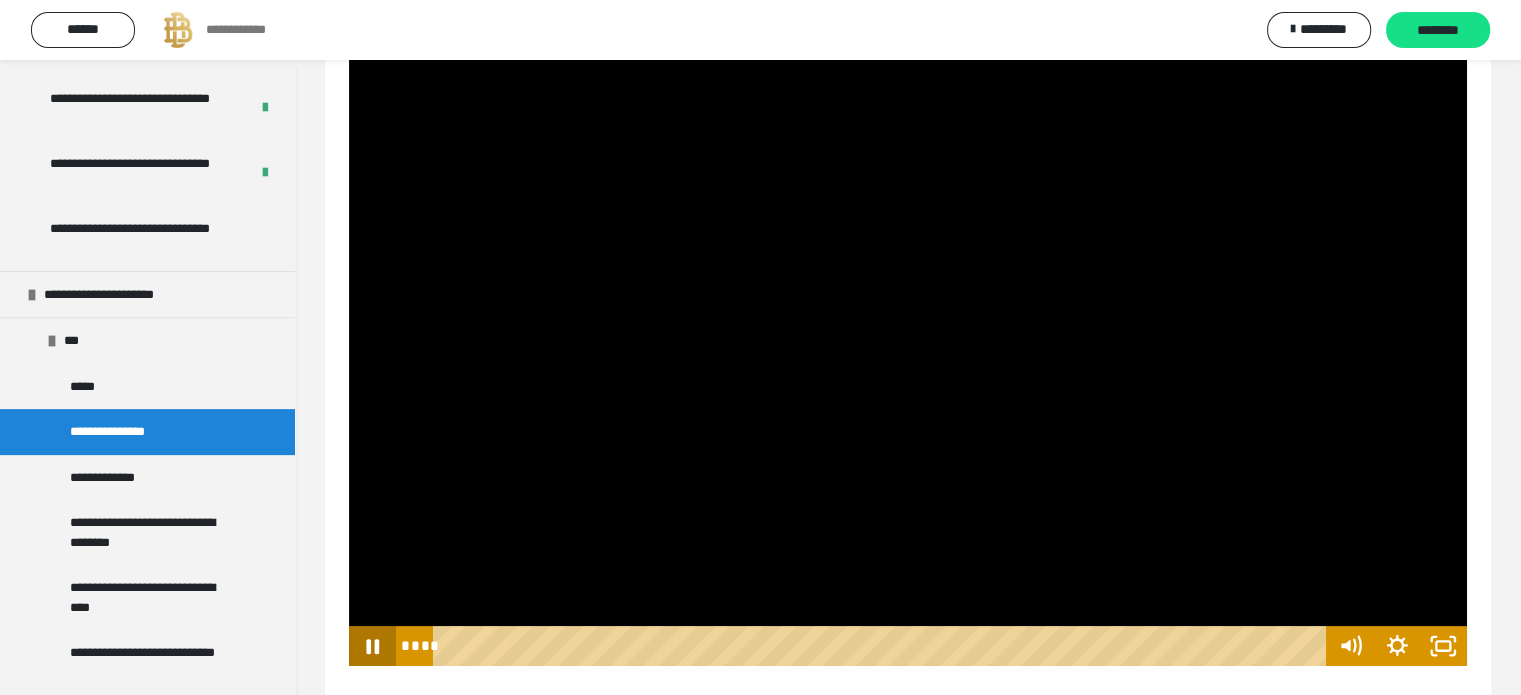 click 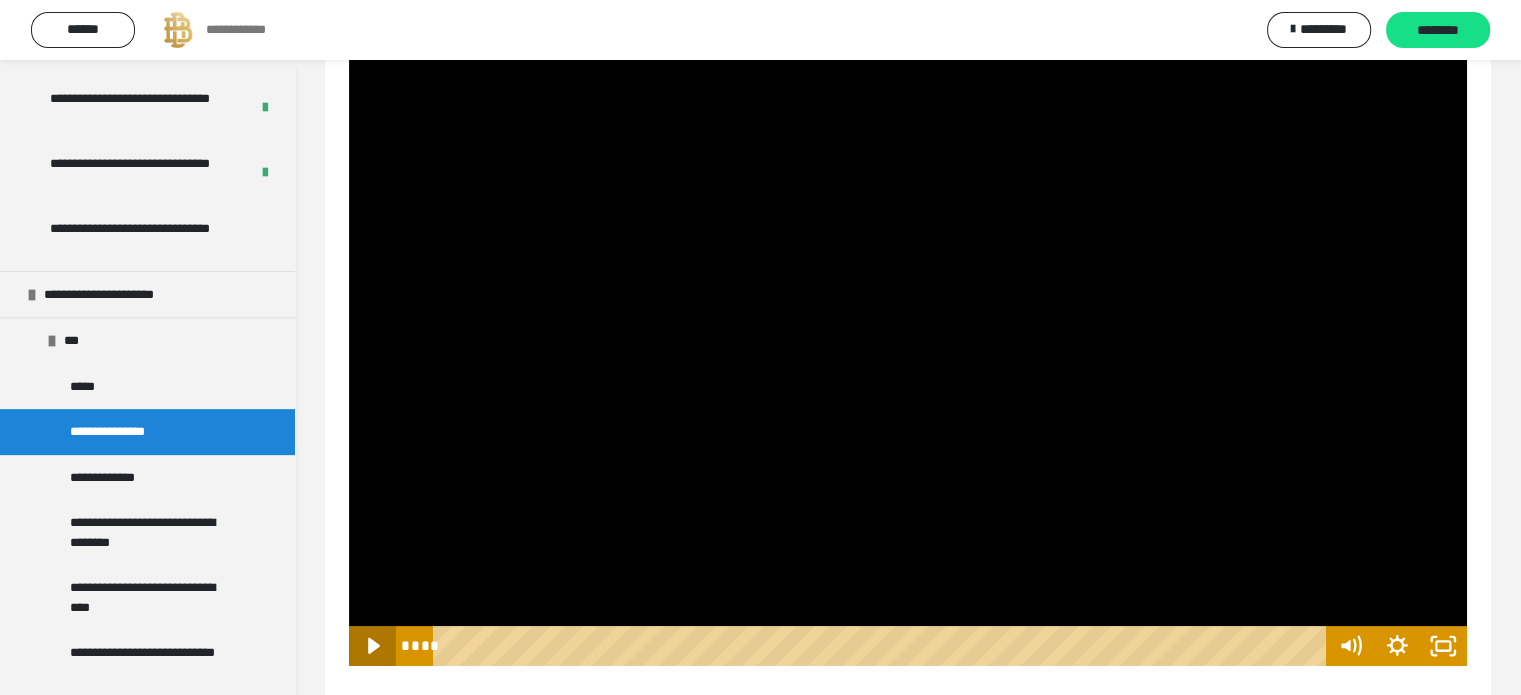 click 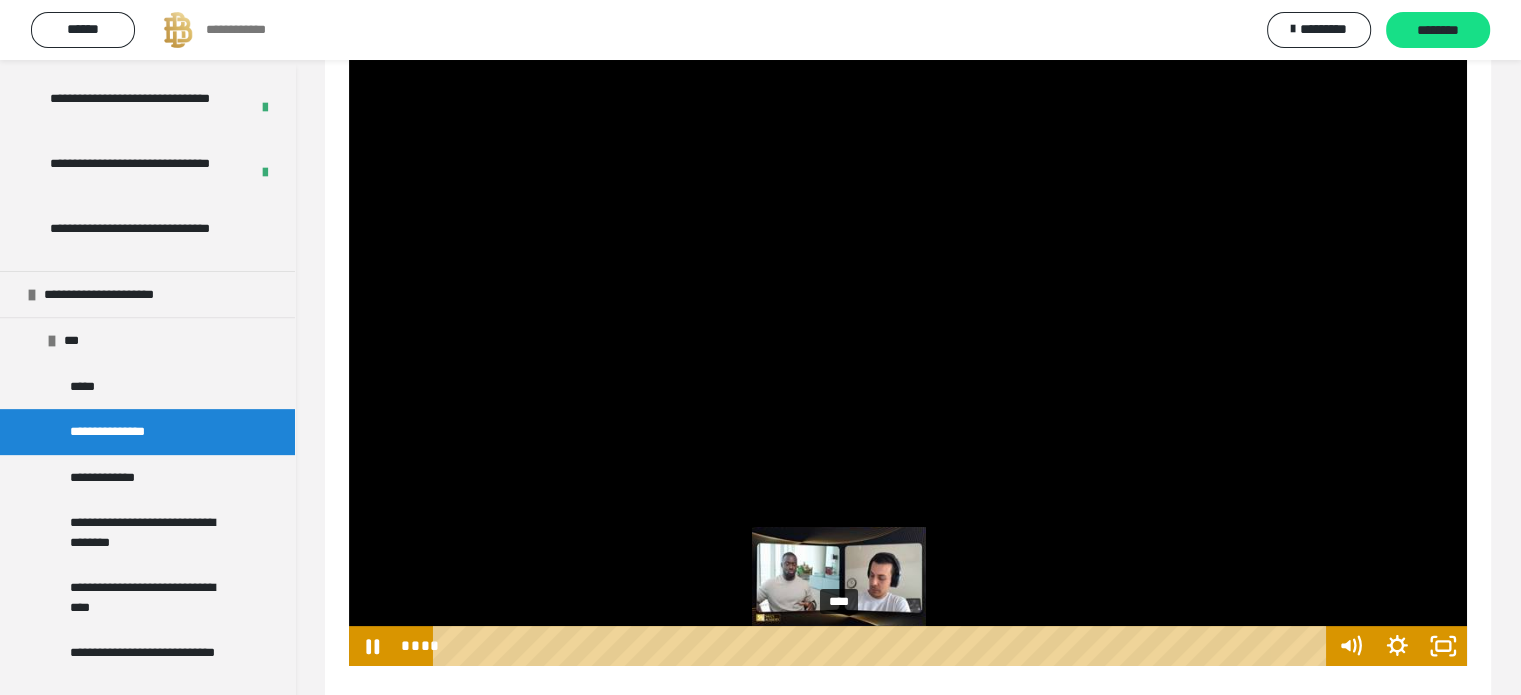 click on "****" at bounding box center (882, 646) 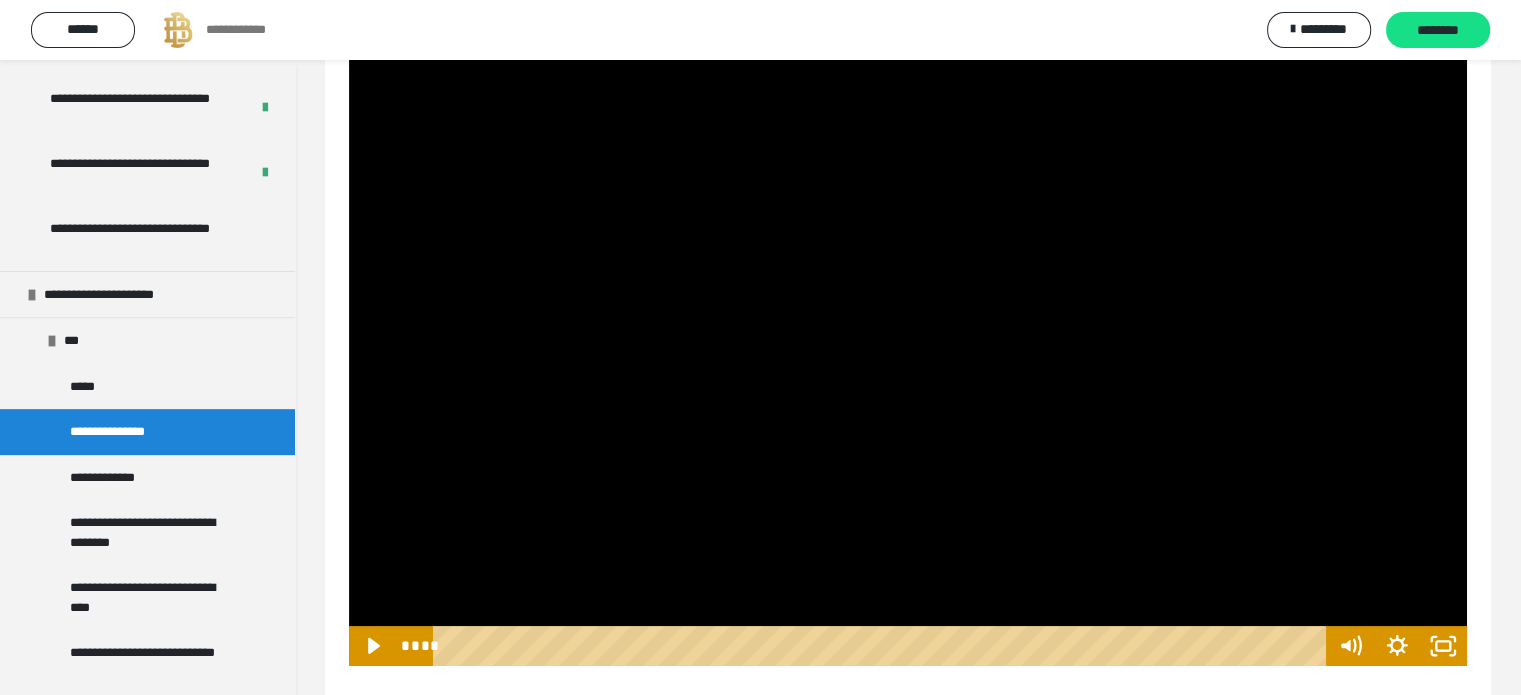 click at bounding box center [908, 351] 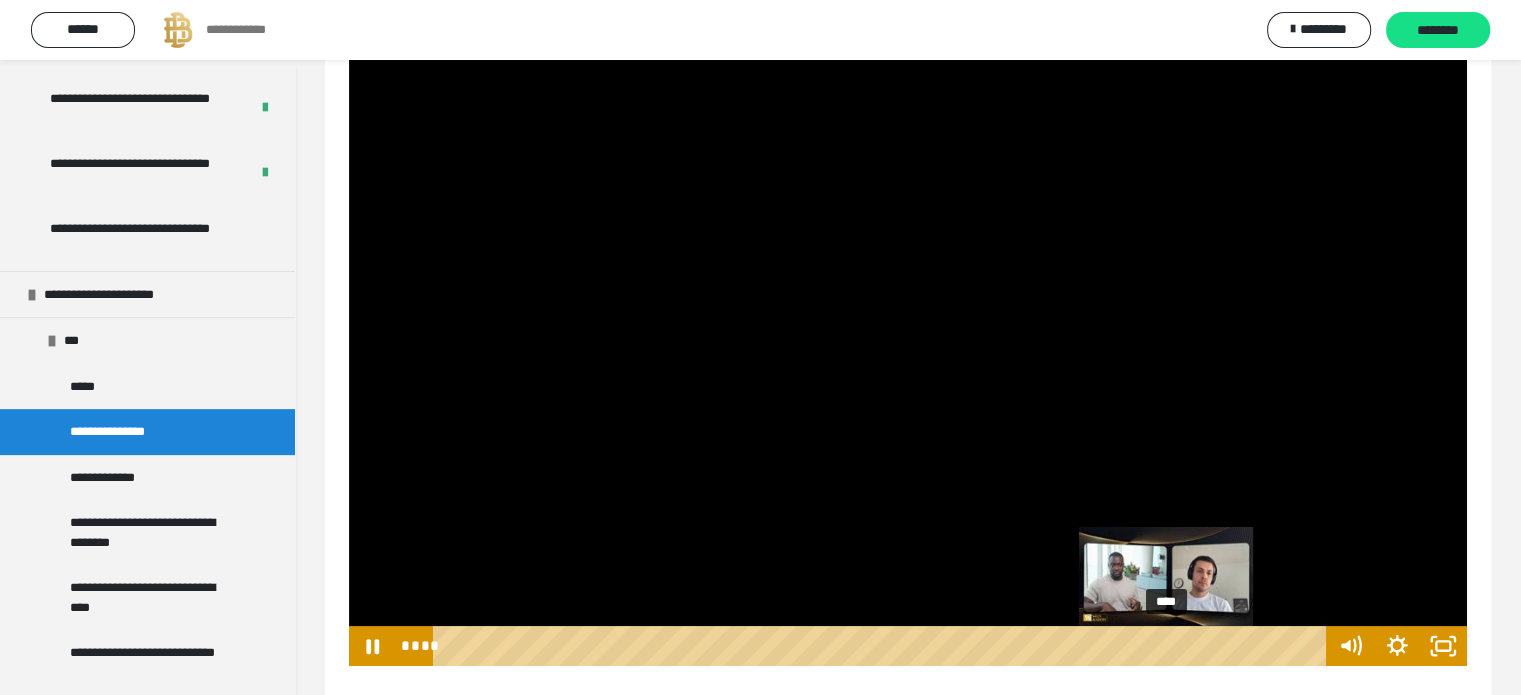 click on "****" at bounding box center [882, 646] 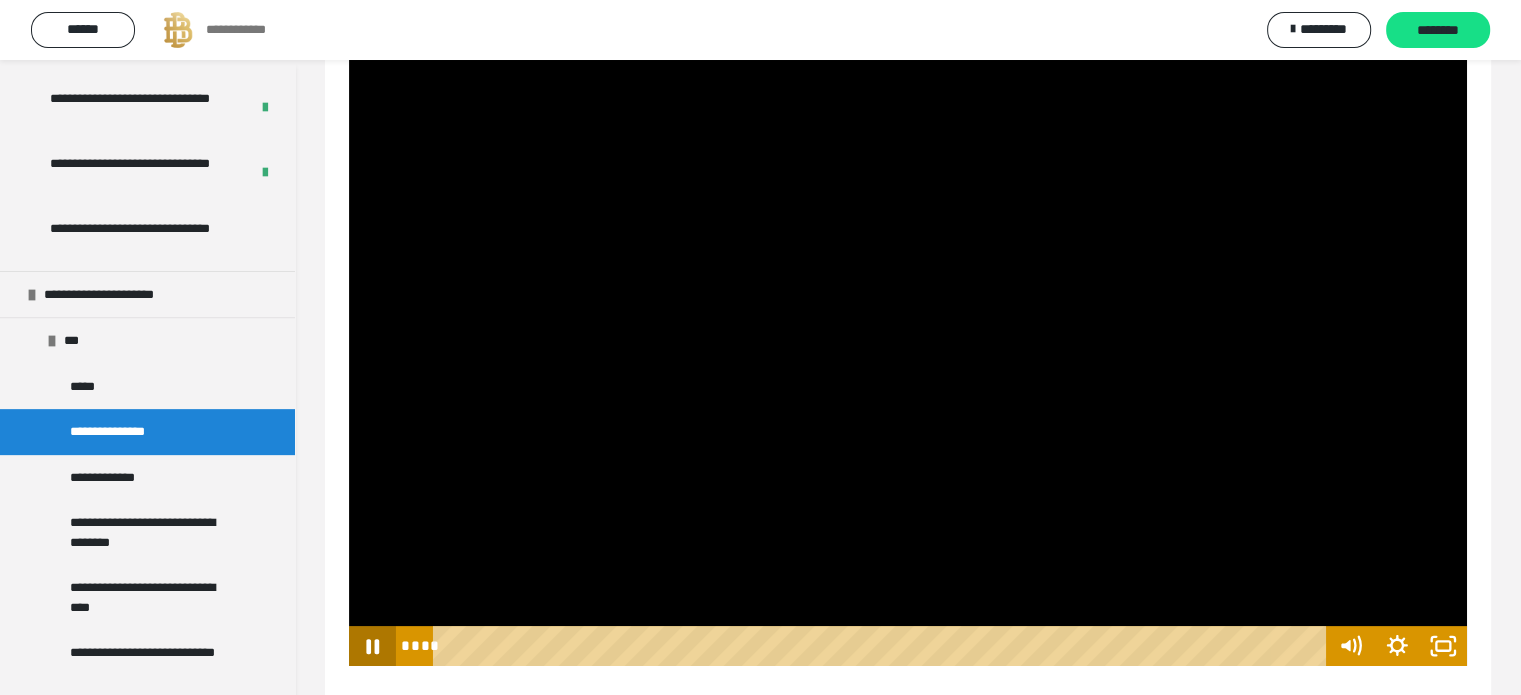click 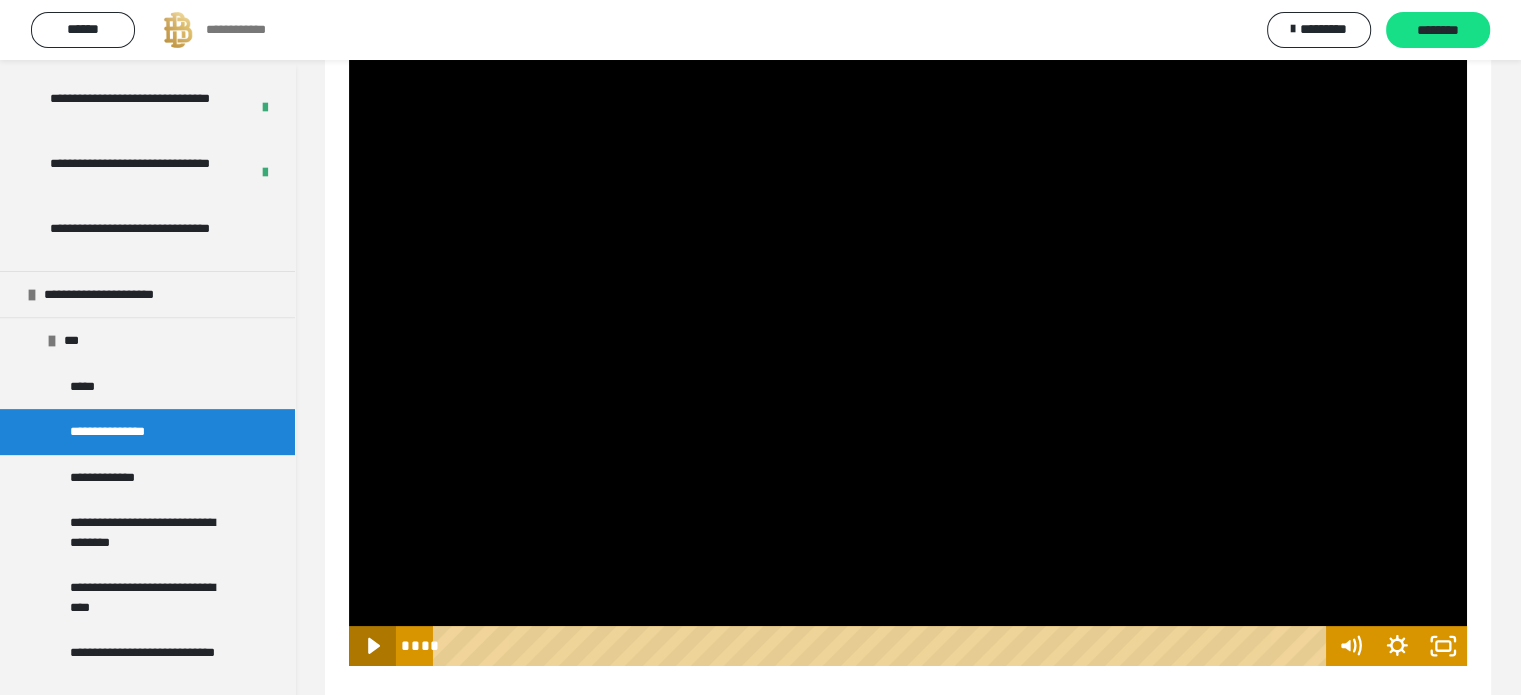 click 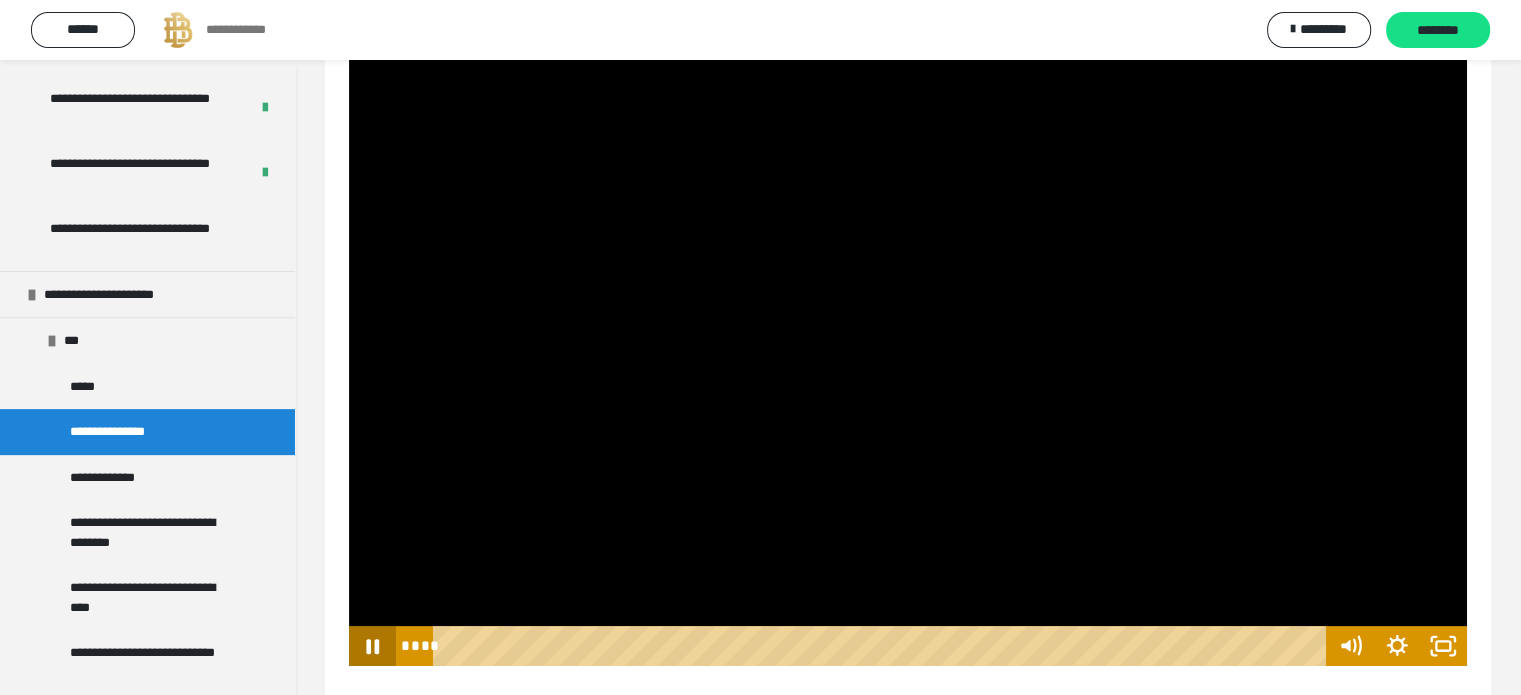 click 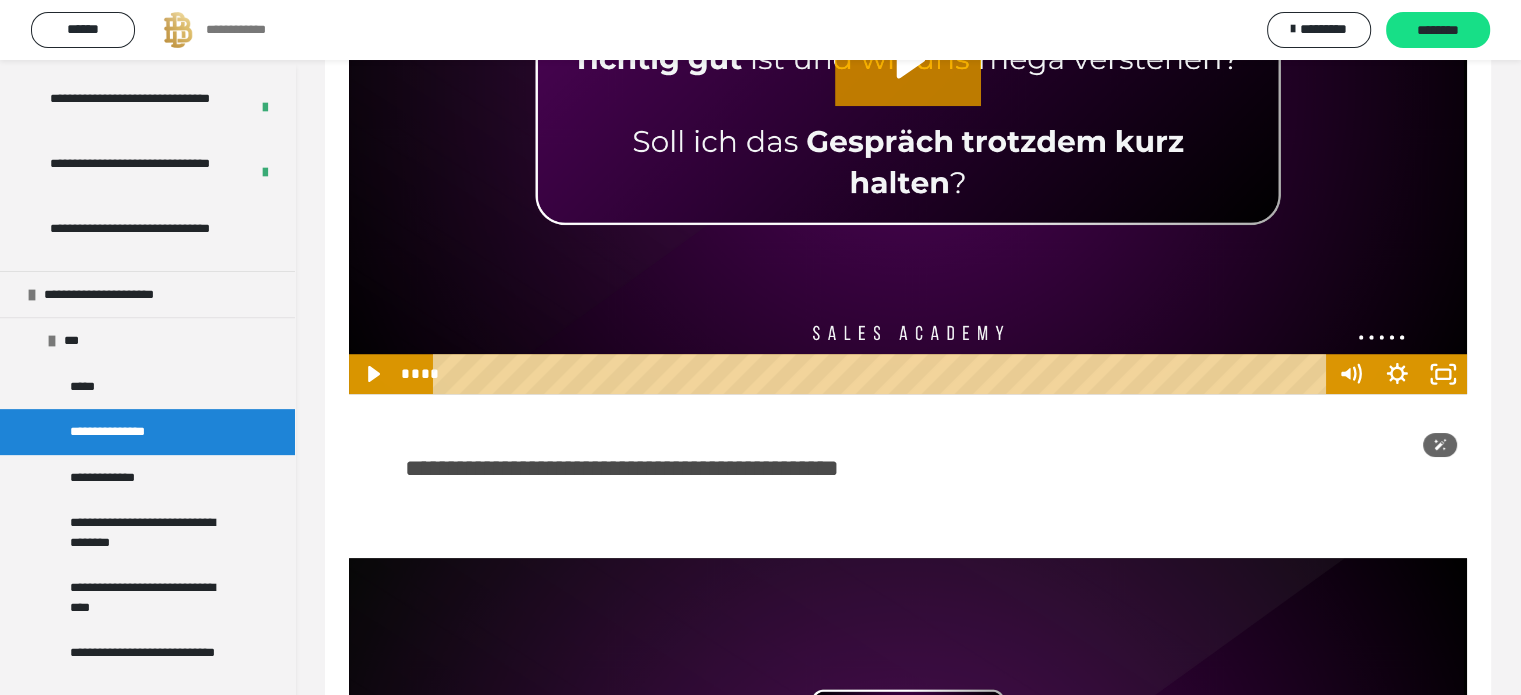 scroll, scrollTop: 1068, scrollLeft: 0, axis: vertical 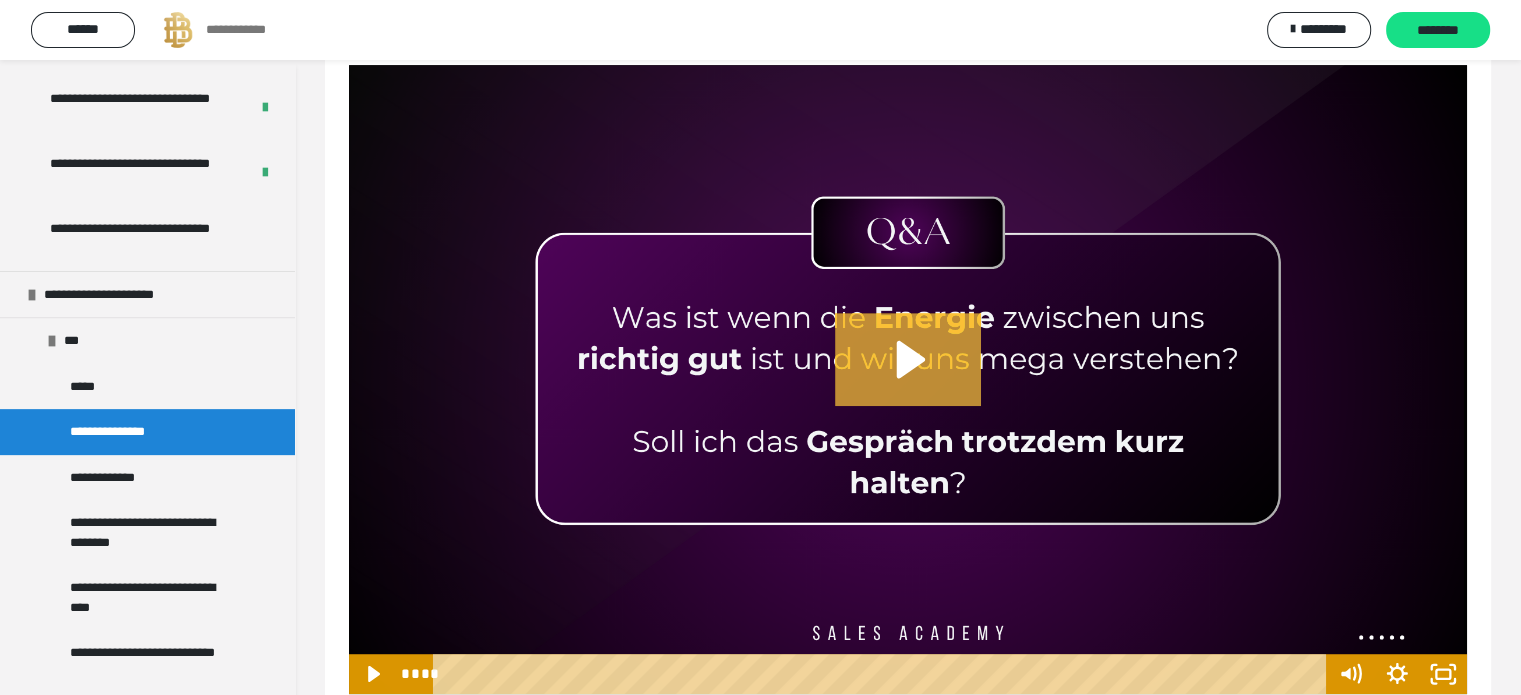 click 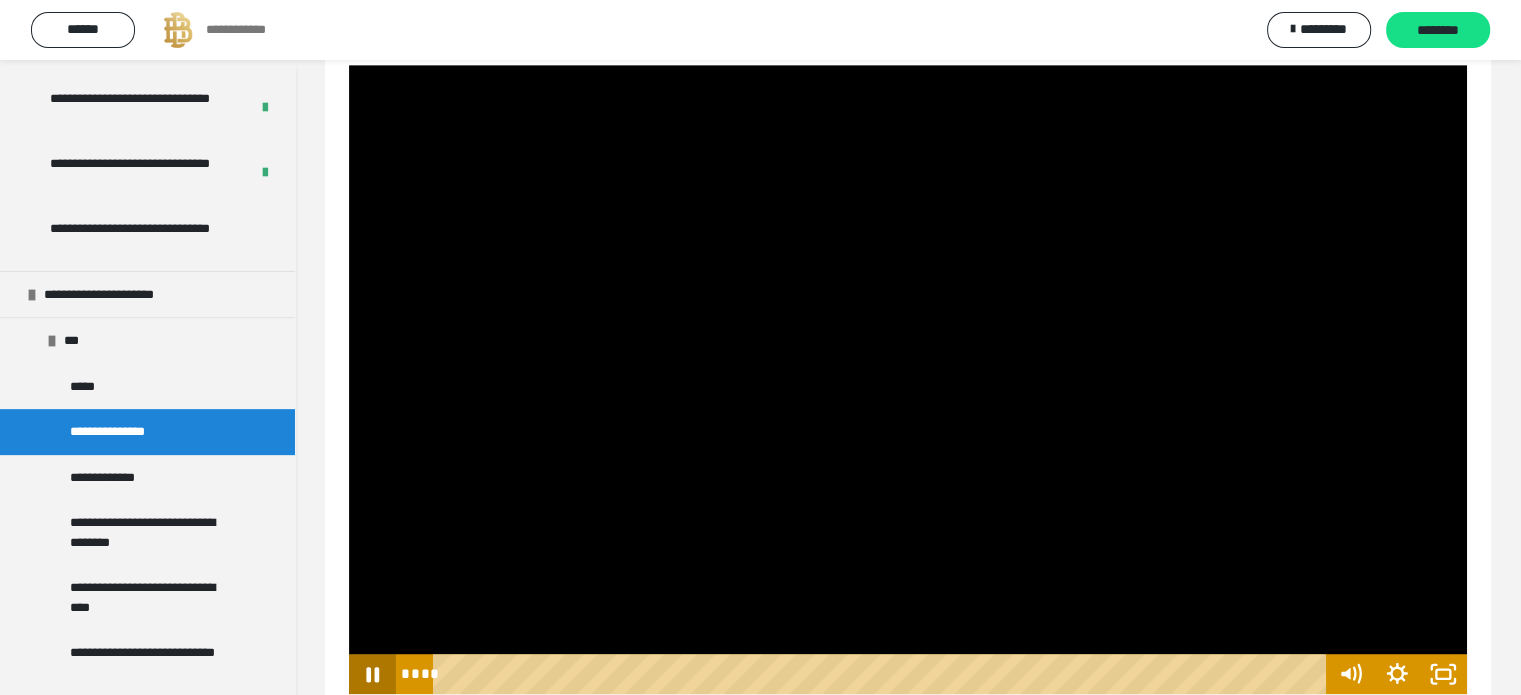 click 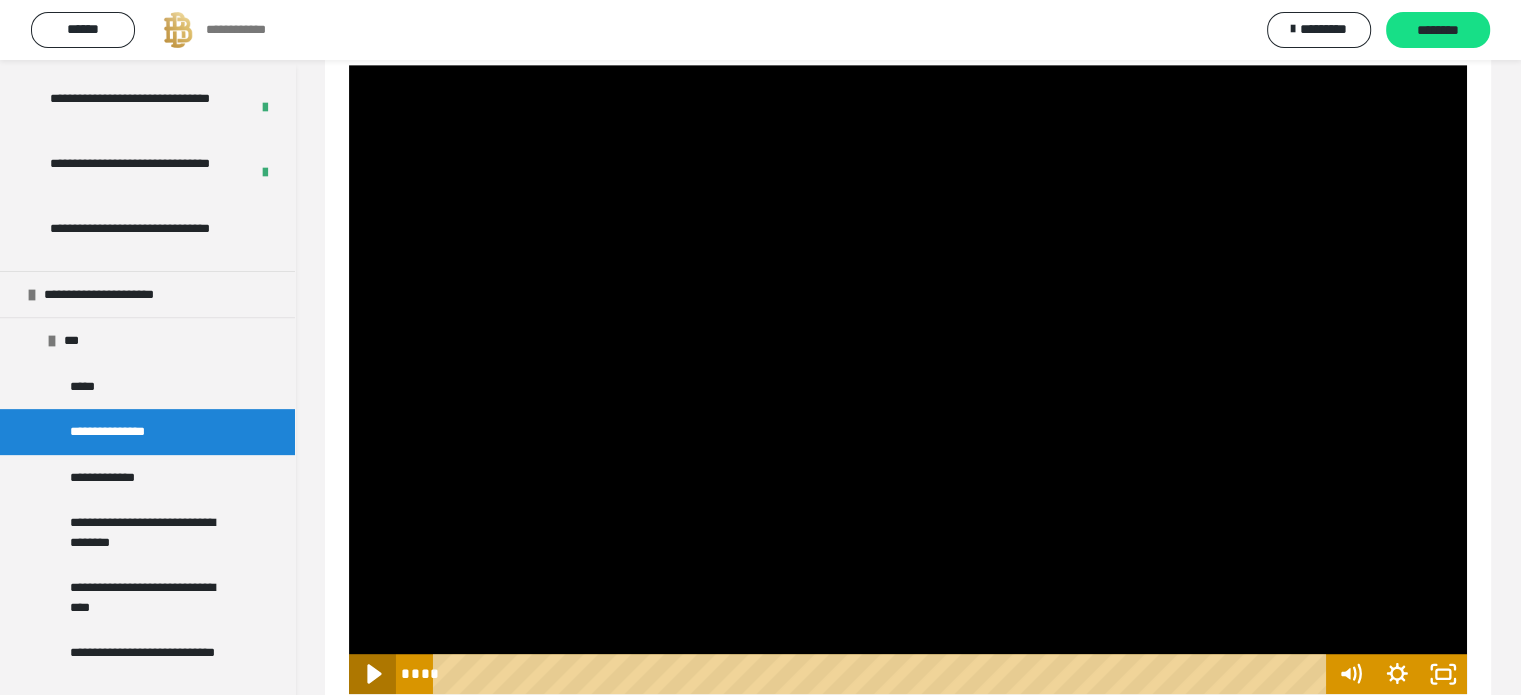 click 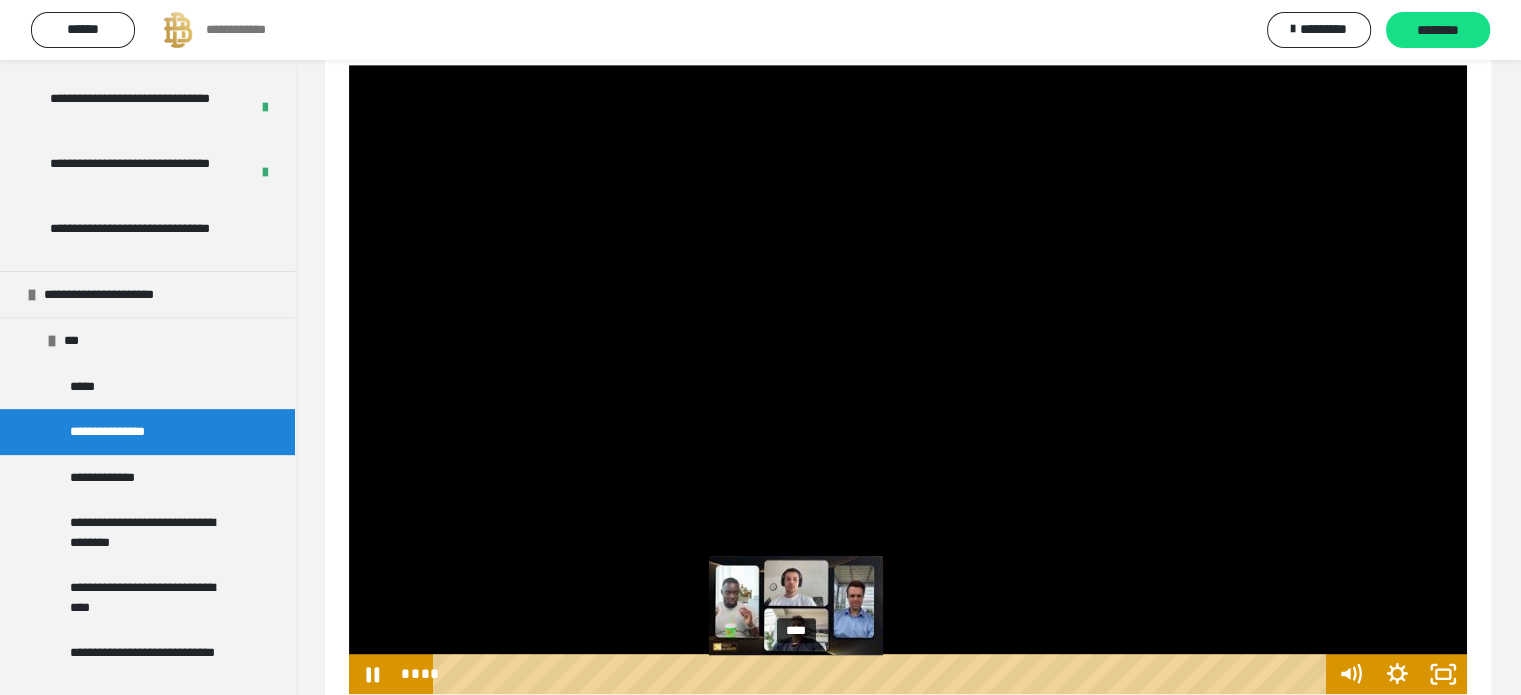 click on "****" at bounding box center (882, 674) 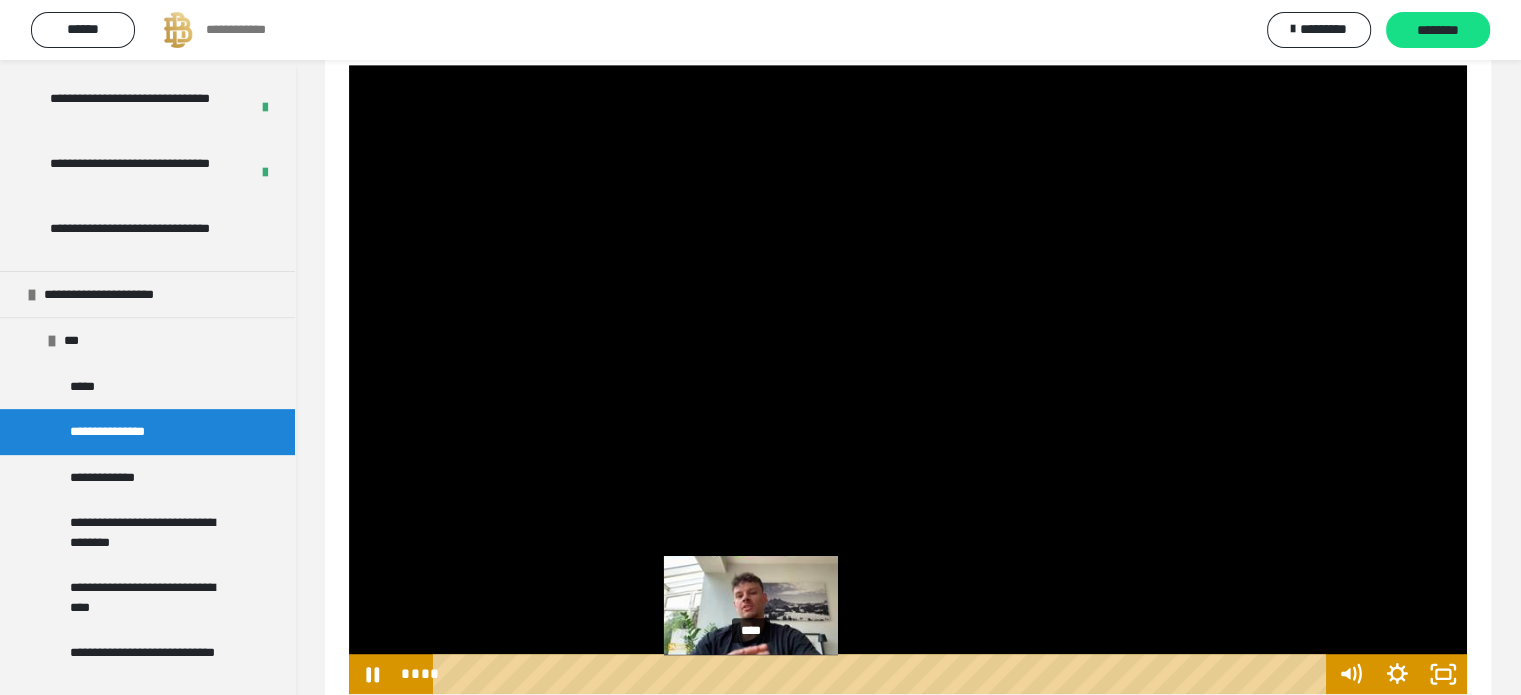 click on "****" at bounding box center (882, 674) 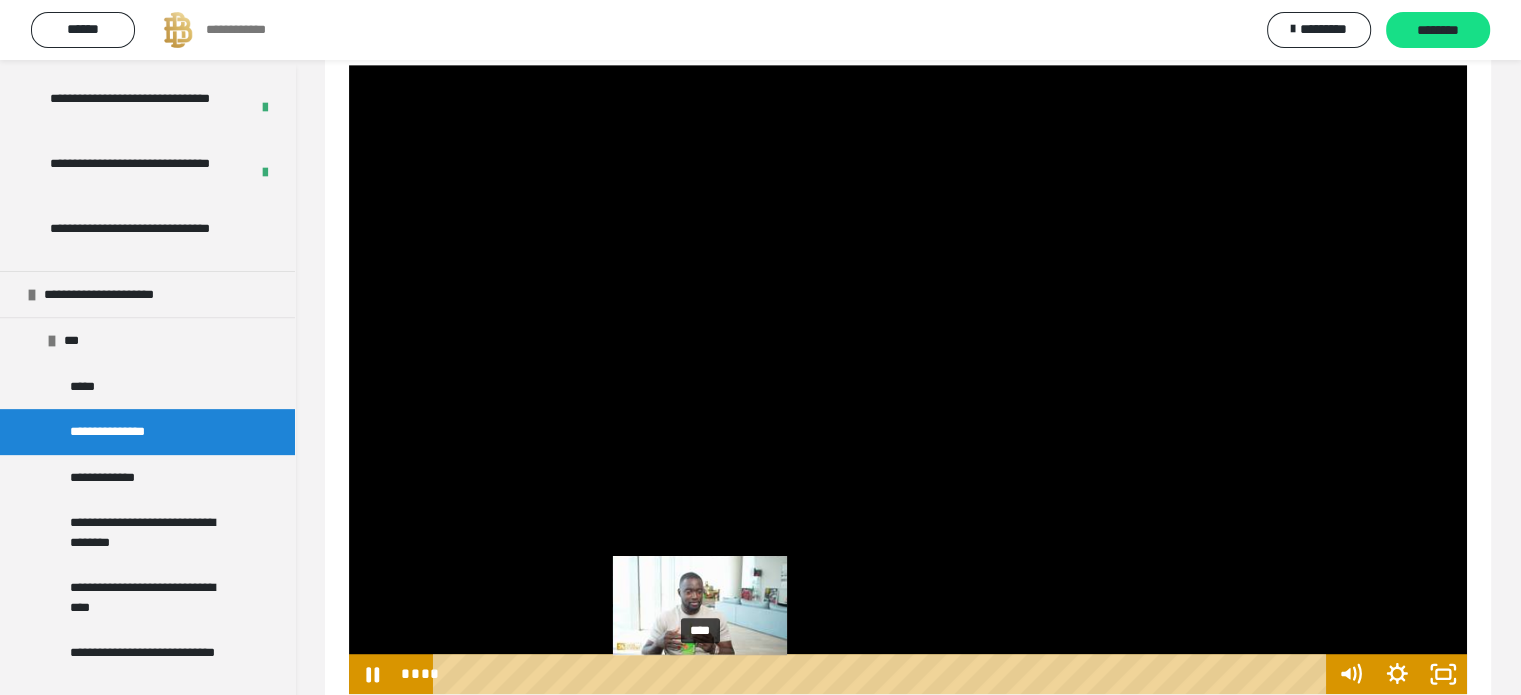 click on "****" at bounding box center (882, 674) 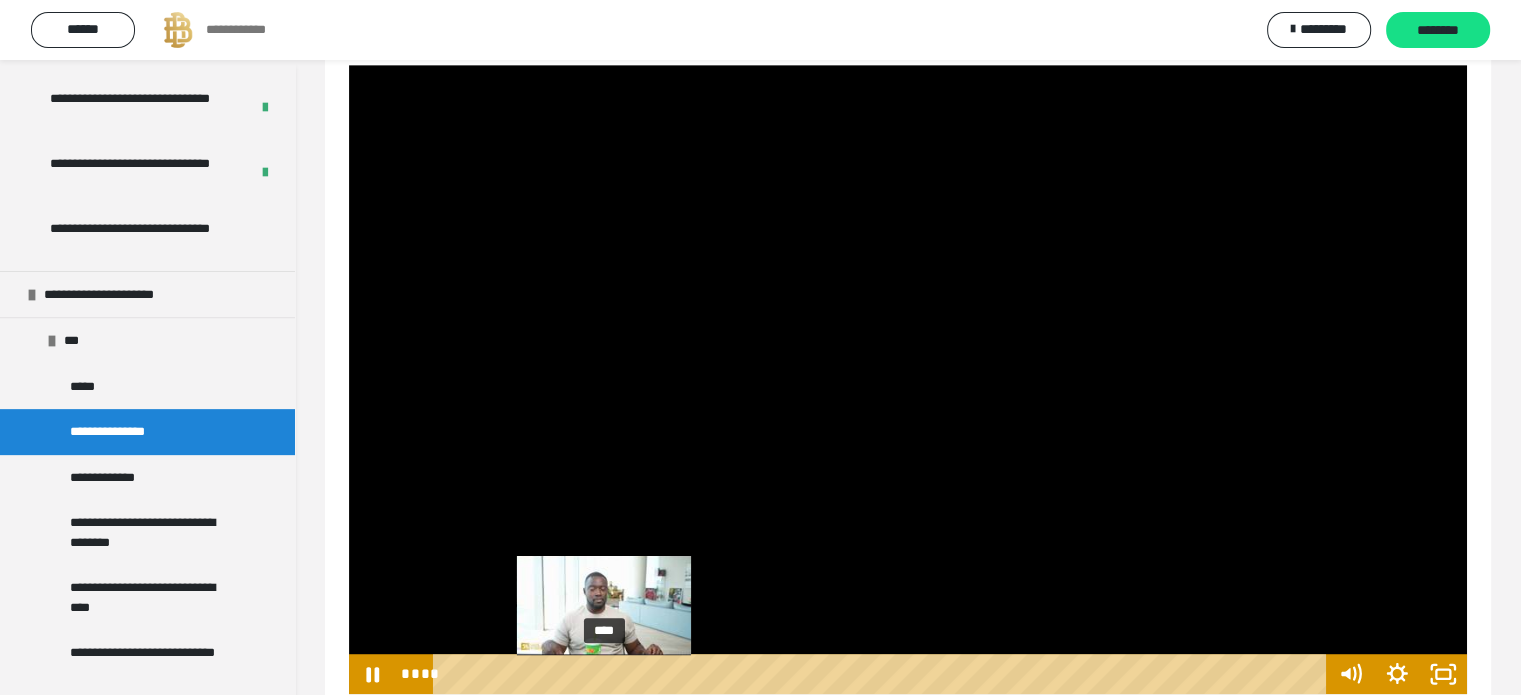 click on "****" at bounding box center (882, 674) 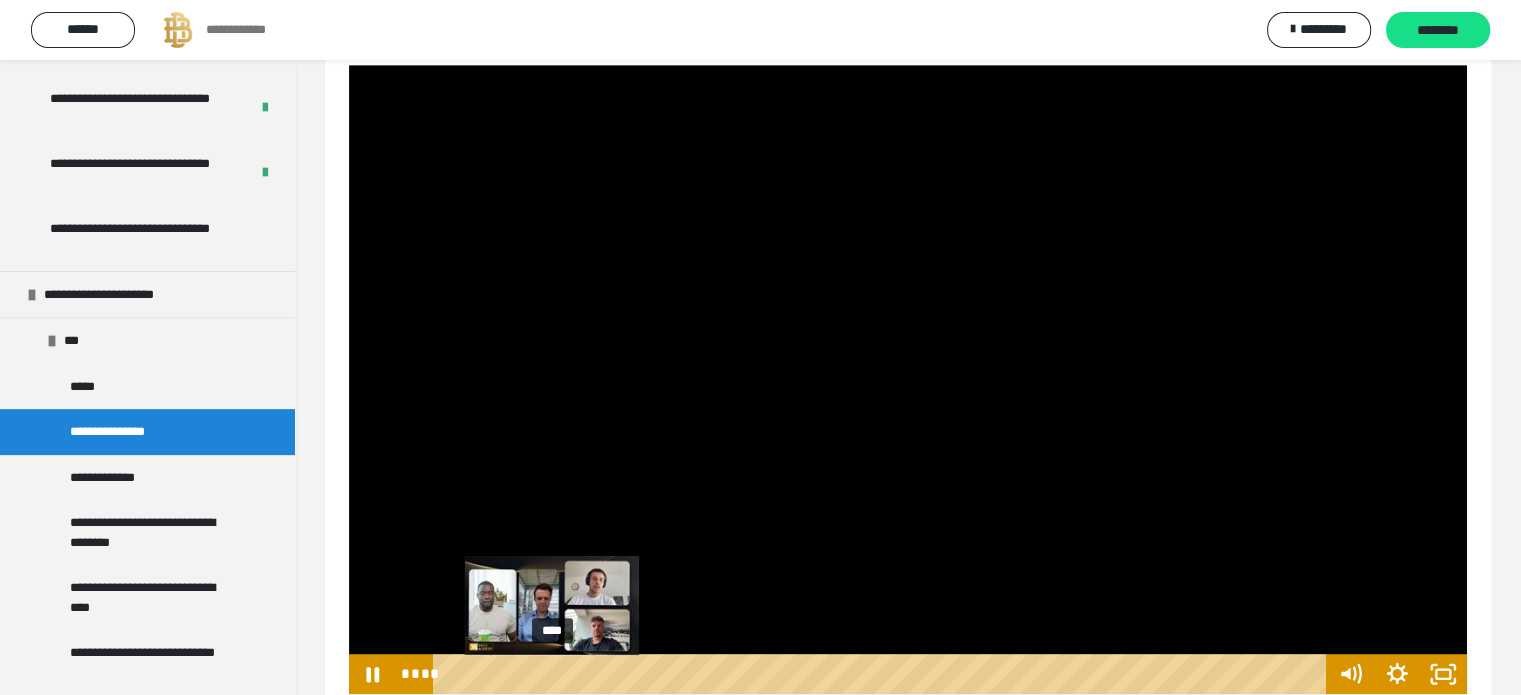 click on "****" at bounding box center (882, 674) 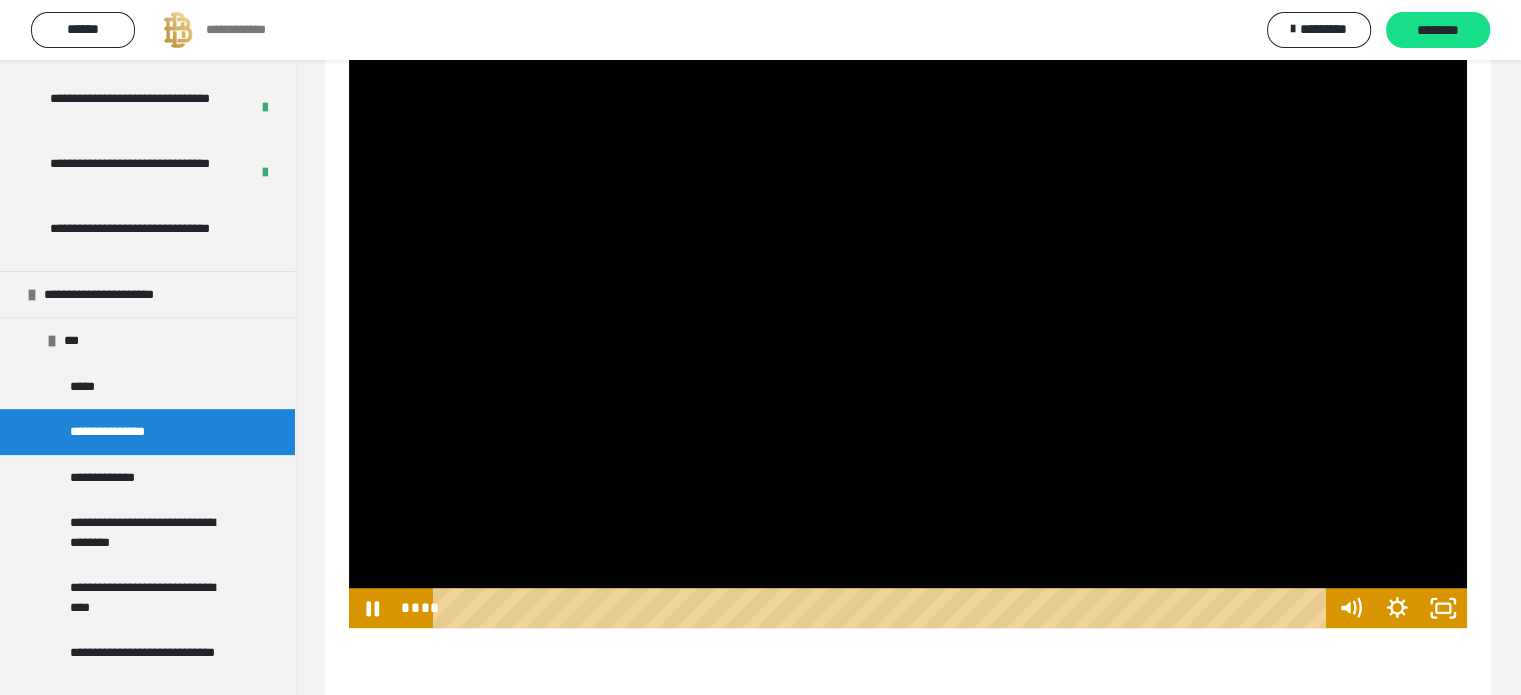 scroll, scrollTop: 1168, scrollLeft: 0, axis: vertical 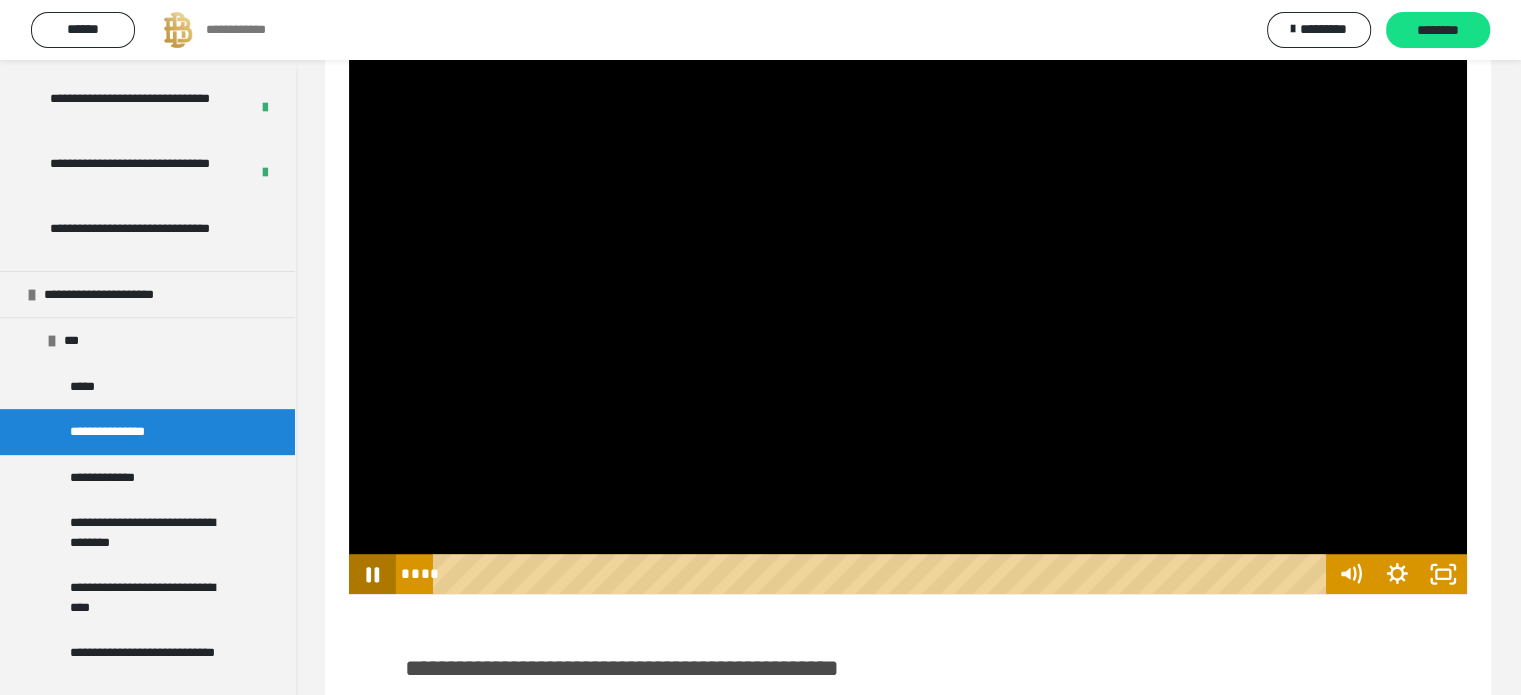 click 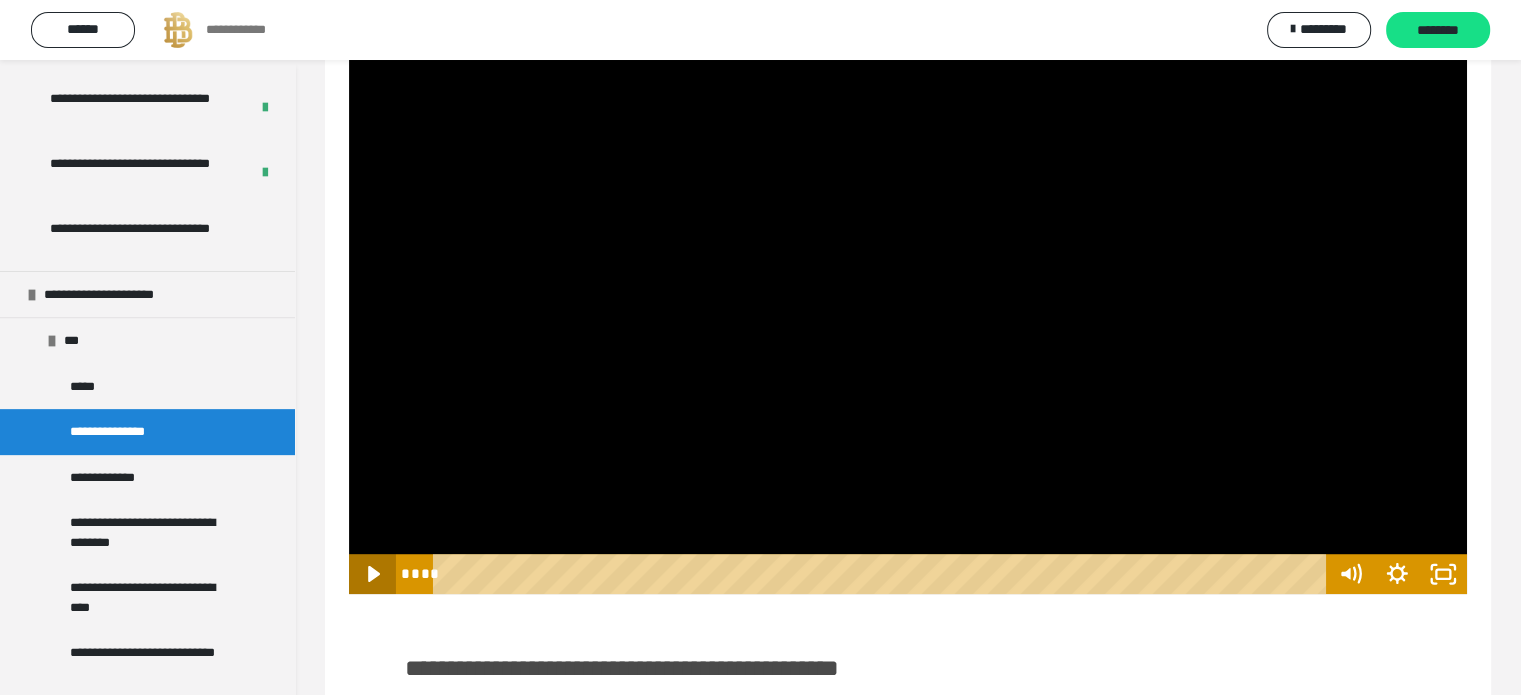 drag, startPoint x: 362, startPoint y: 578, endPoint x: 364, endPoint y: 559, distance: 19.104973 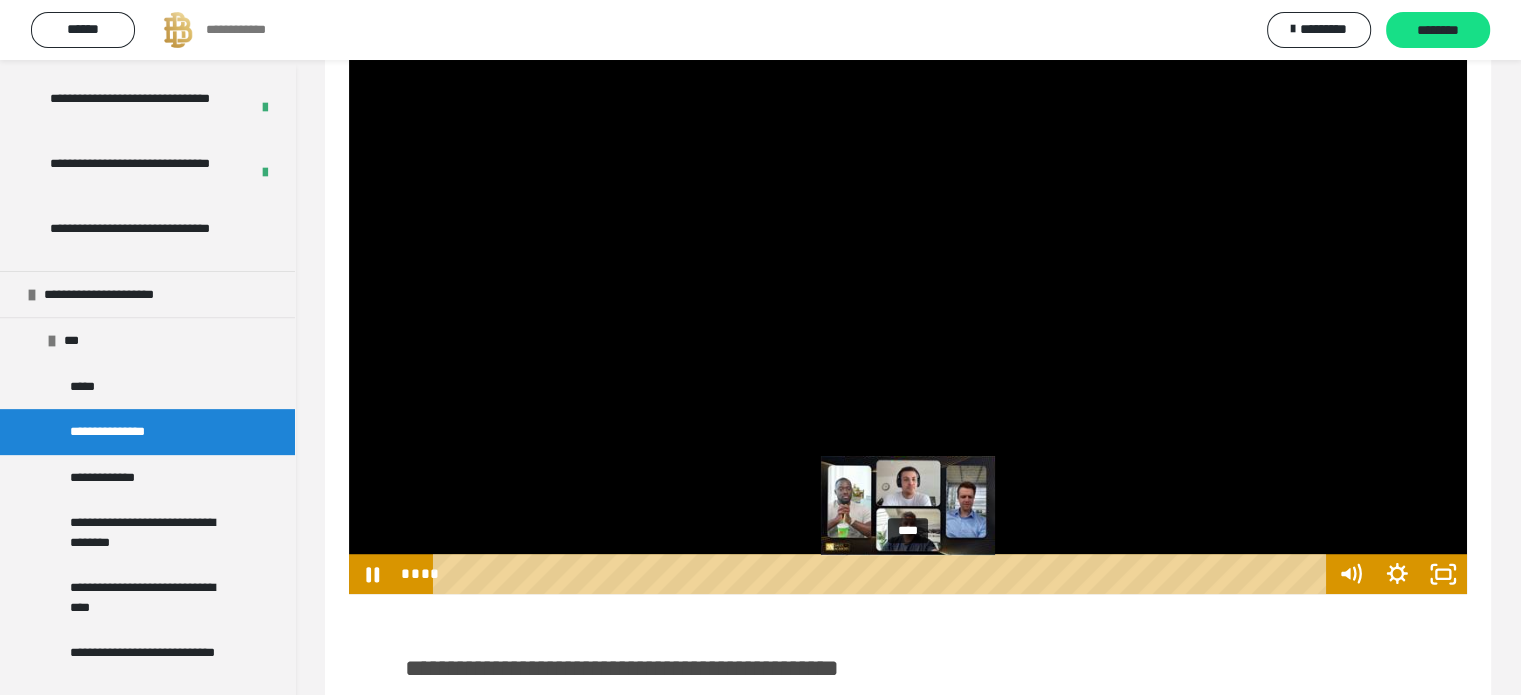 click on "****" at bounding box center [882, 574] 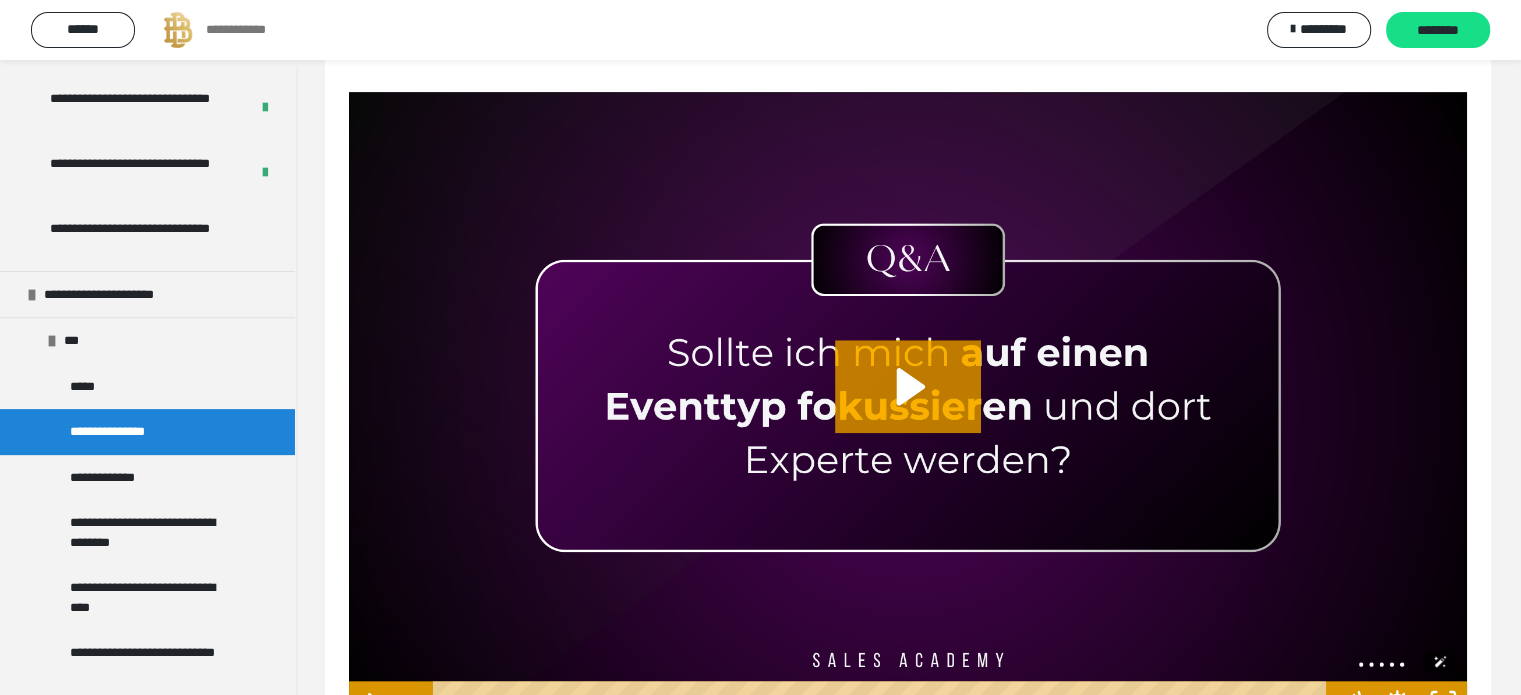 scroll, scrollTop: 1868, scrollLeft: 0, axis: vertical 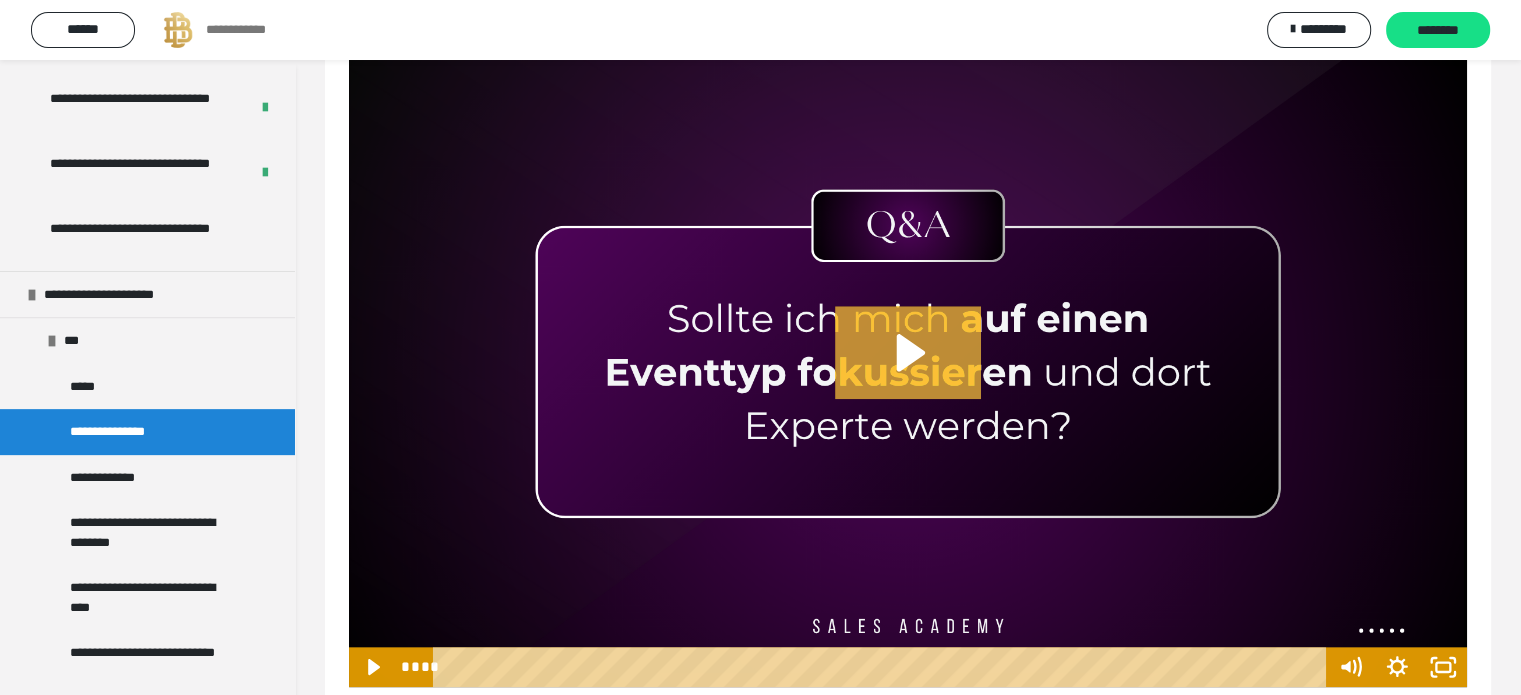 click 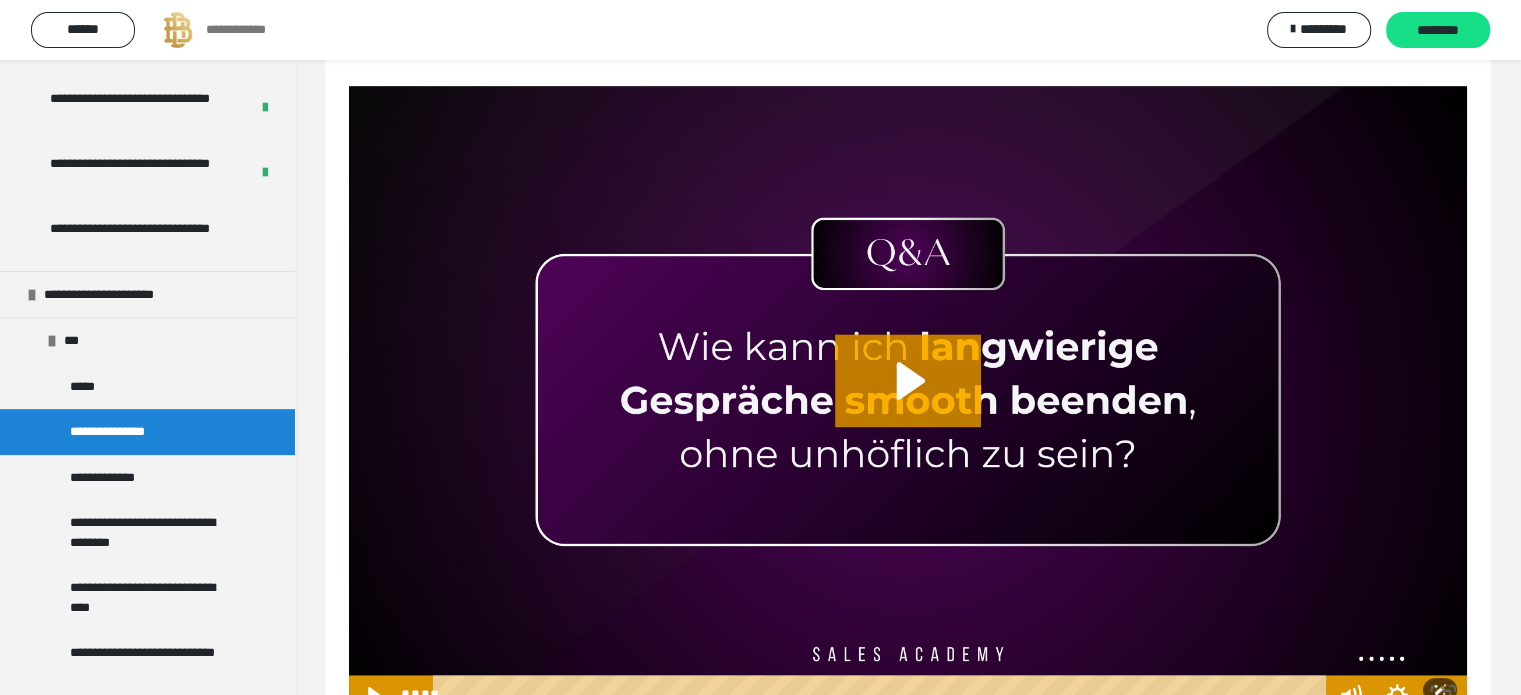 scroll, scrollTop: 2668, scrollLeft: 0, axis: vertical 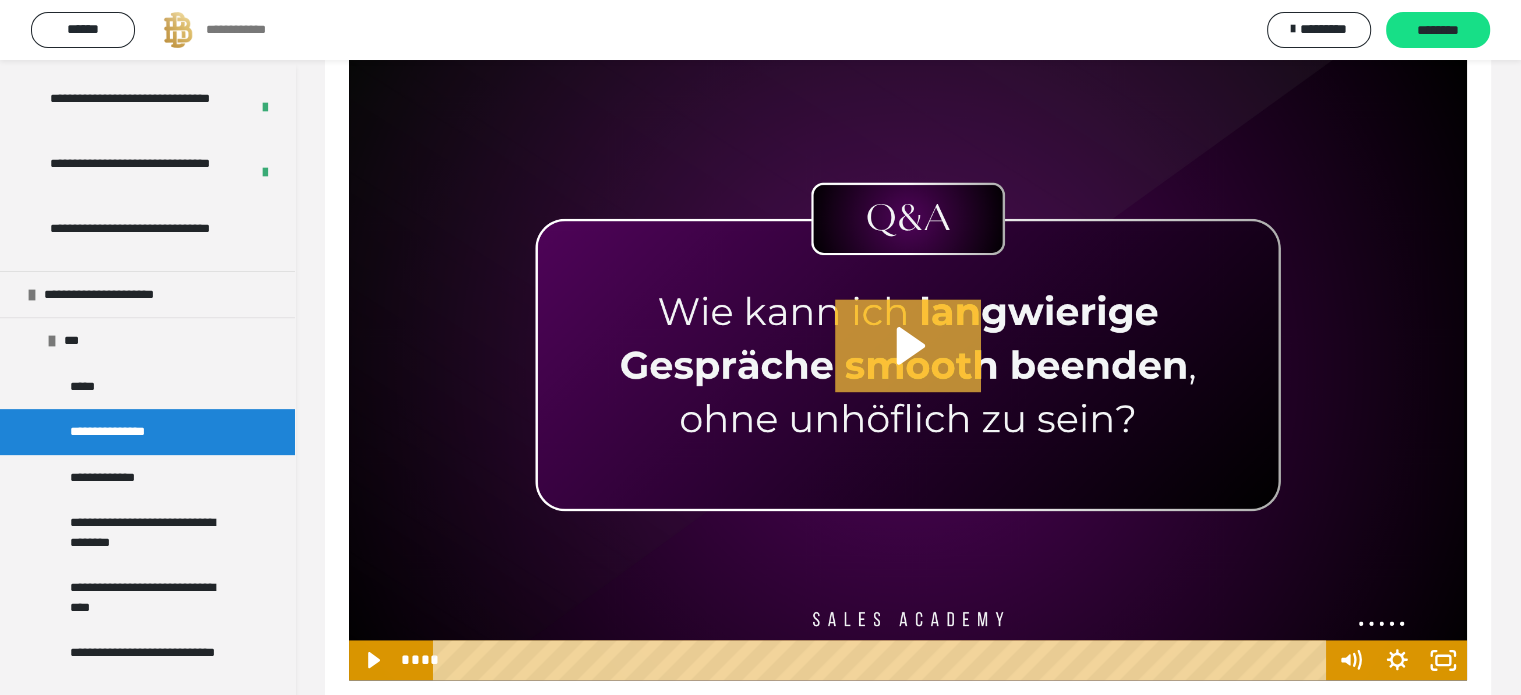 click 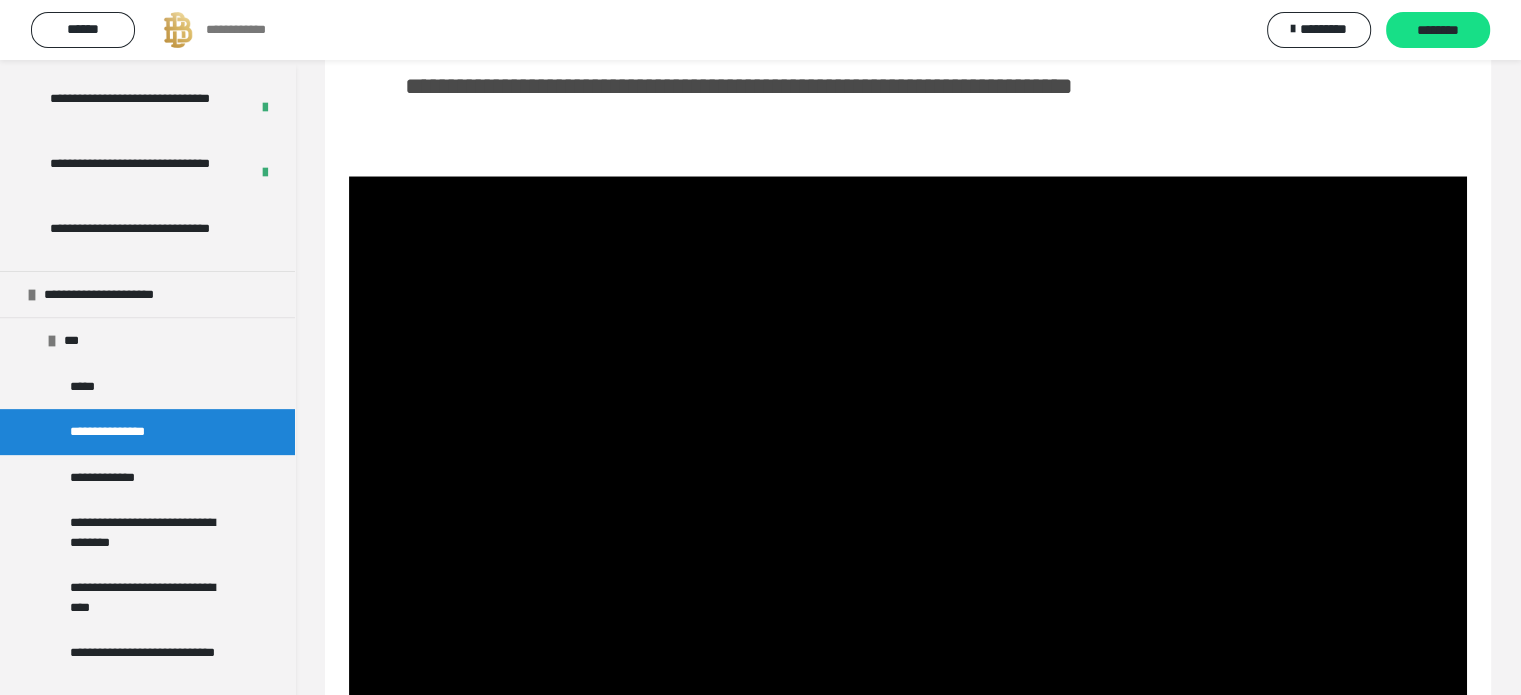 scroll, scrollTop: 2705, scrollLeft: 0, axis: vertical 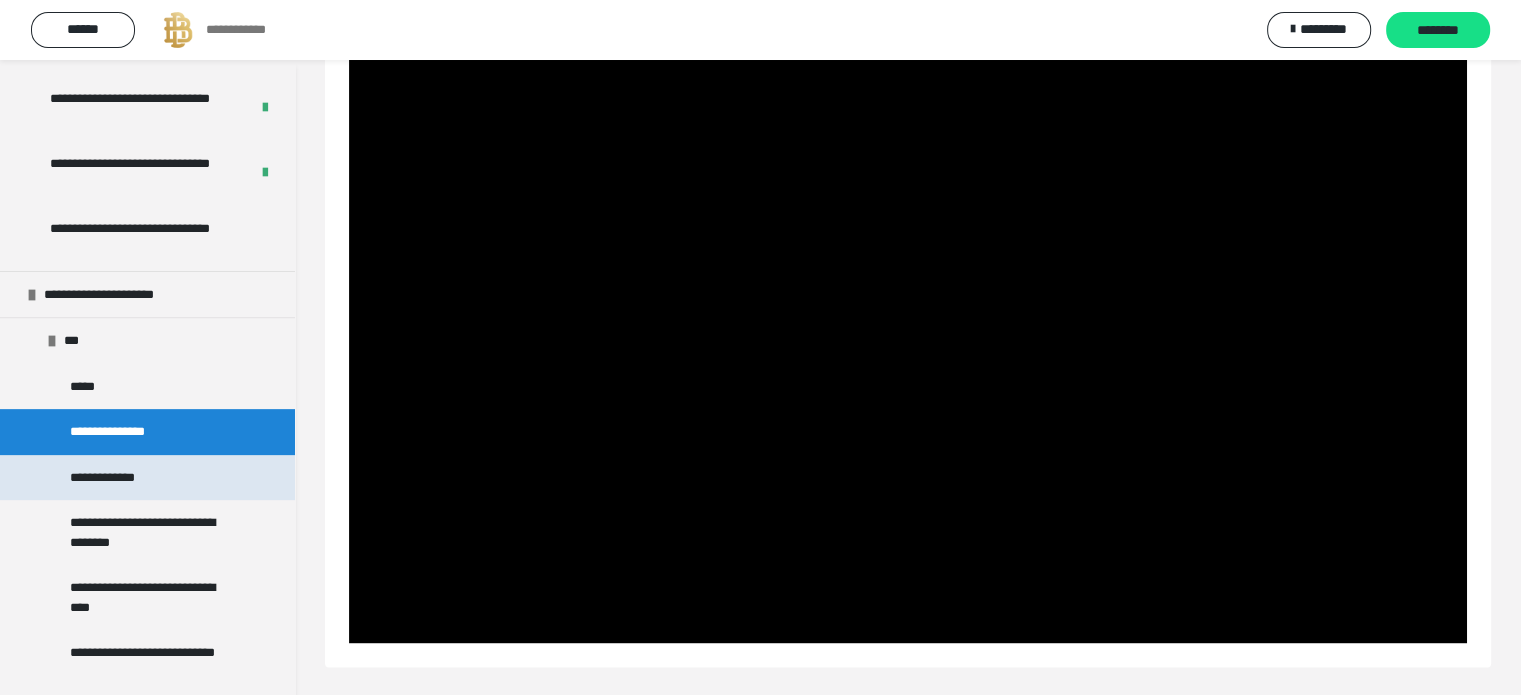 click on "**********" at bounding box center (115, 478) 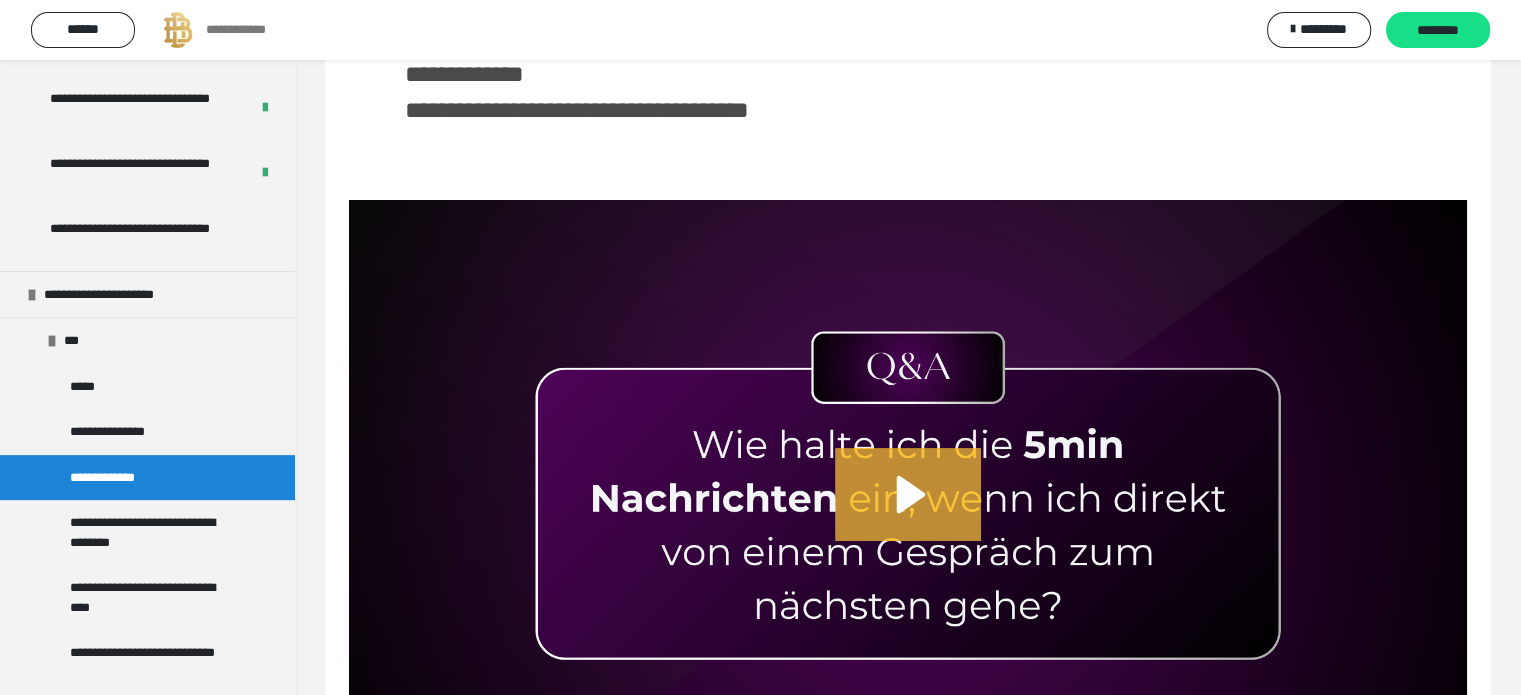scroll, scrollTop: 300, scrollLeft: 0, axis: vertical 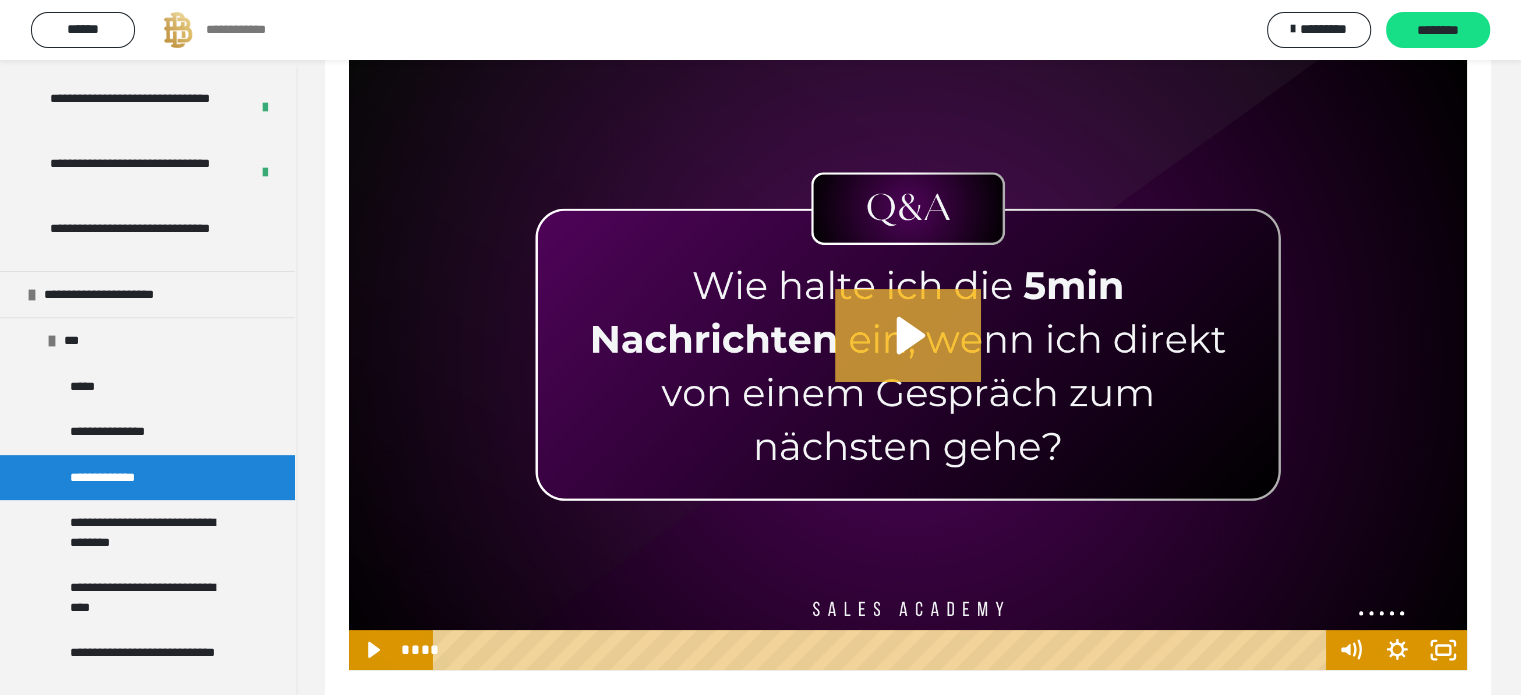 click 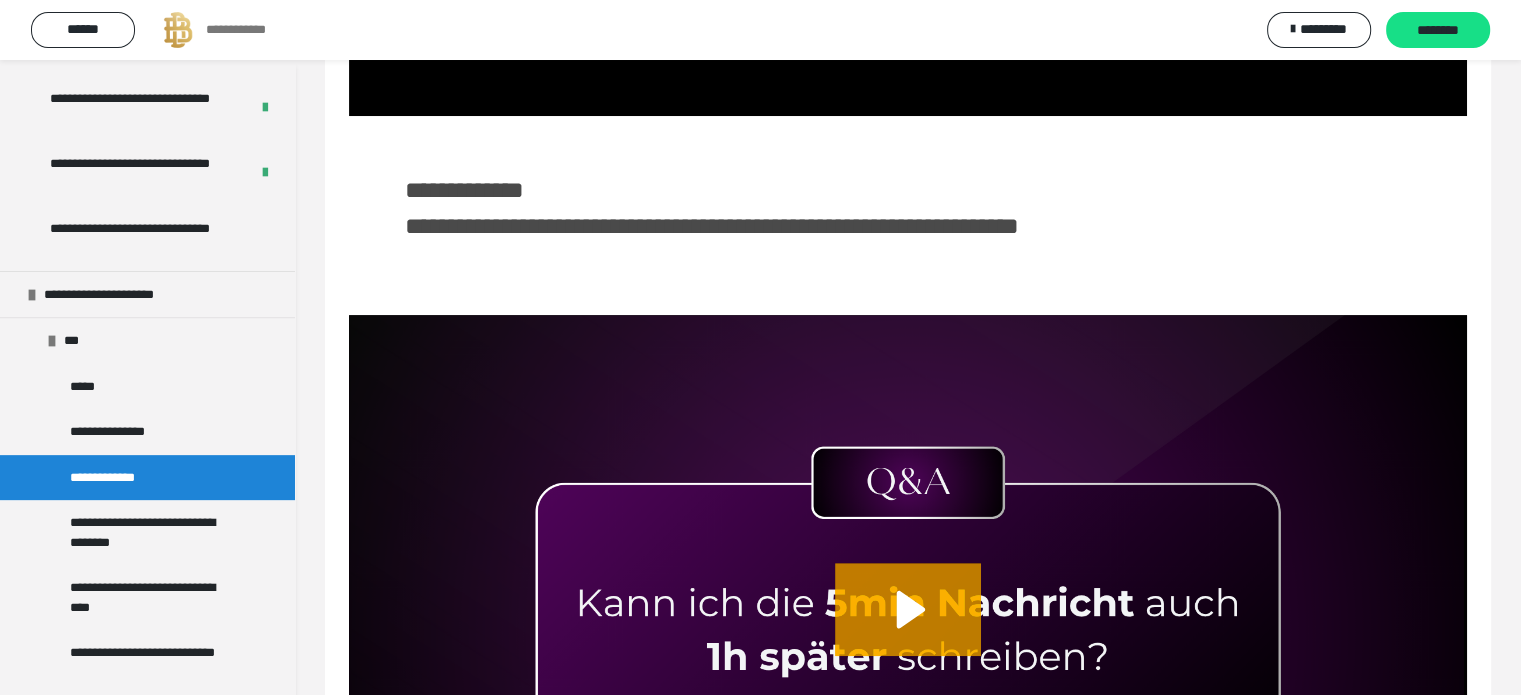 scroll, scrollTop: 1000, scrollLeft: 0, axis: vertical 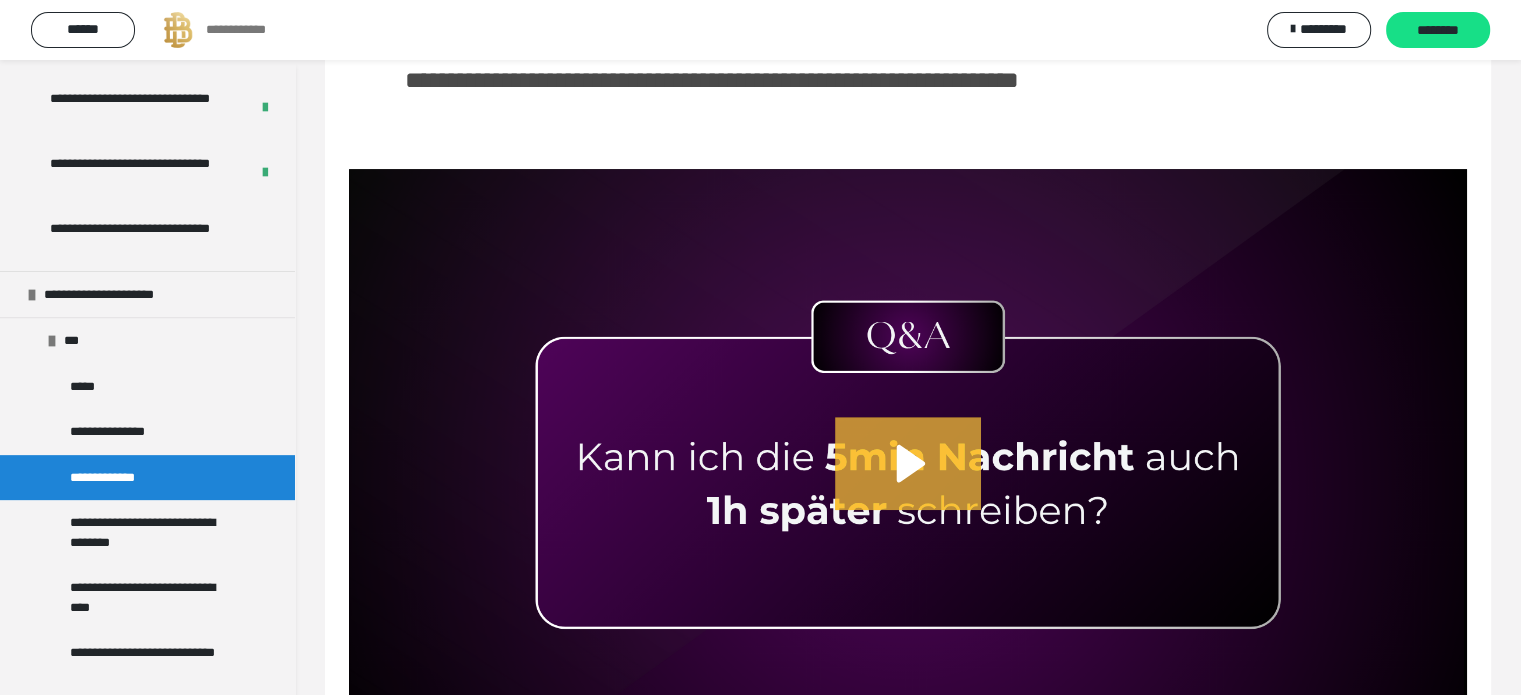 click 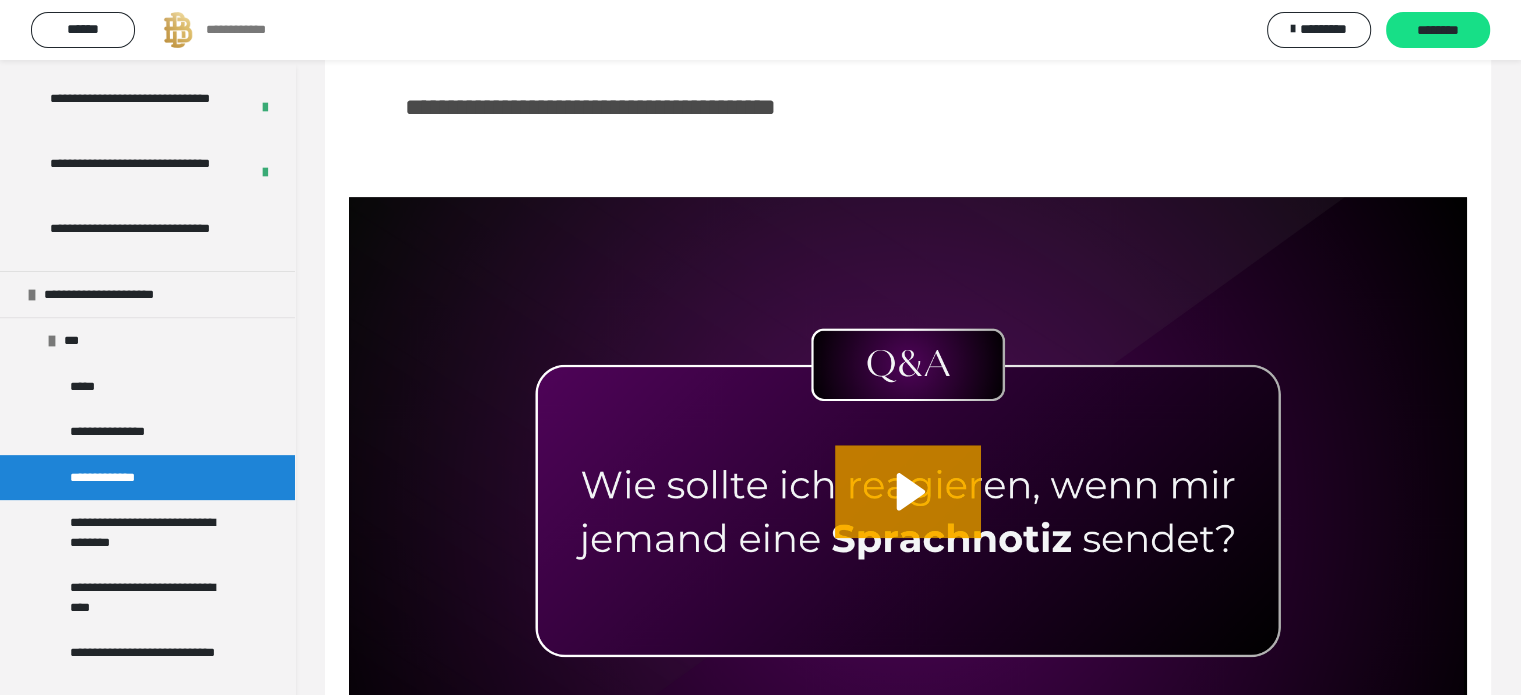 scroll, scrollTop: 1800, scrollLeft: 0, axis: vertical 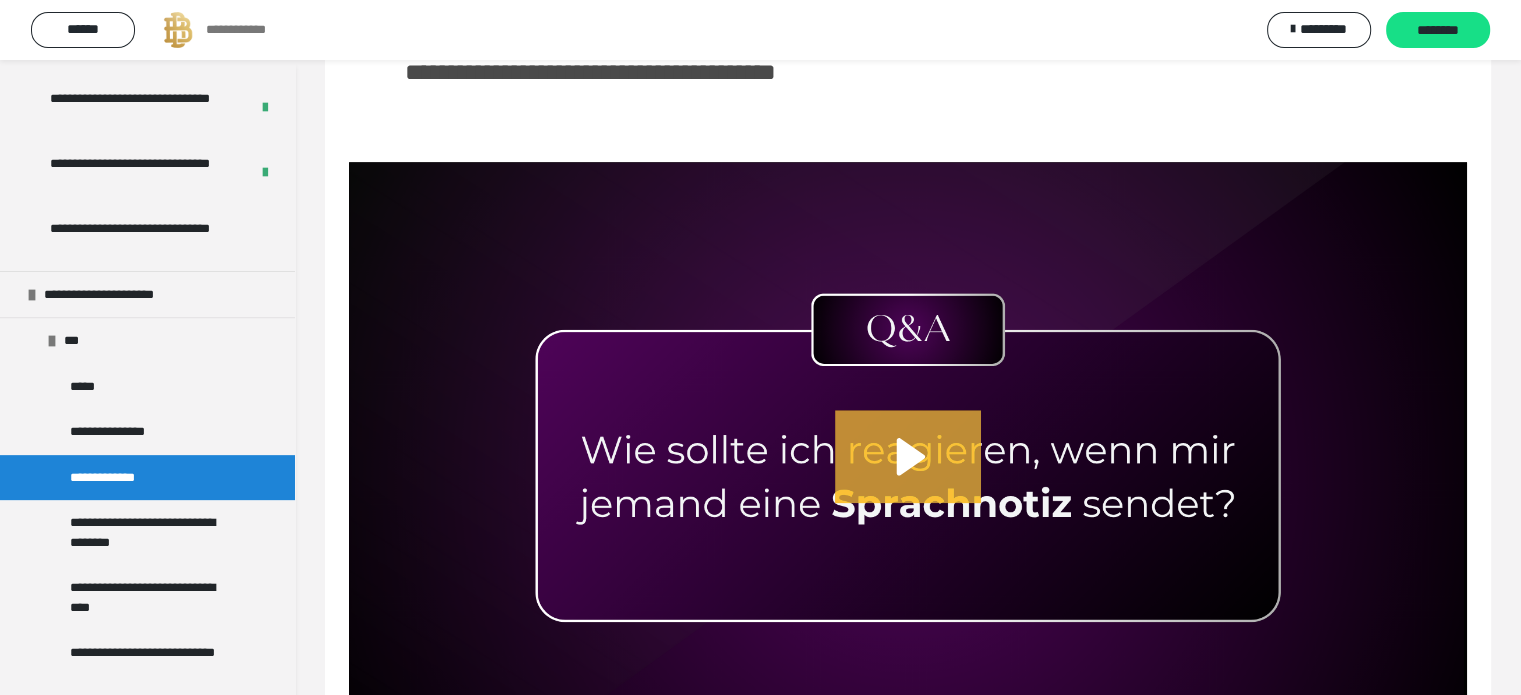 click 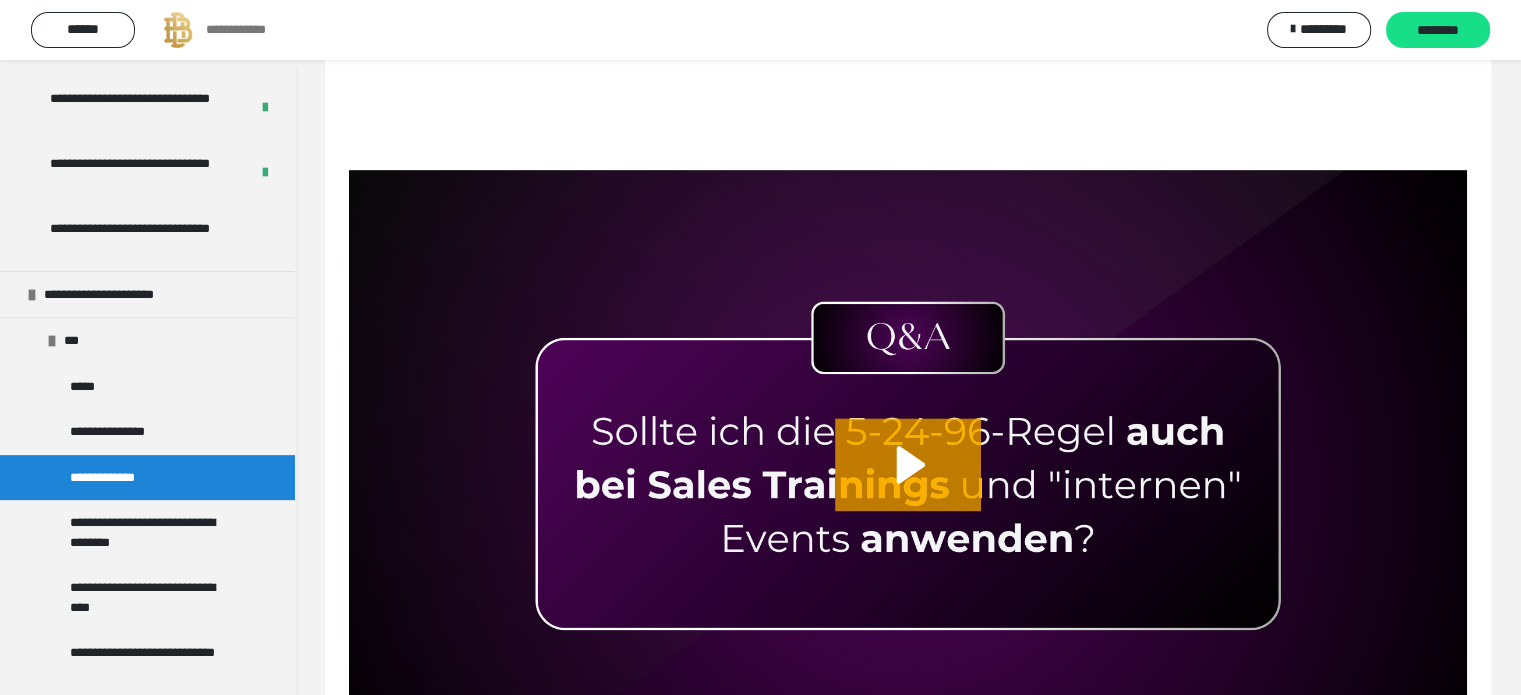 scroll, scrollTop: 2700, scrollLeft: 0, axis: vertical 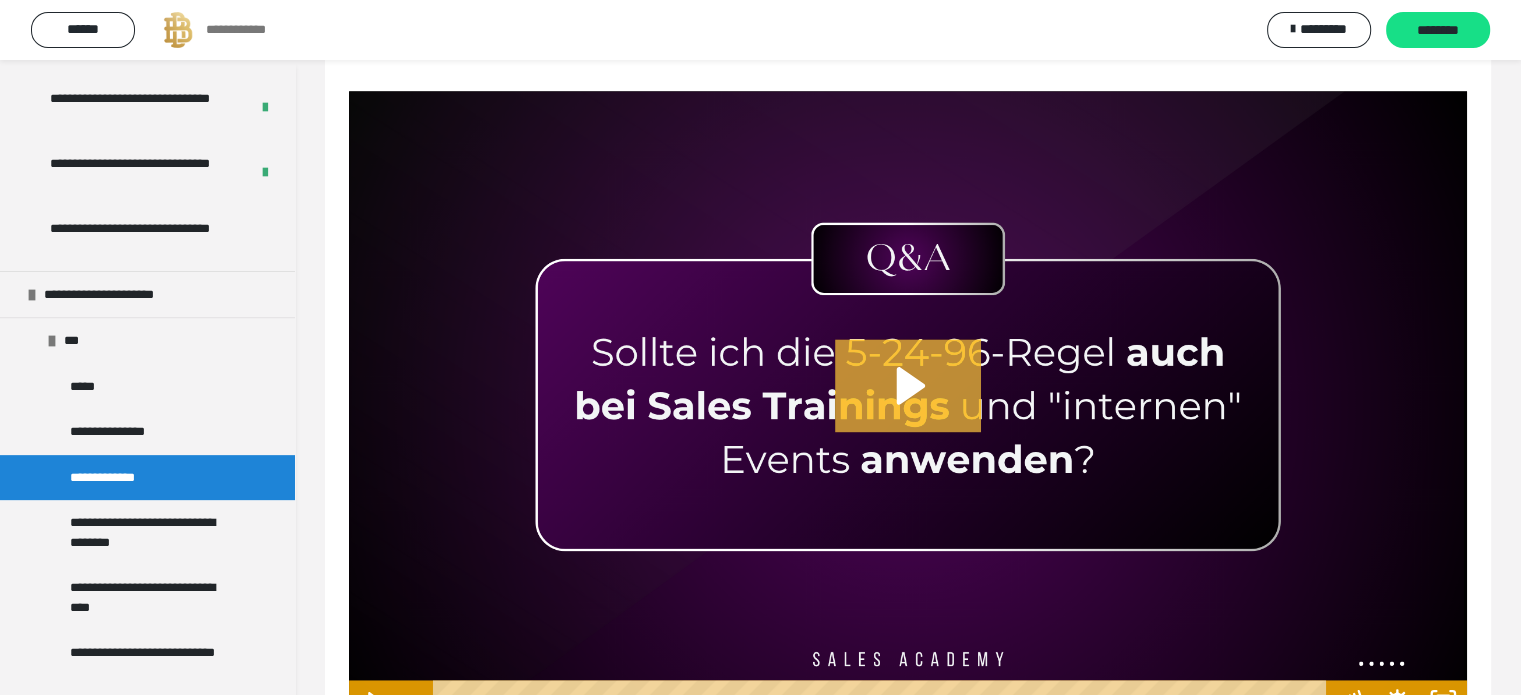 click 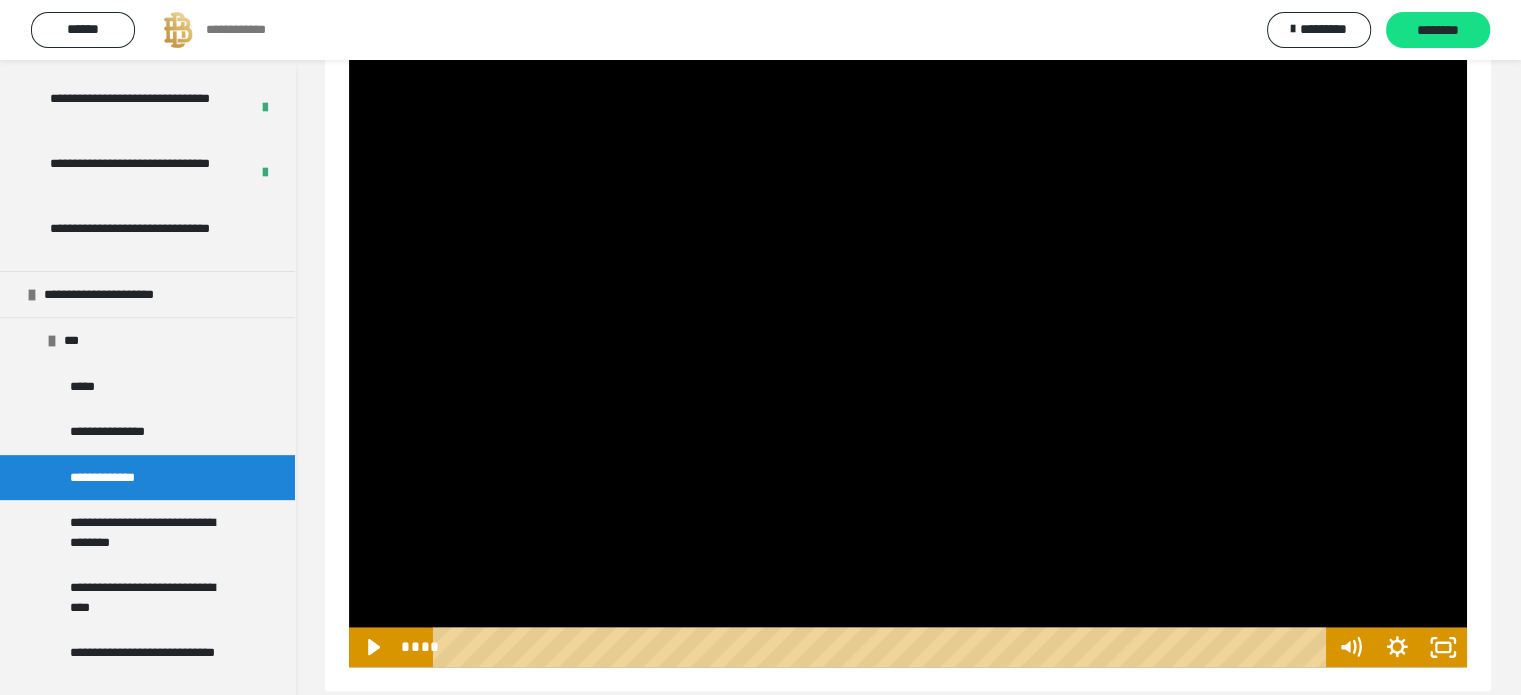 scroll, scrollTop: 2777, scrollLeft: 0, axis: vertical 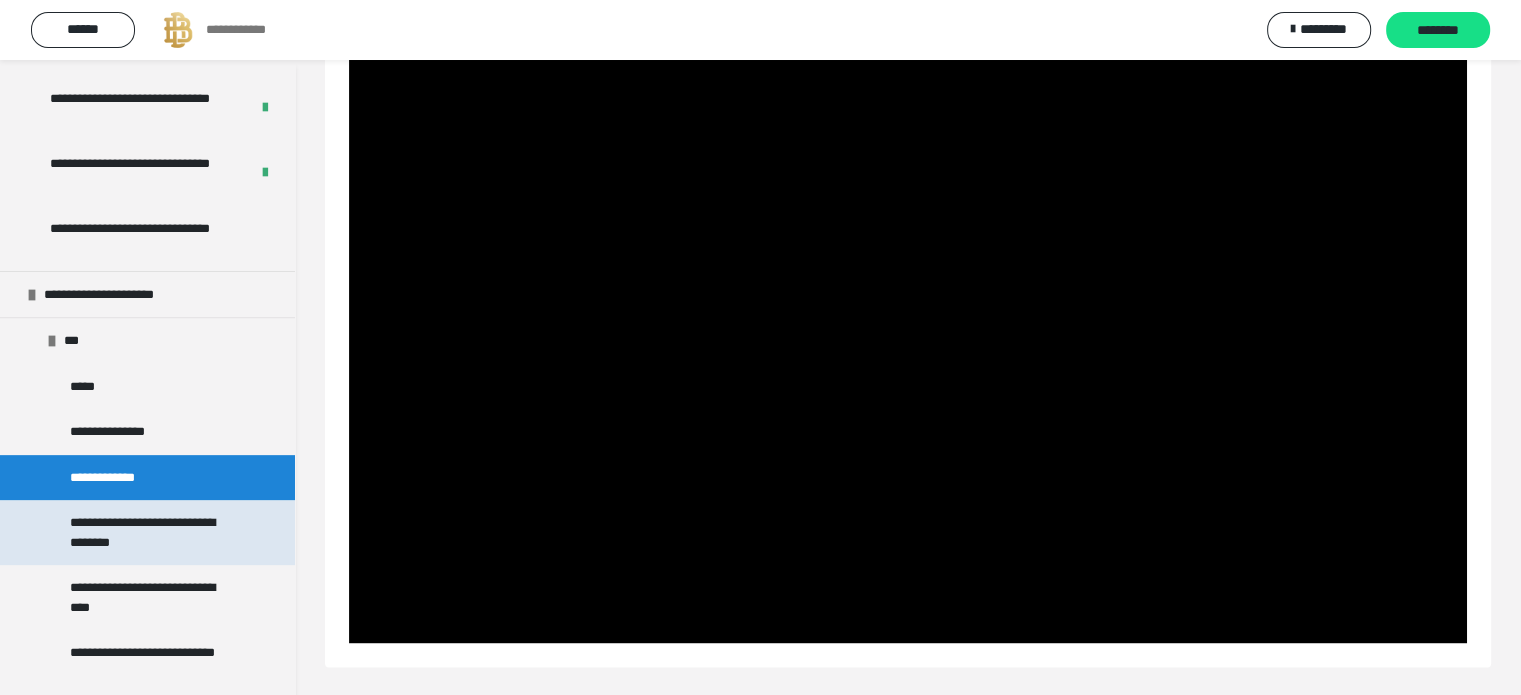 click on "**********" at bounding box center (152, 532) 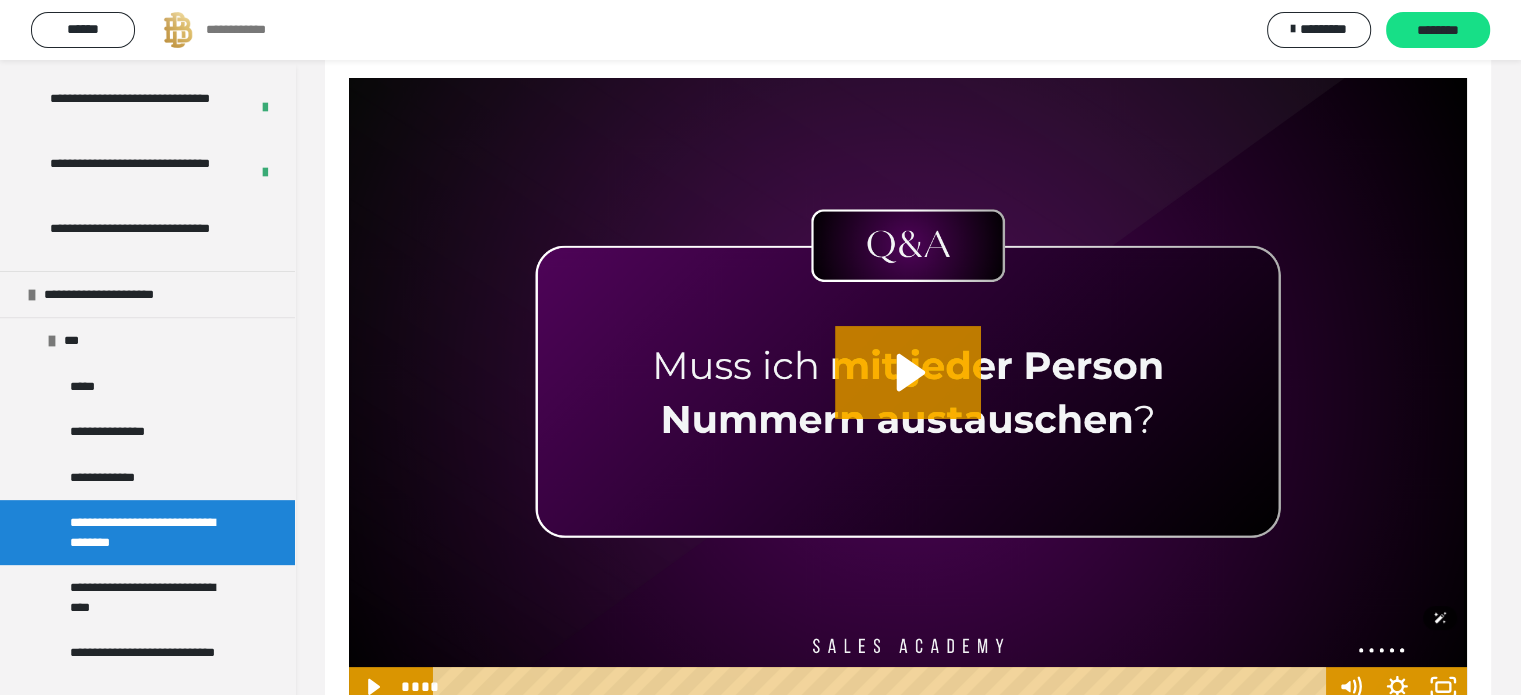 scroll, scrollTop: 192, scrollLeft: 0, axis: vertical 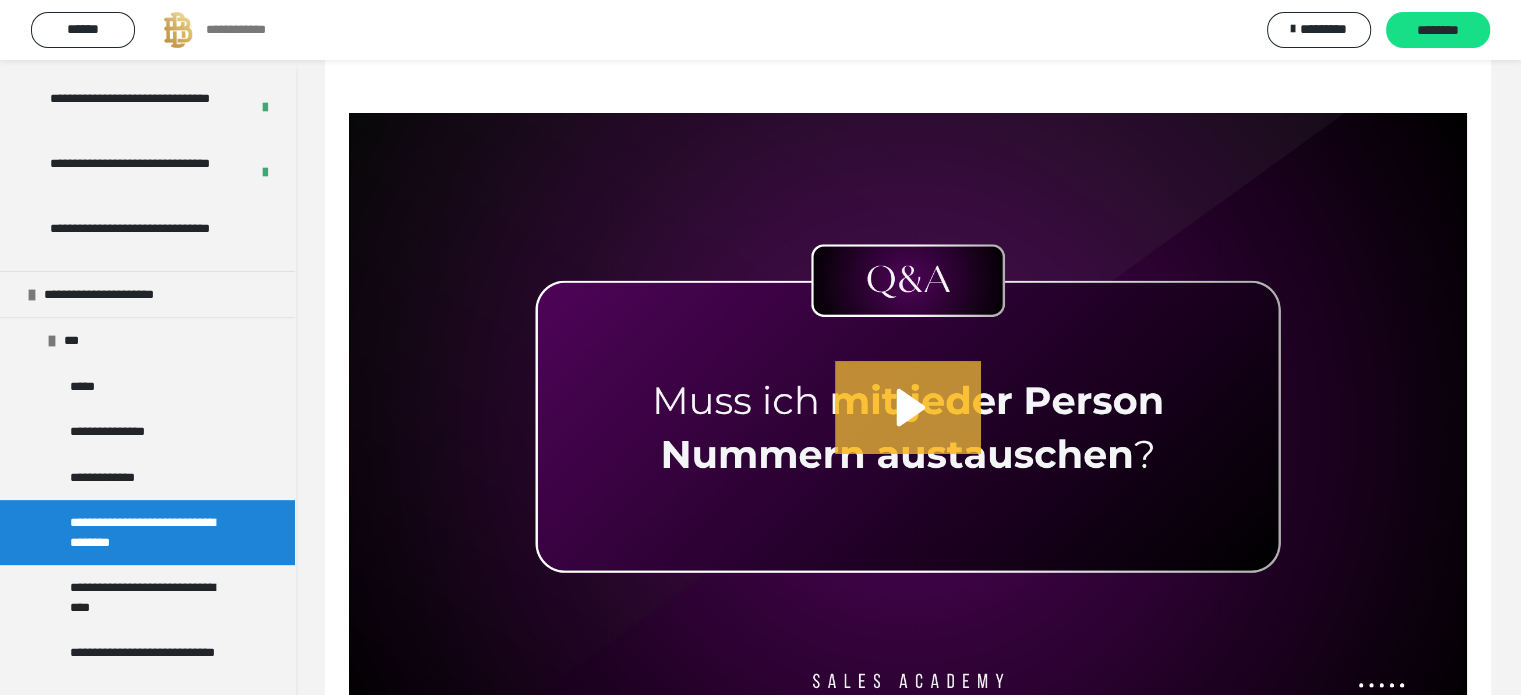 click 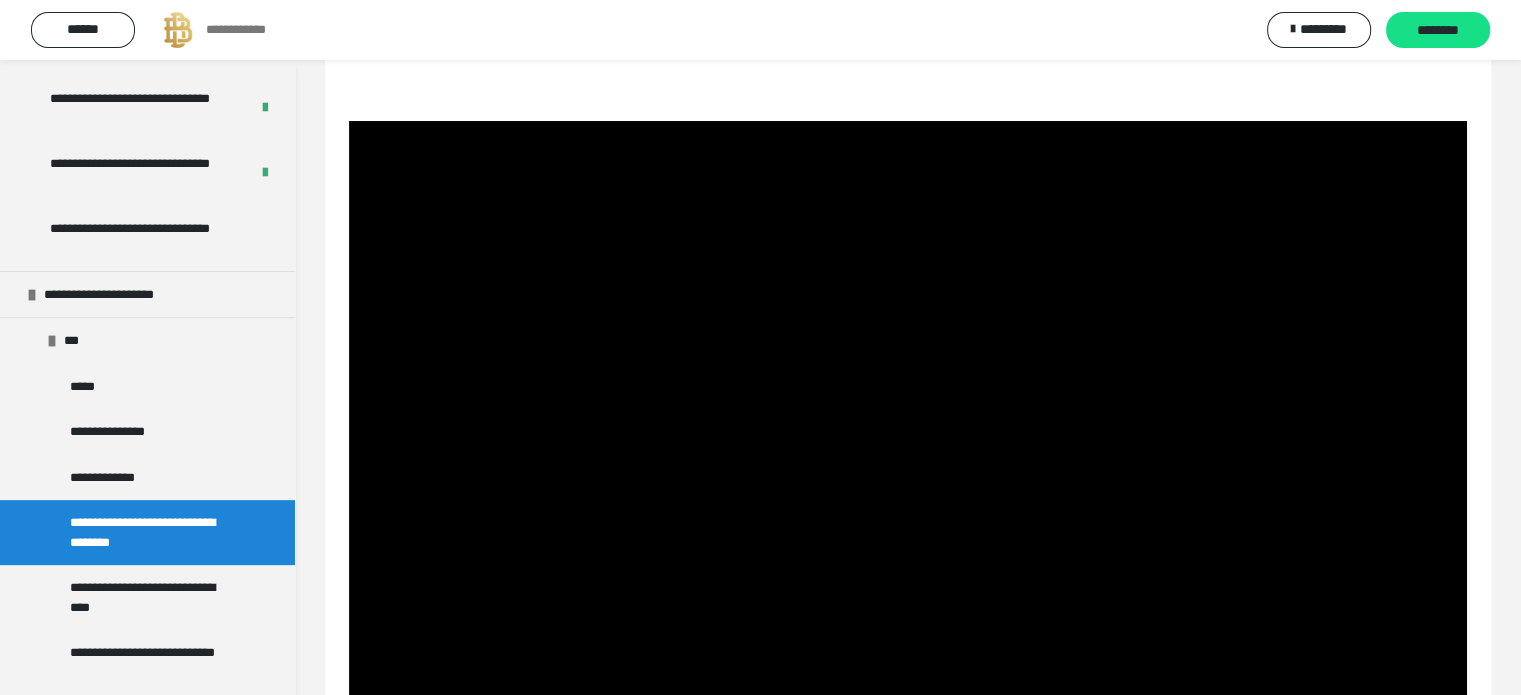 scroll, scrollTop: 292, scrollLeft: 0, axis: vertical 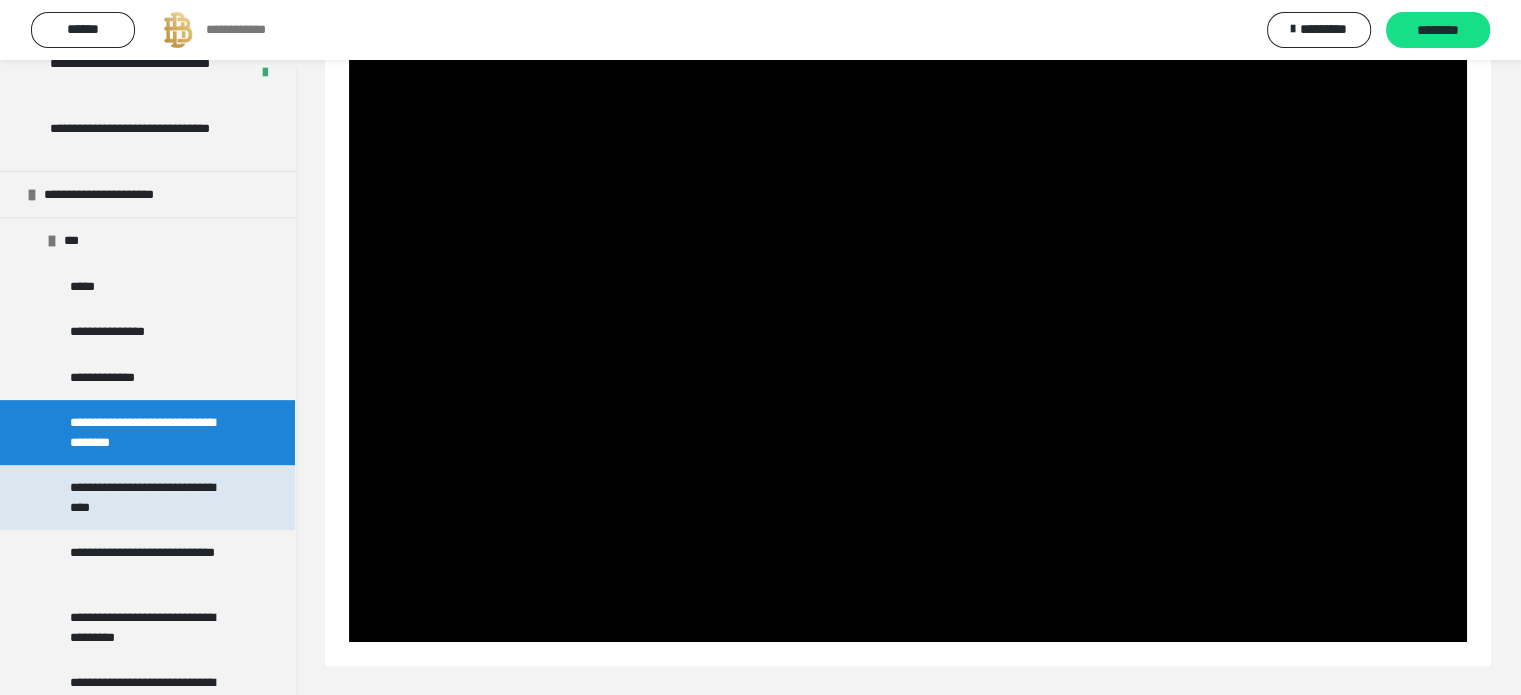 click on "**********" at bounding box center (152, 497) 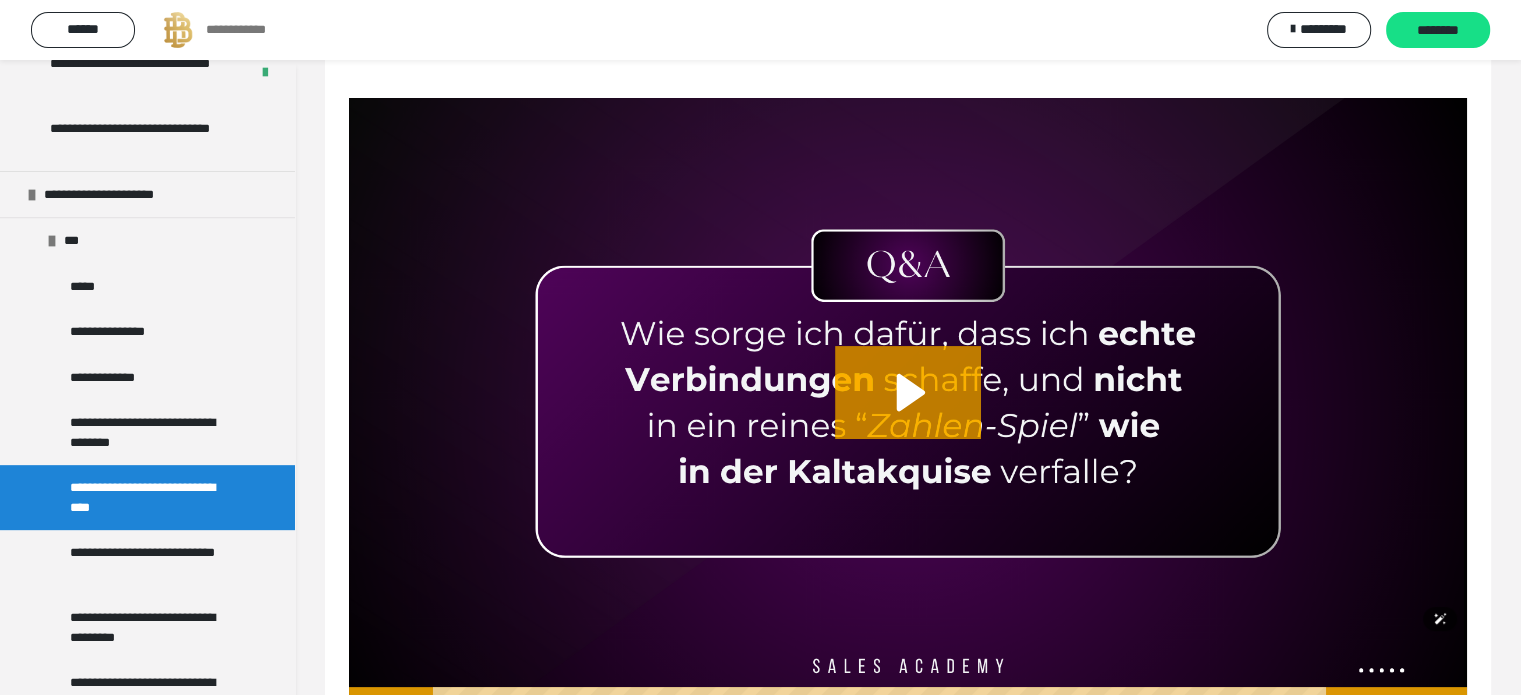 scroll, scrollTop: 128, scrollLeft: 0, axis: vertical 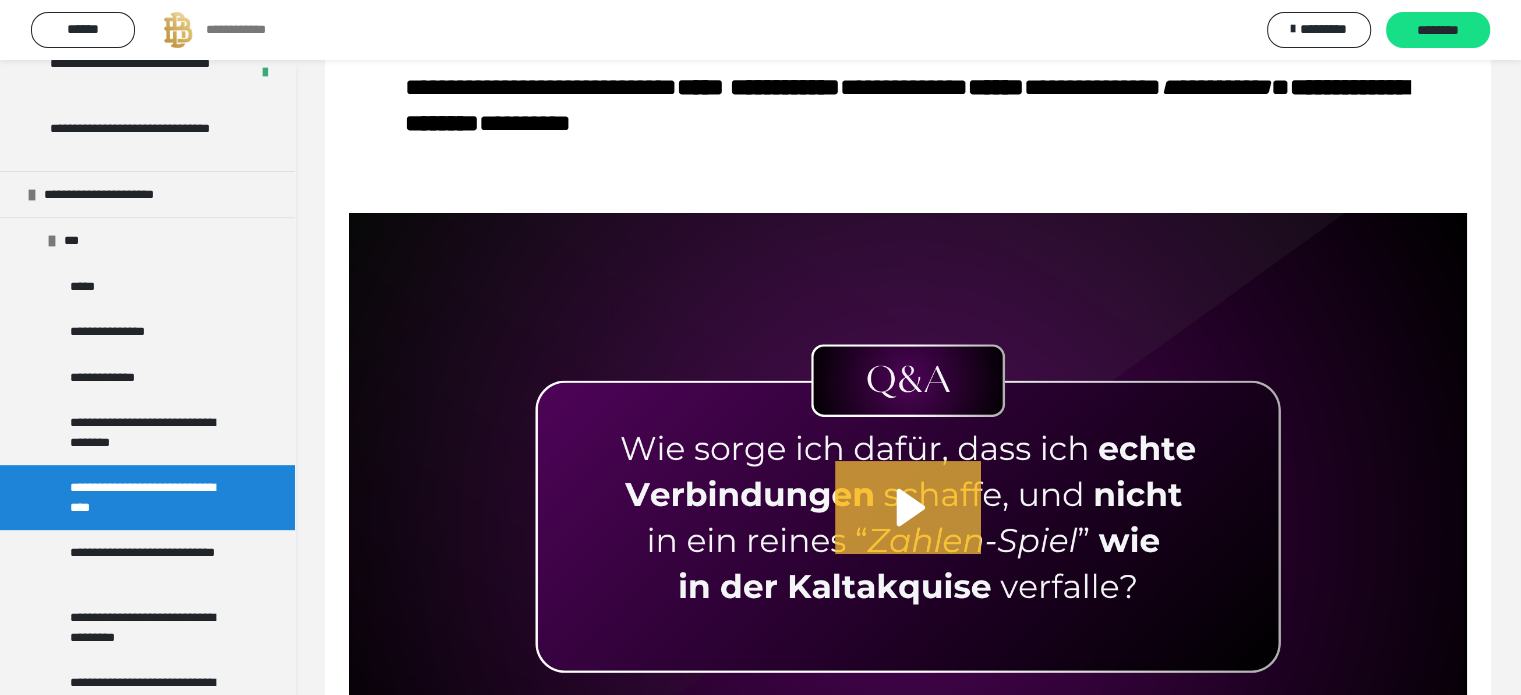 click 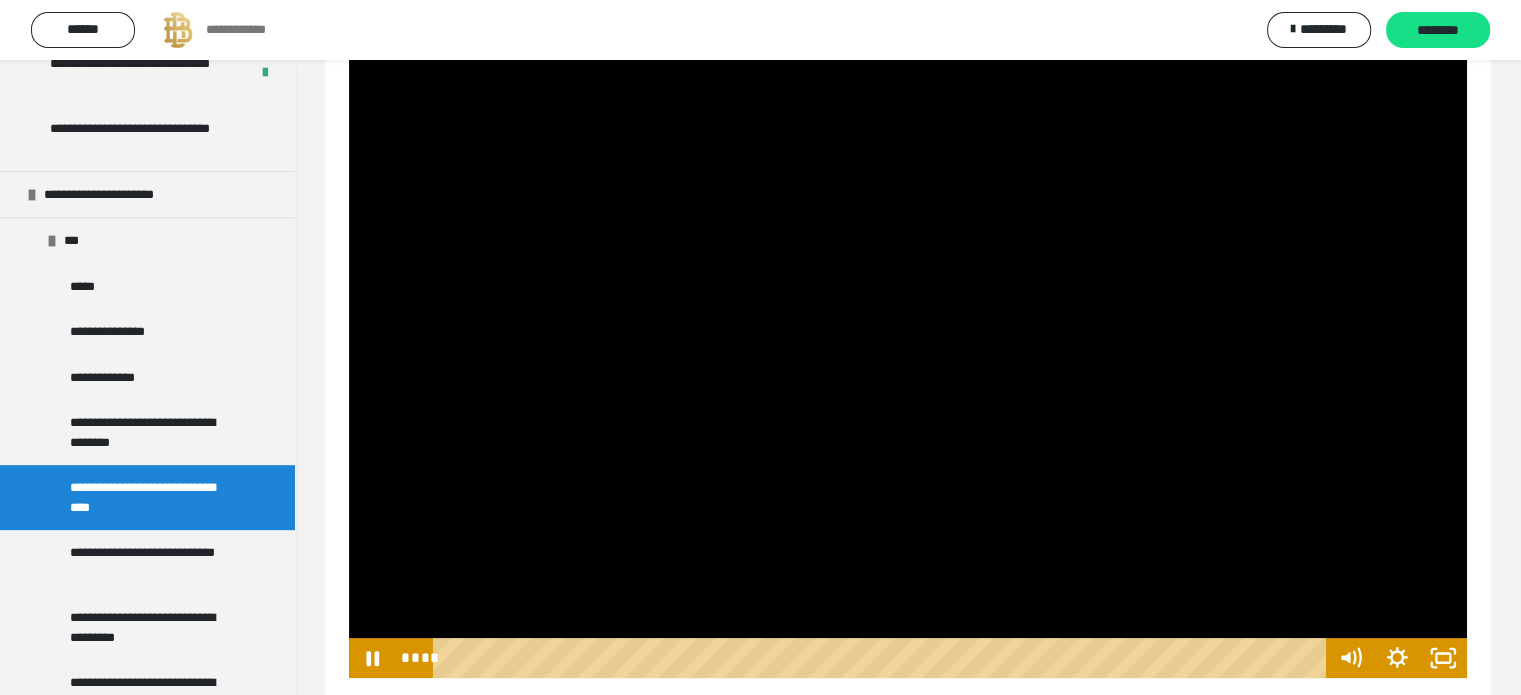 scroll, scrollTop: 328, scrollLeft: 0, axis: vertical 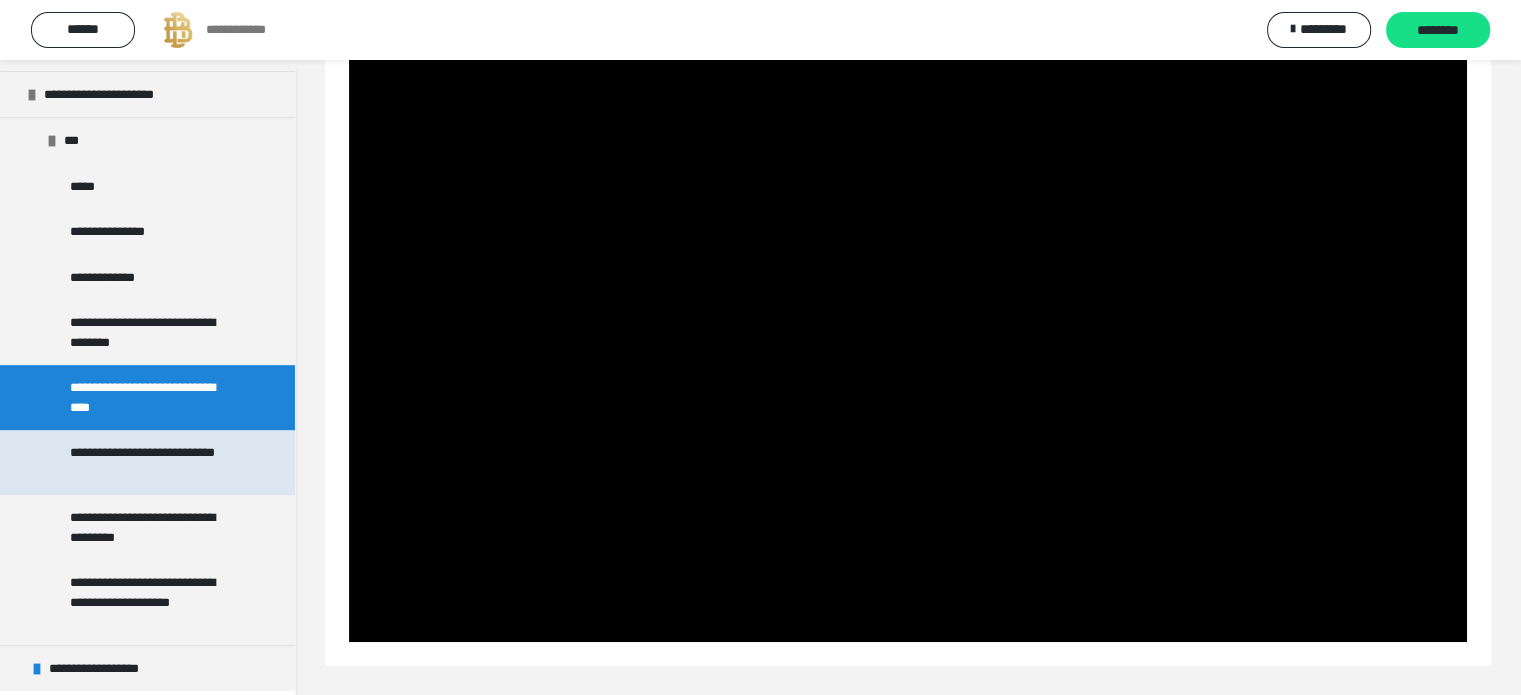 click on "**********" at bounding box center [152, 462] 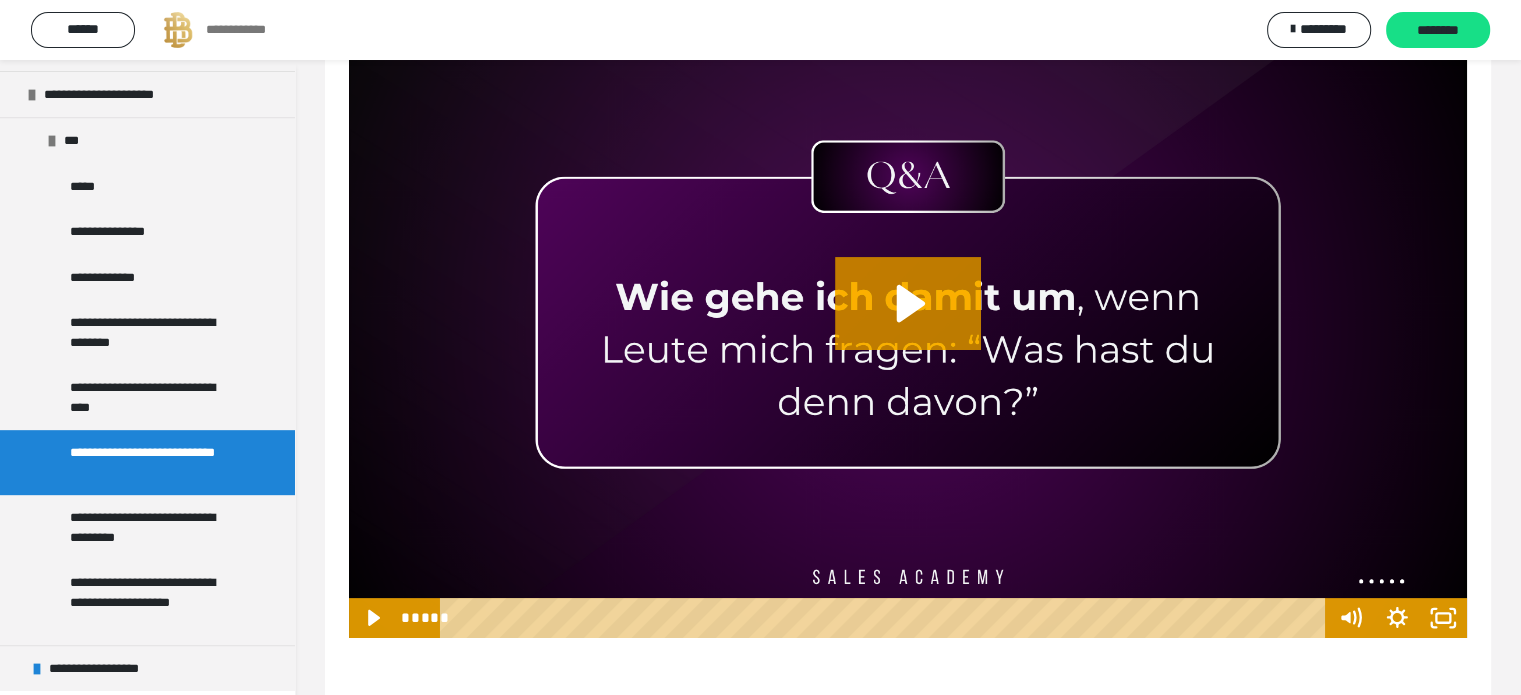 scroll, scrollTop: 200, scrollLeft: 0, axis: vertical 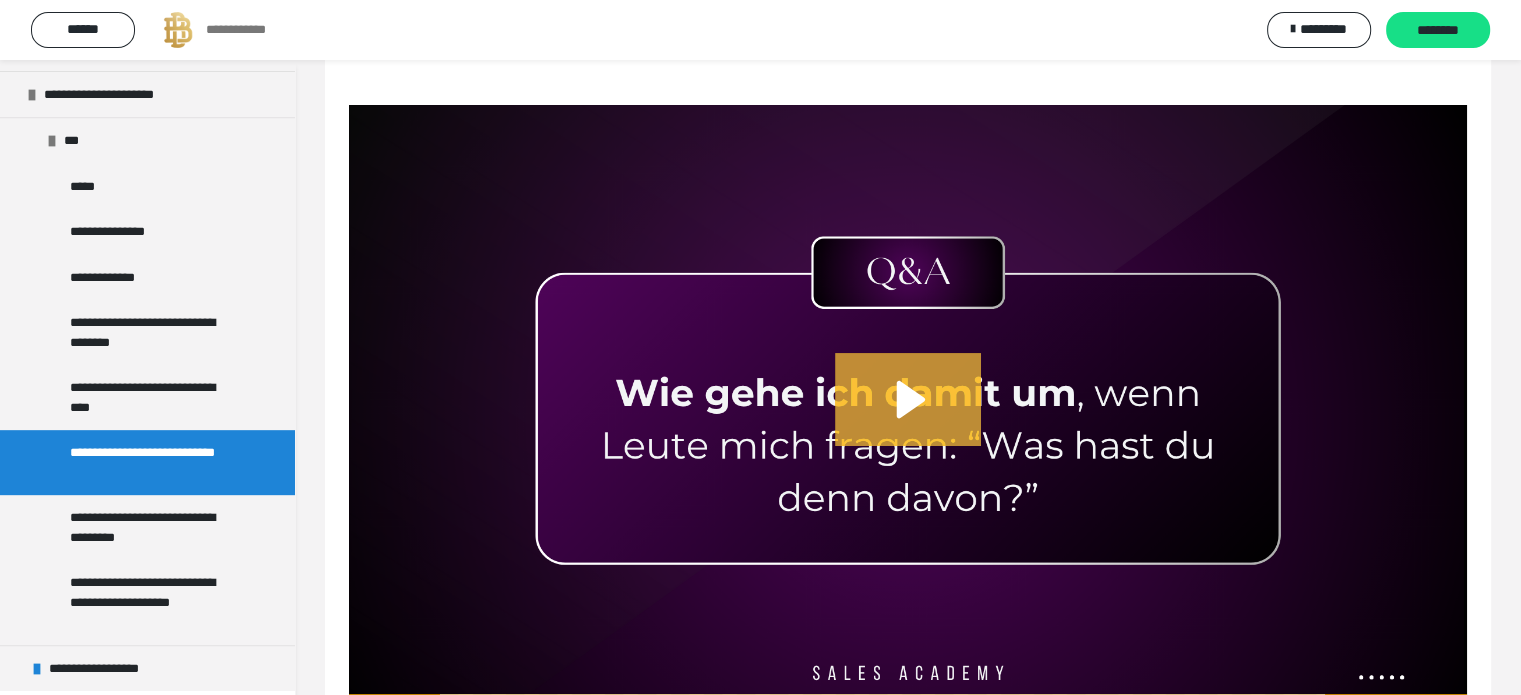 click 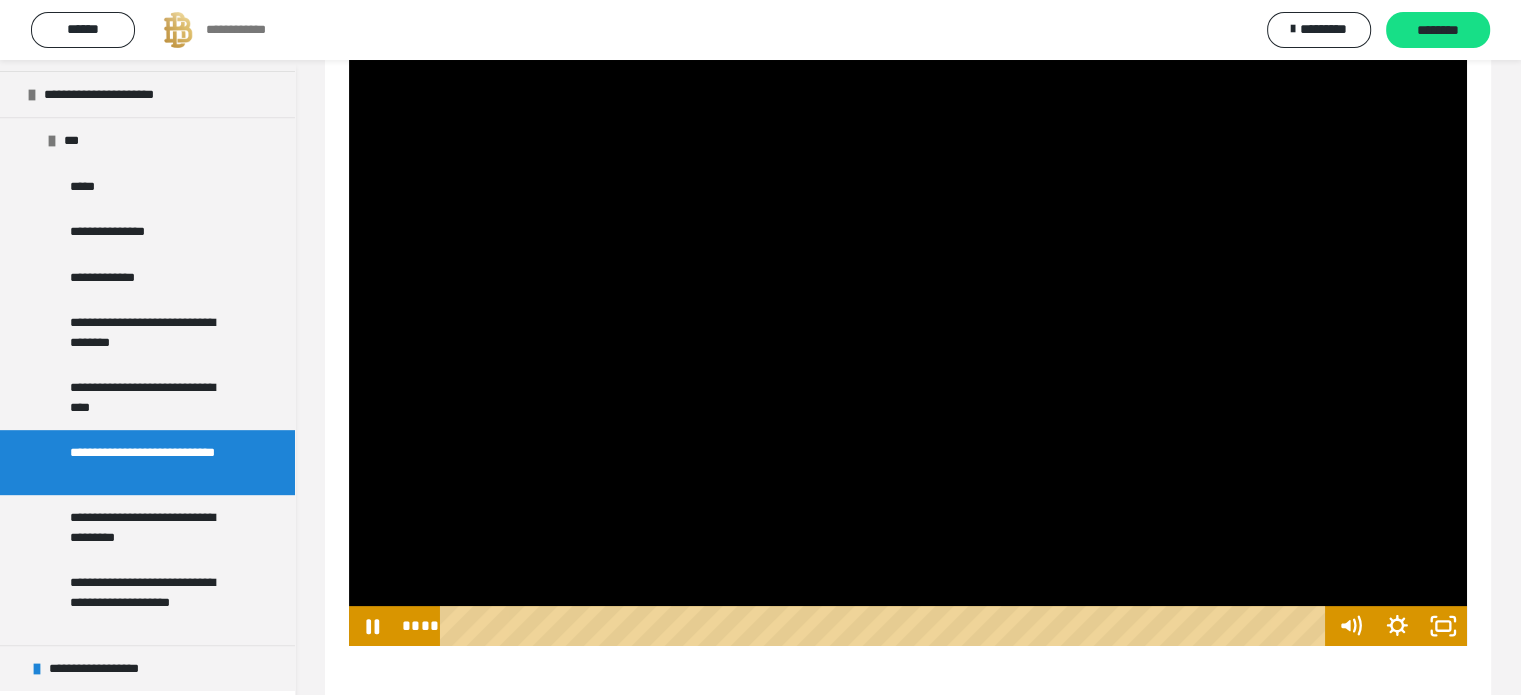 scroll, scrollTop: 300, scrollLeft: 0, axis: vertical 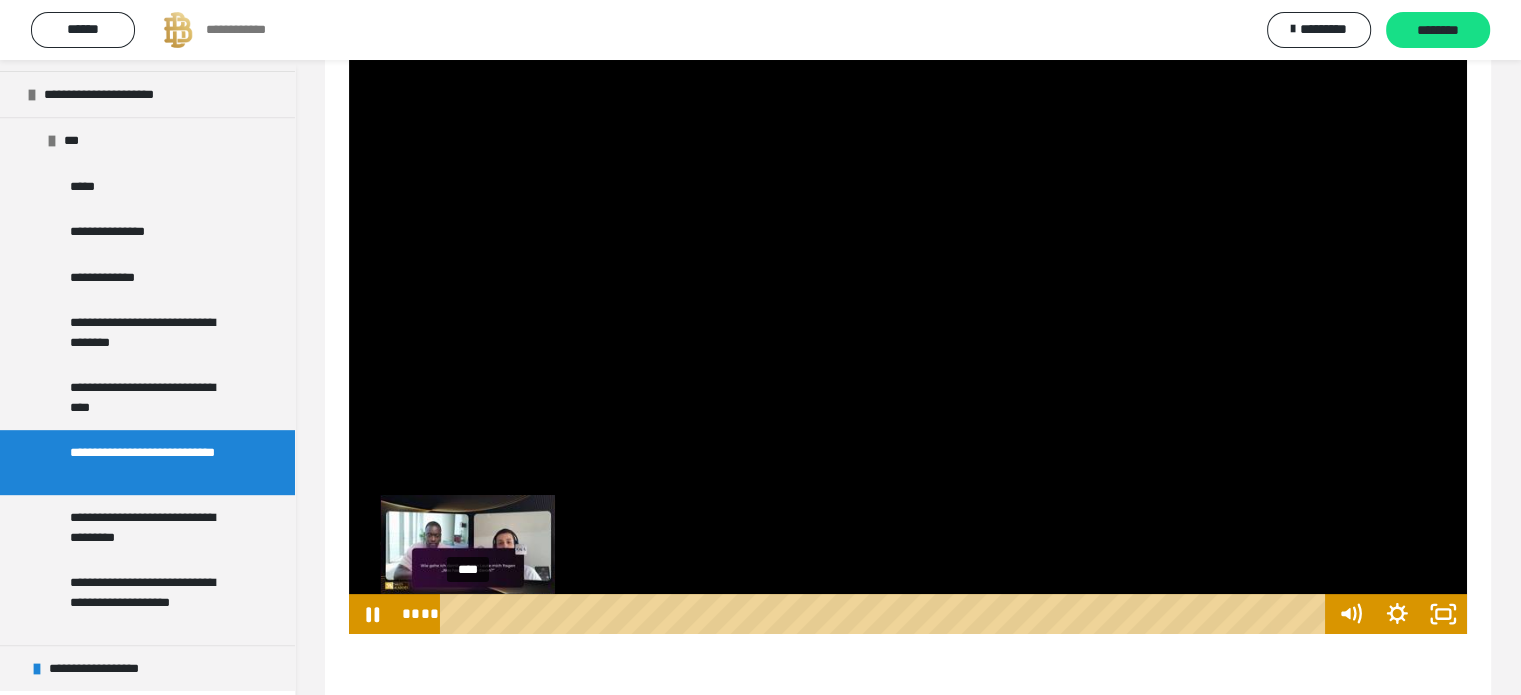 click on "****" at bounding box center (887, 614) 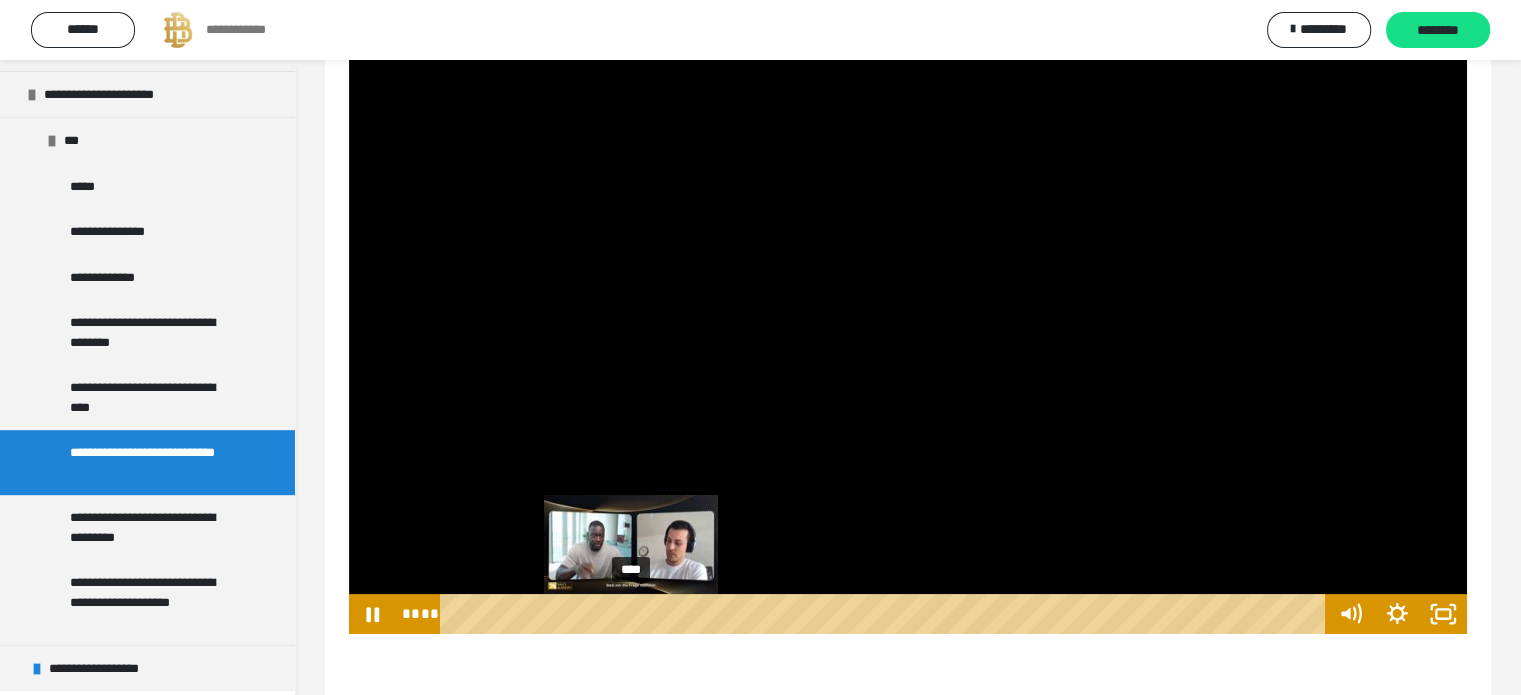 click on "****" at bounding box center (887, 614) 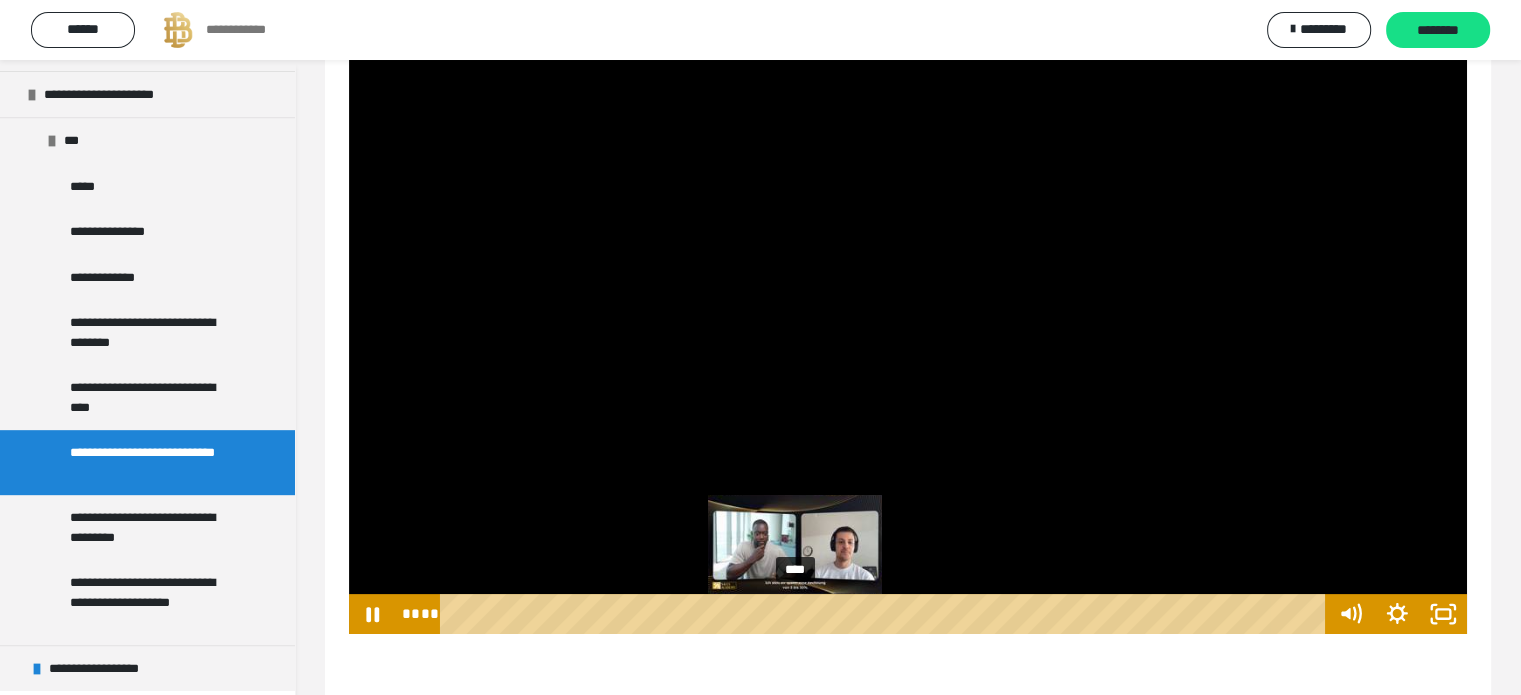 click on "****" at bounding box center (887, 614) 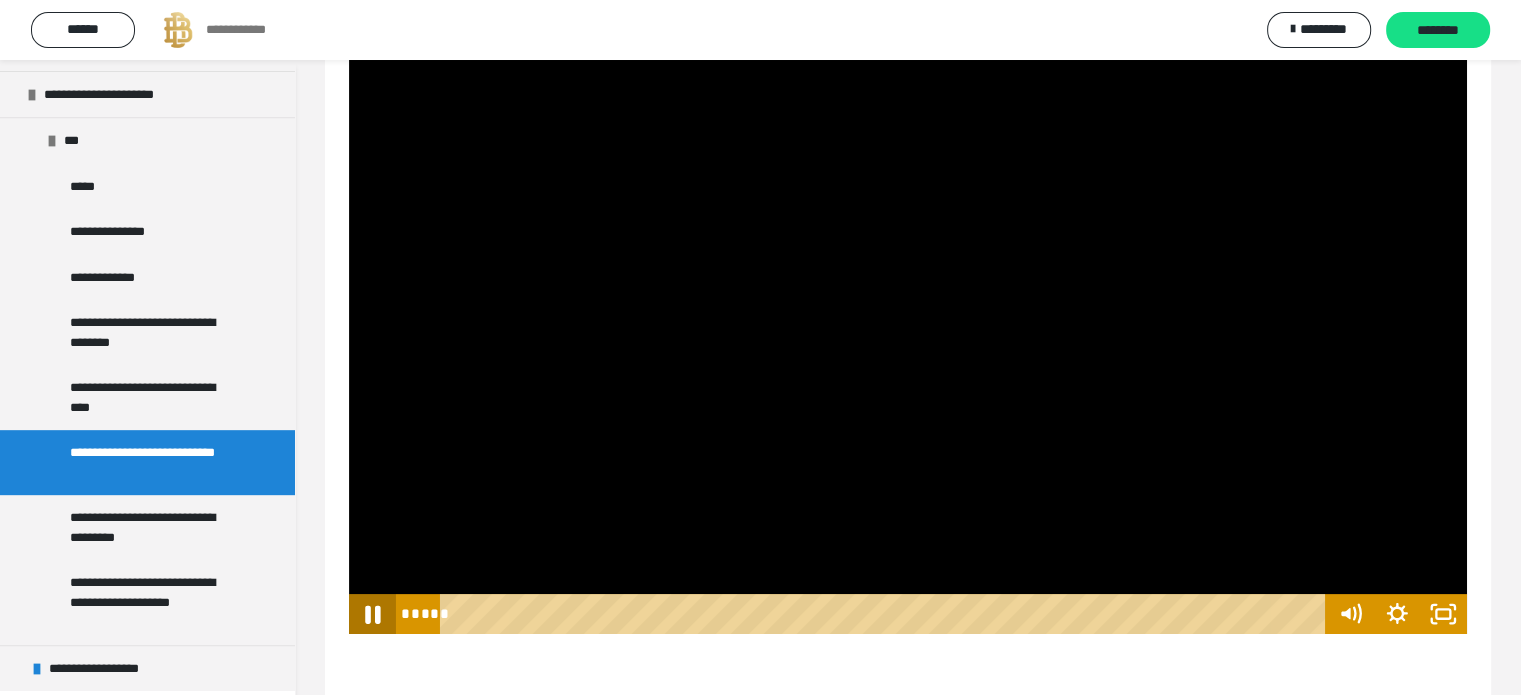 click 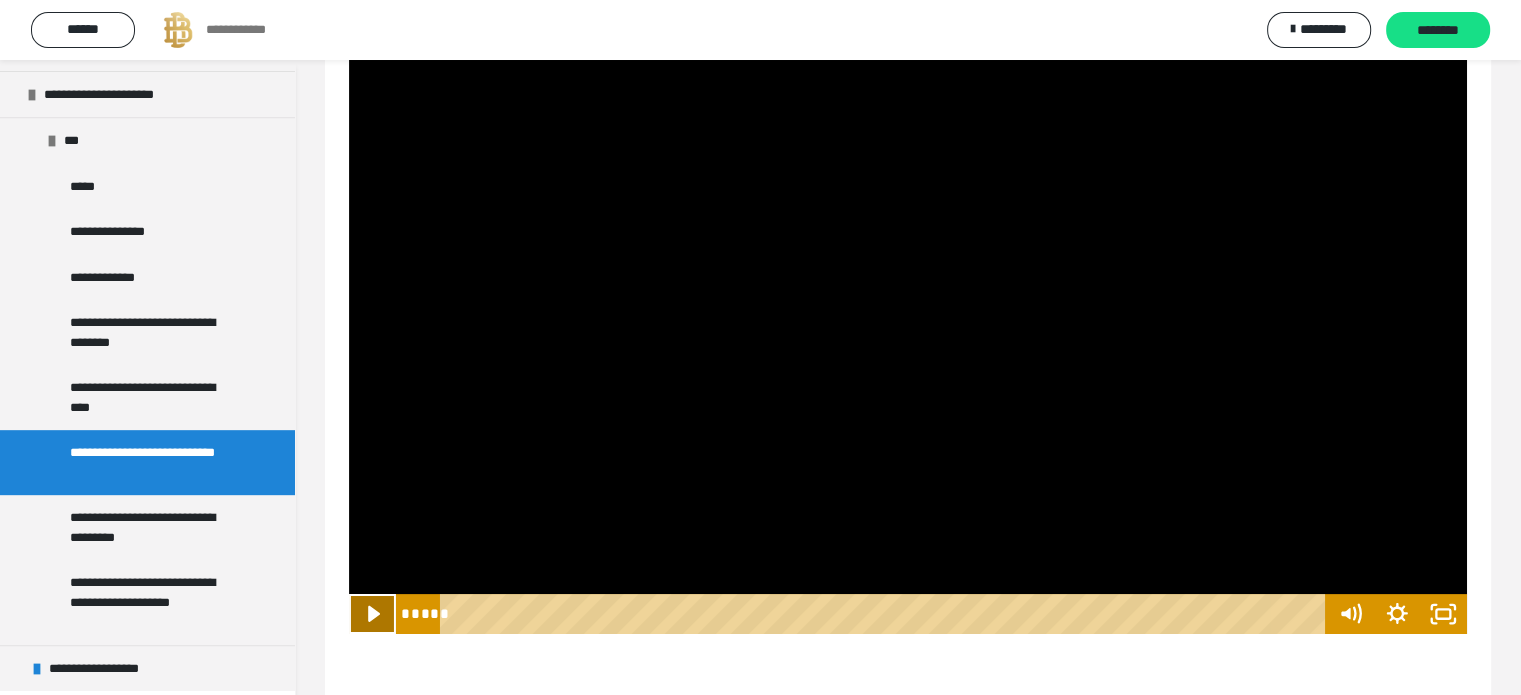 click 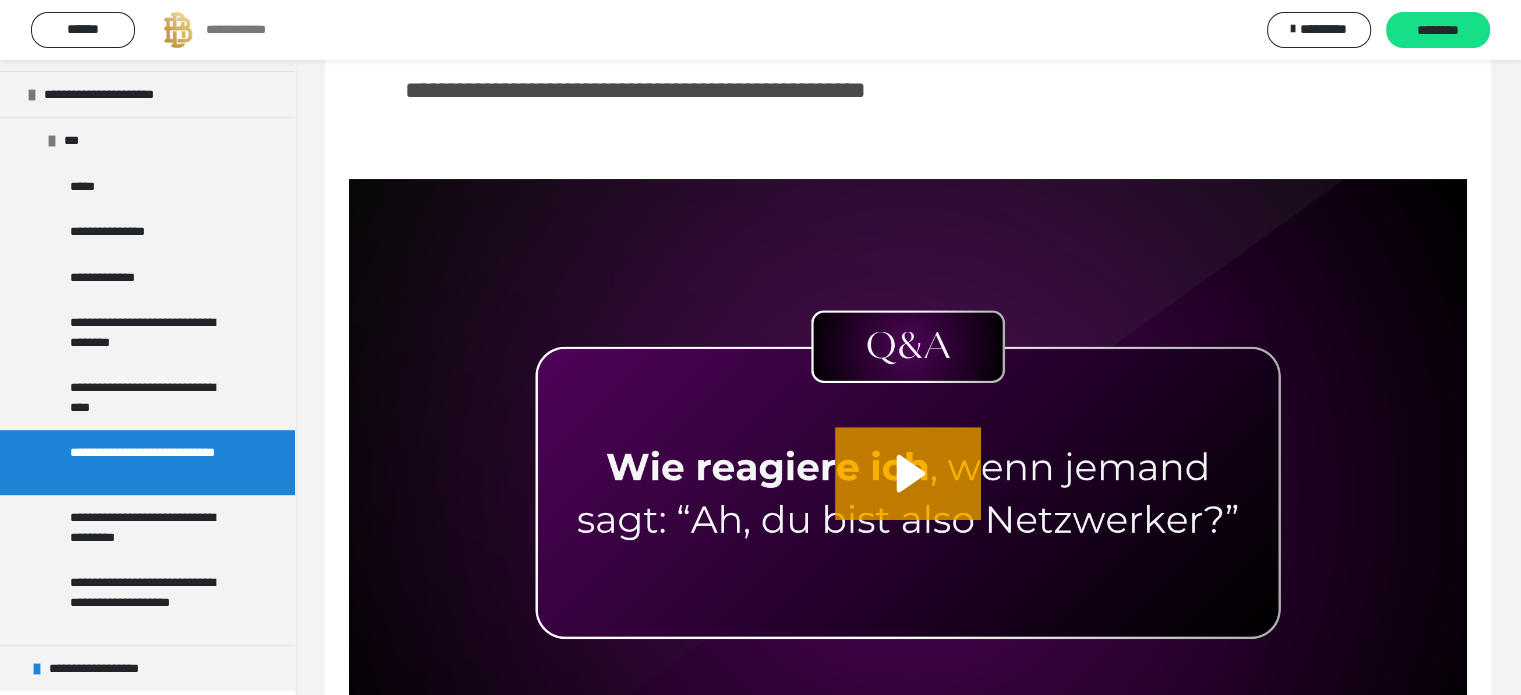 scroll, scrollTop: 1084, scrollLeft: 0, axis: vertical 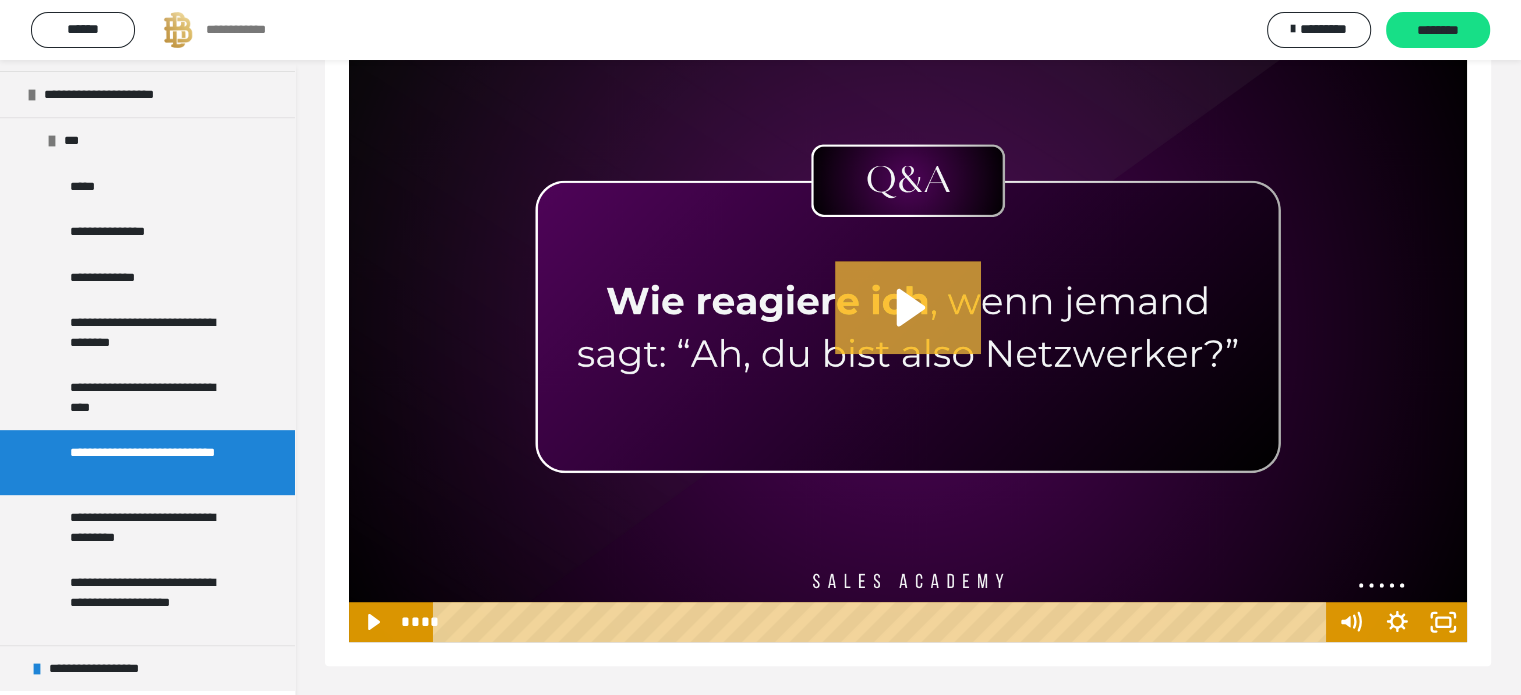 click 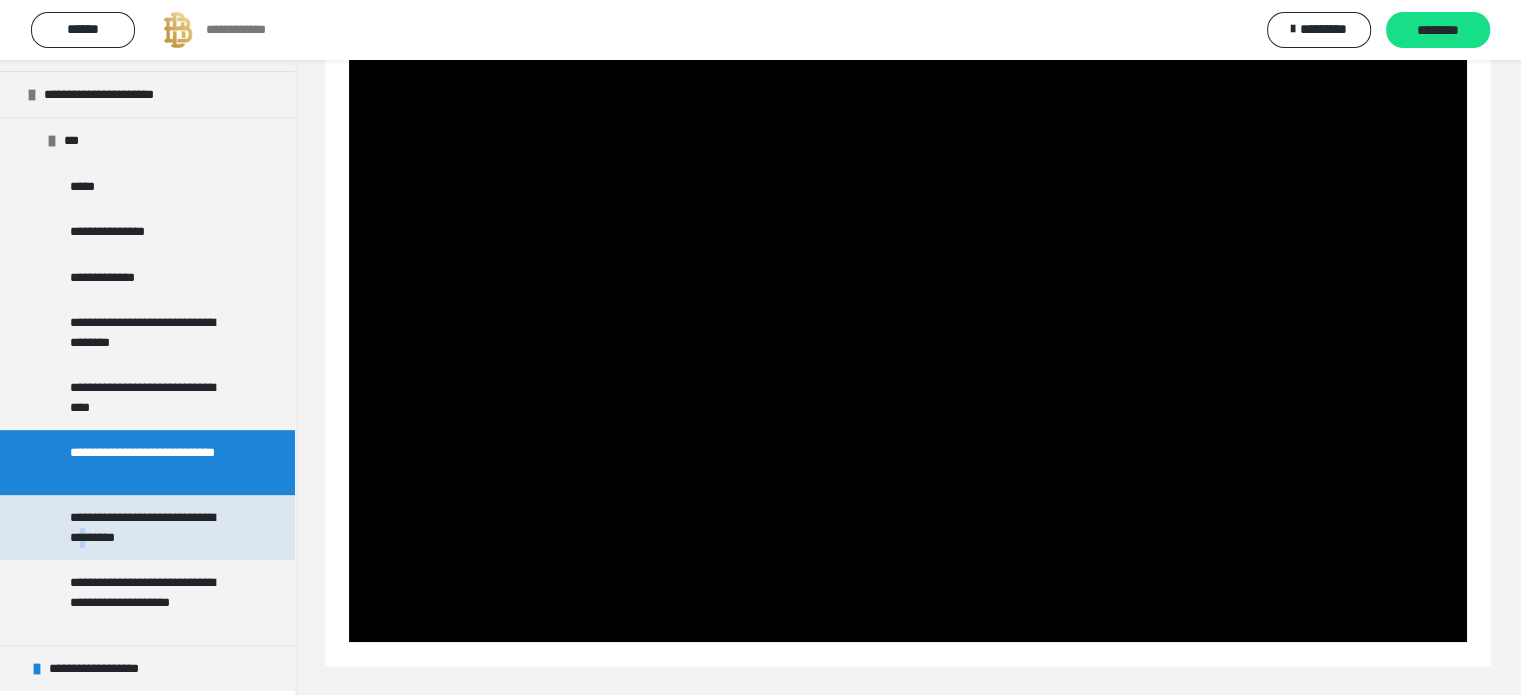 click on "**********" at bounding box center [152, 527] 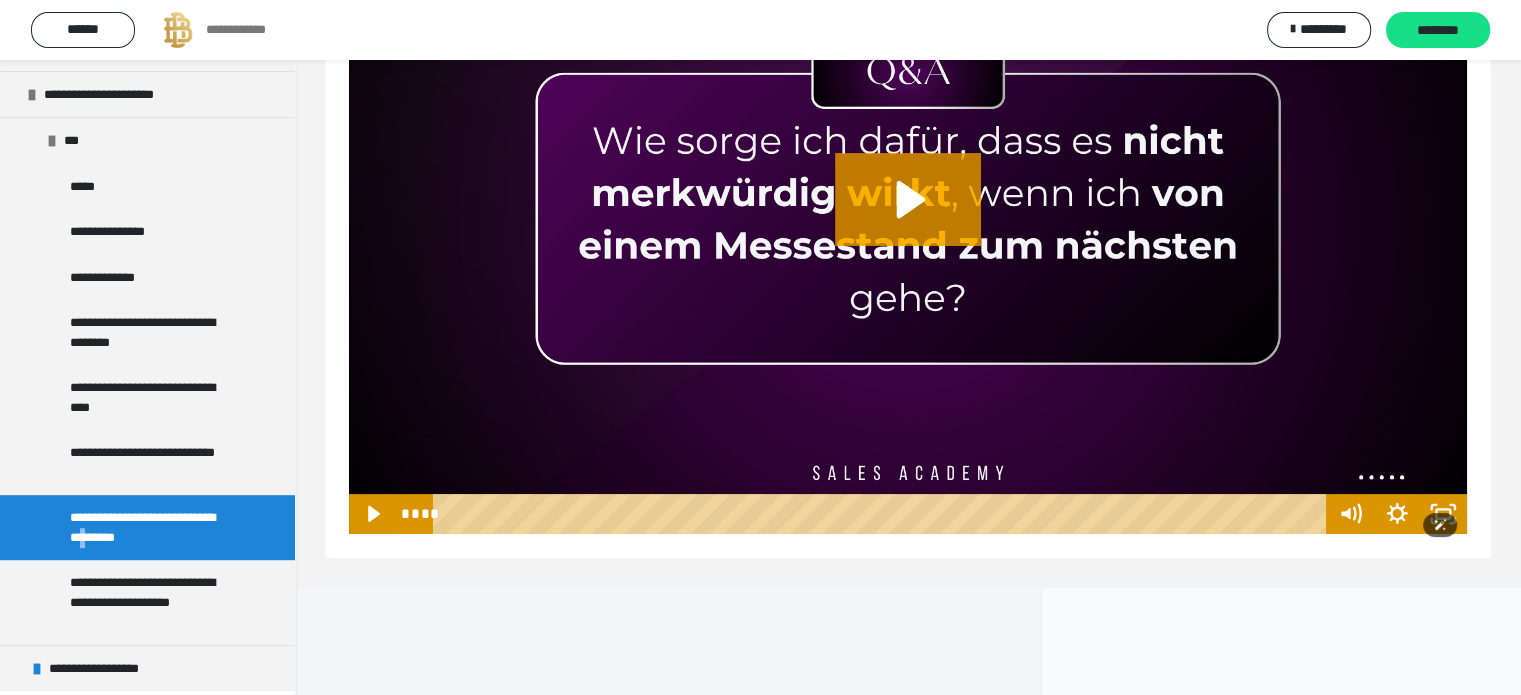 scroll, scrollTop: 200, scrollLeft: 0, axis: vertical 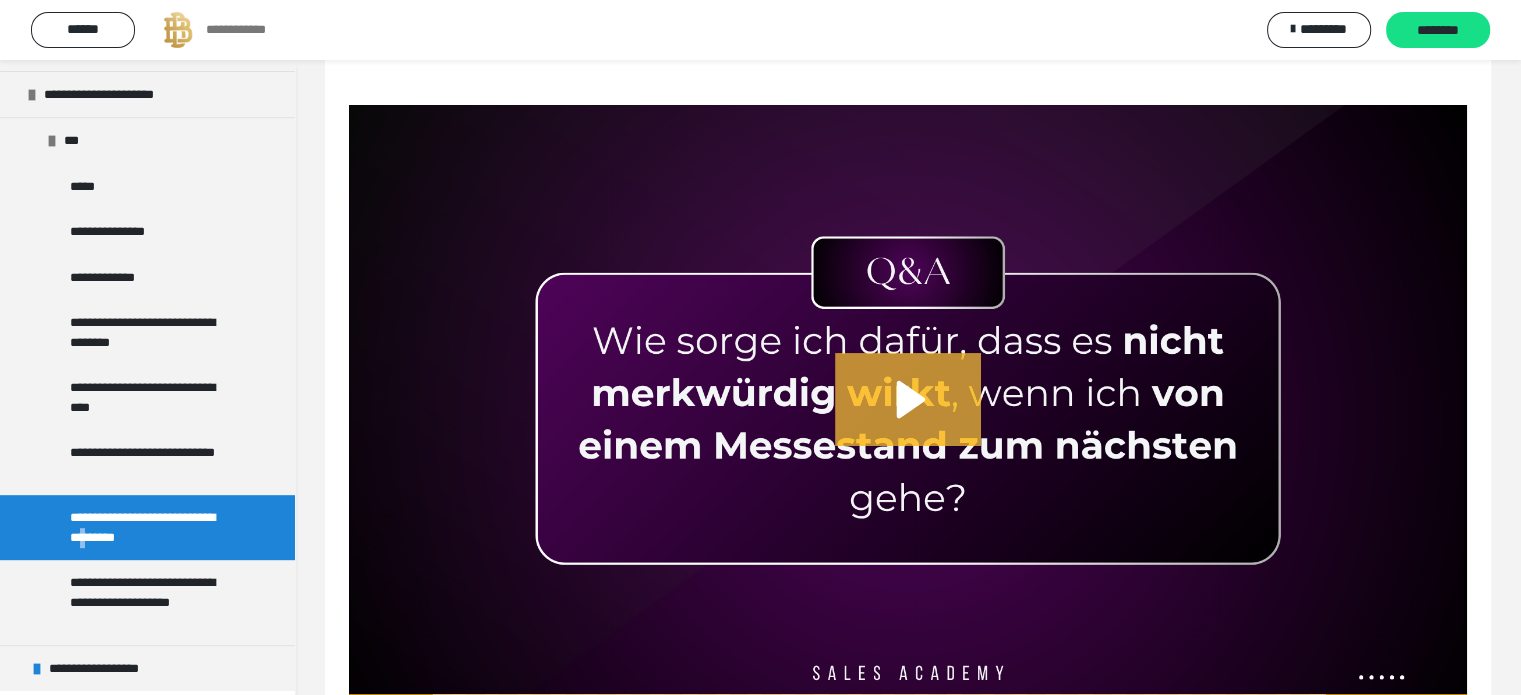 click 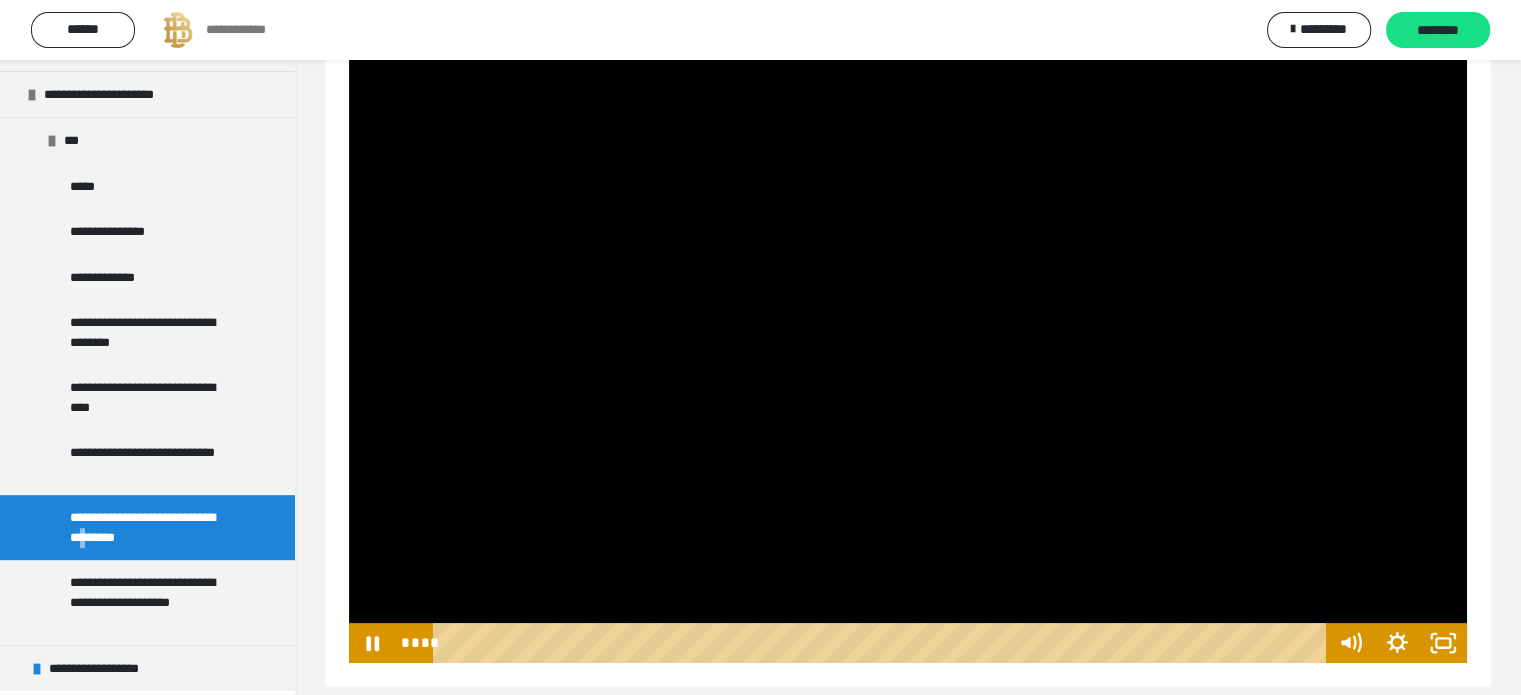 scroll, scrollTop: 292, scrollLeft: 0, axis: vertical 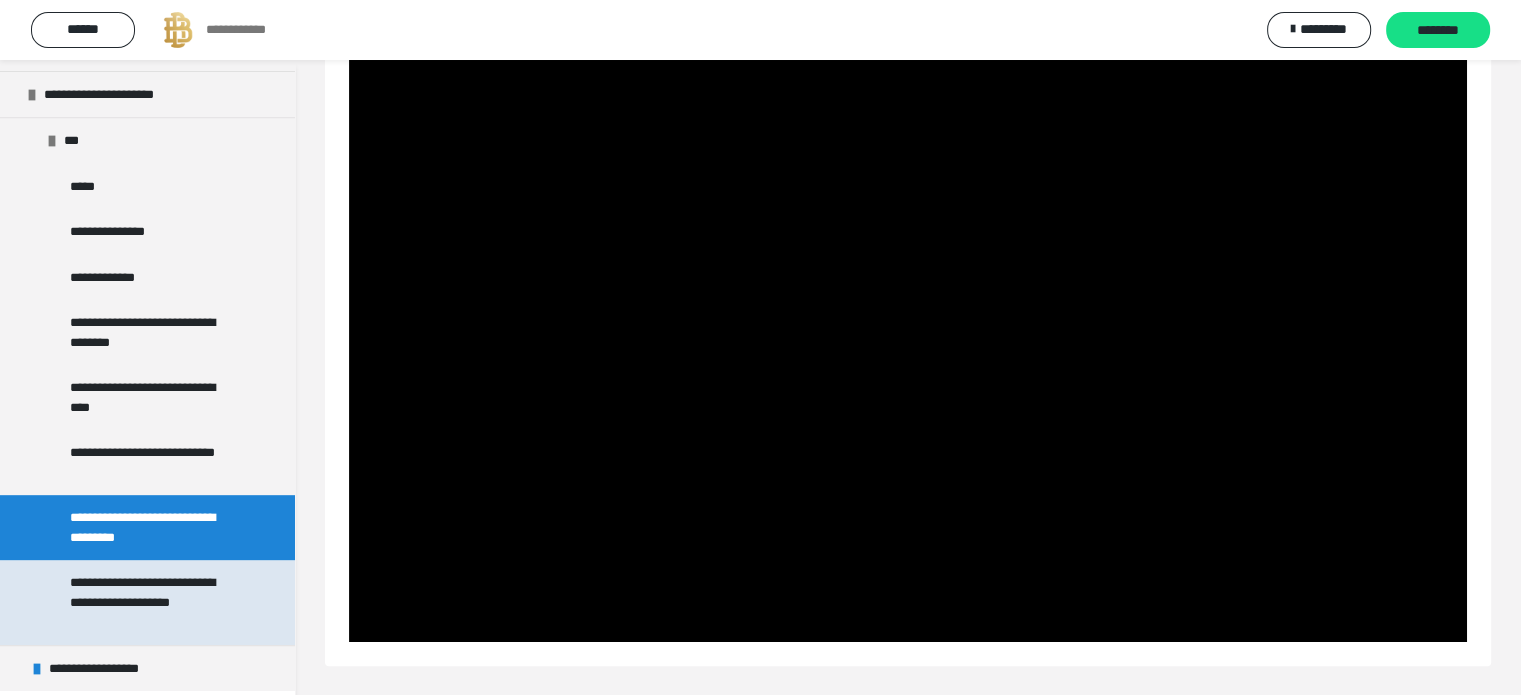 click on "**********" at bounding box center [152, 602] 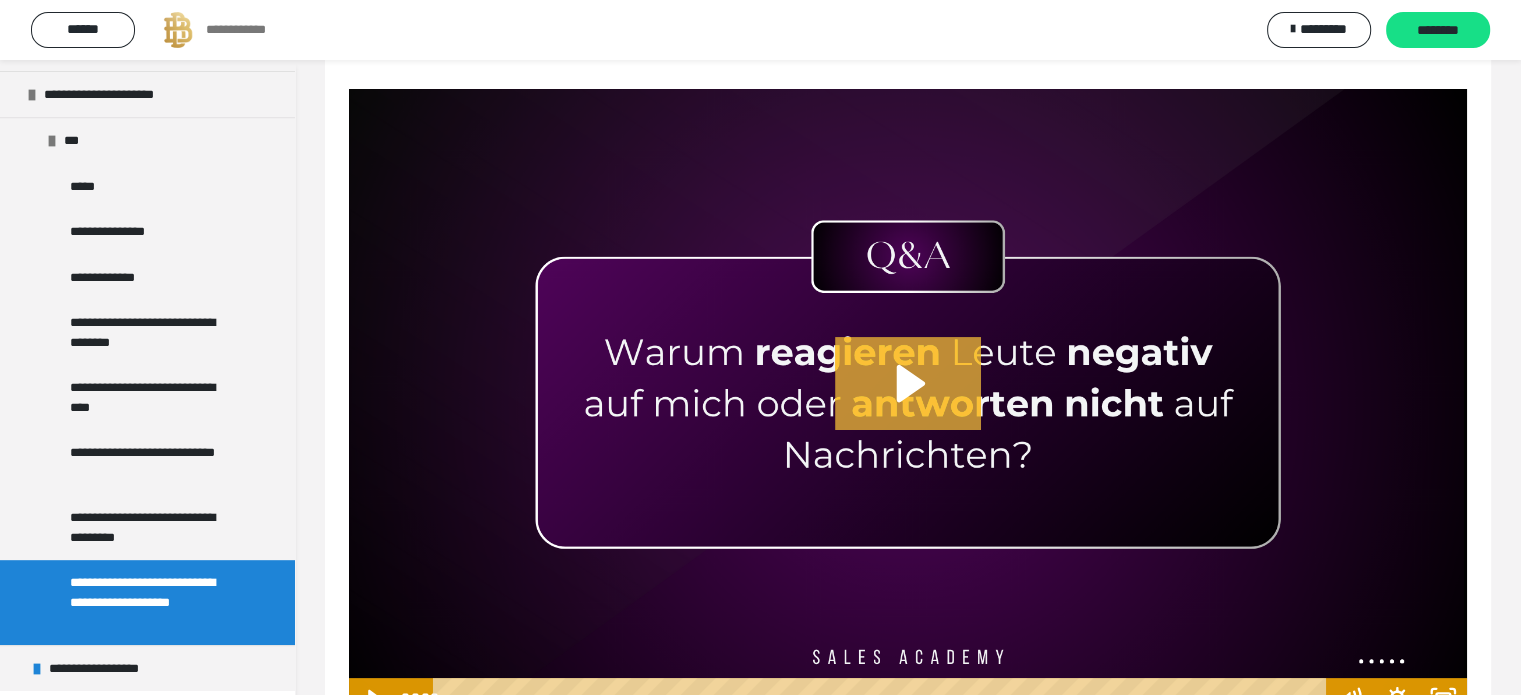 scroll, scrollTop: 292, scrollLeft: 0, axis: vertical 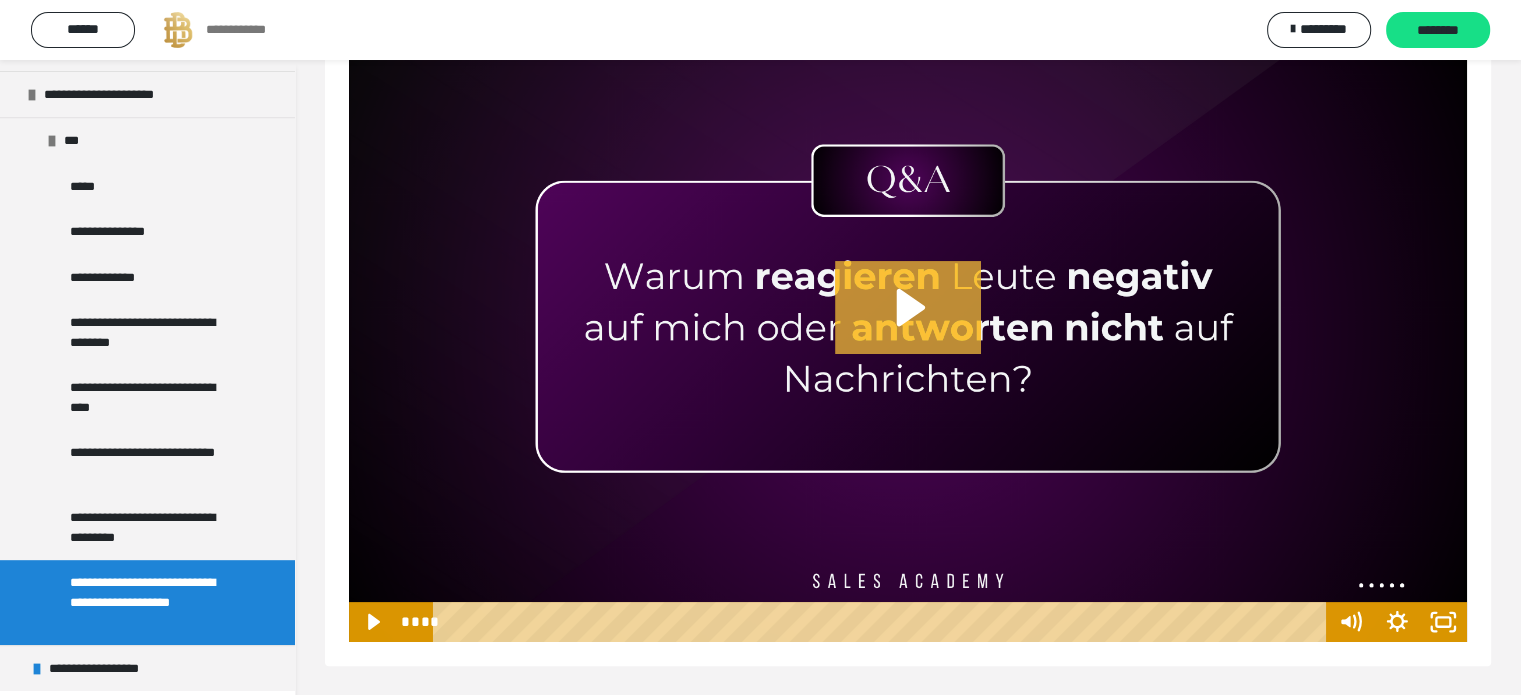 click 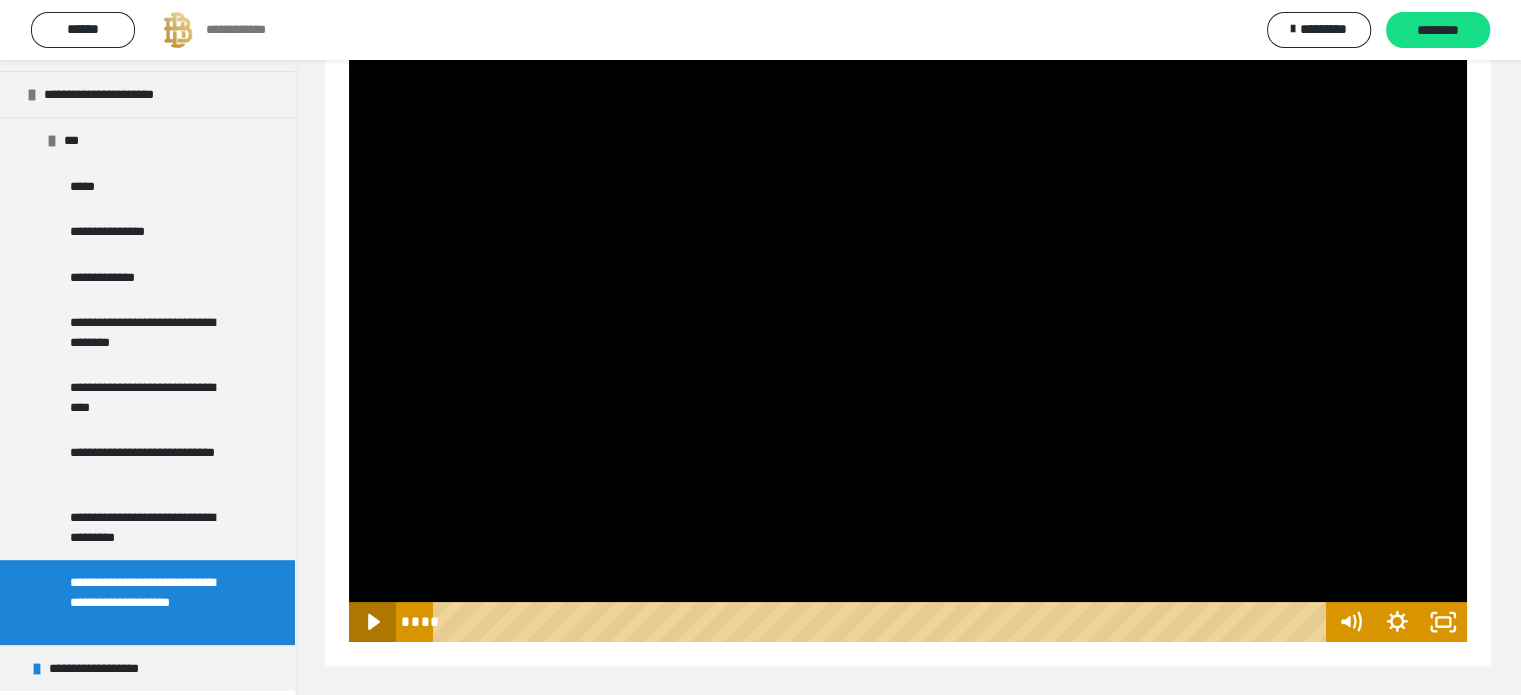 click 